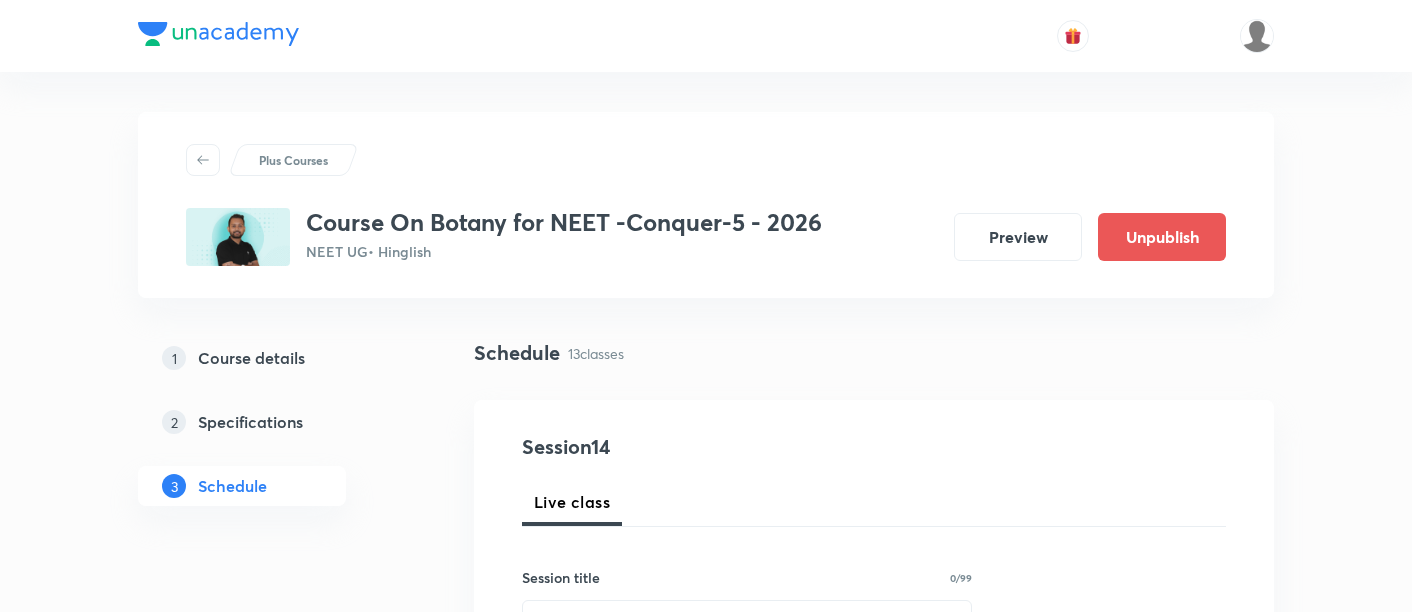 scroll, scrollTop: 2737, scrollLeft: 0, axis: vertical 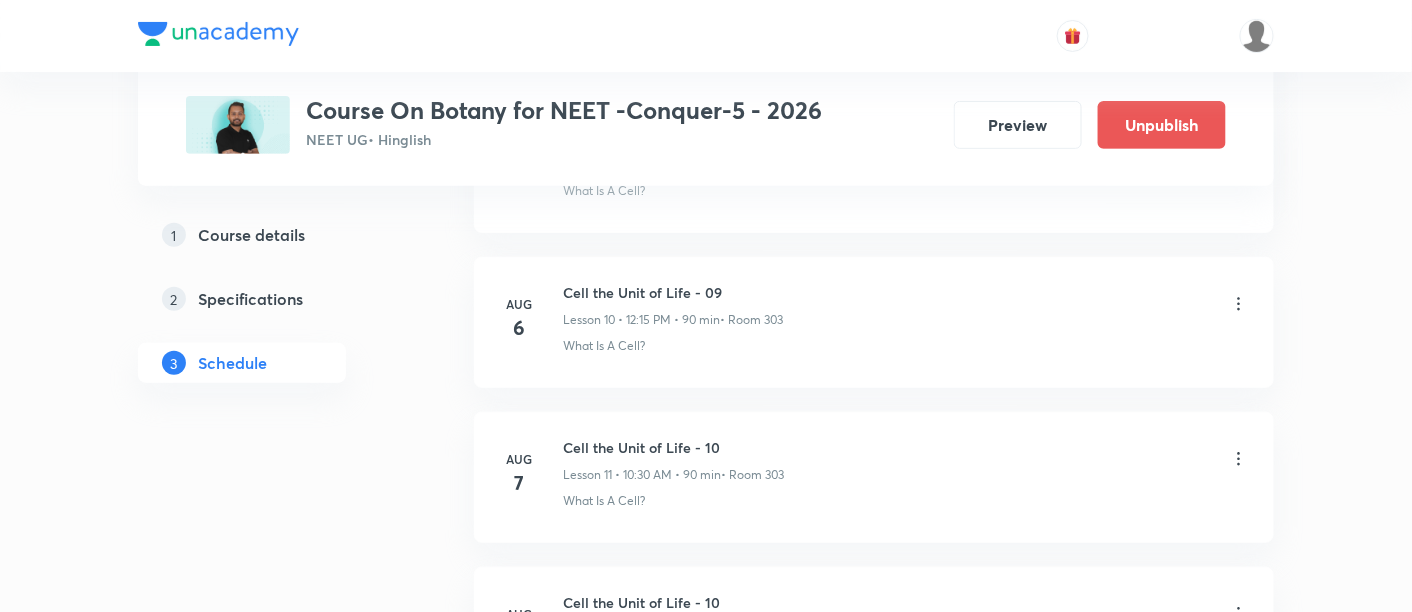 click 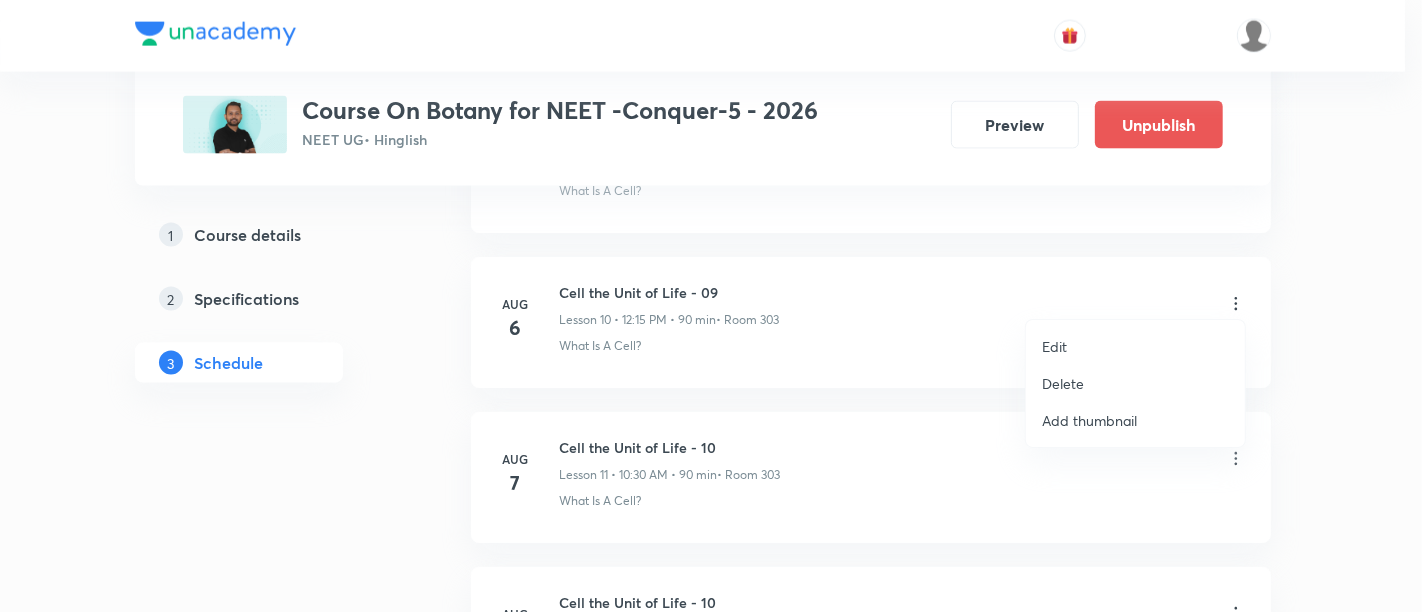 click on "Delete" at bounding box center (1063, 383) 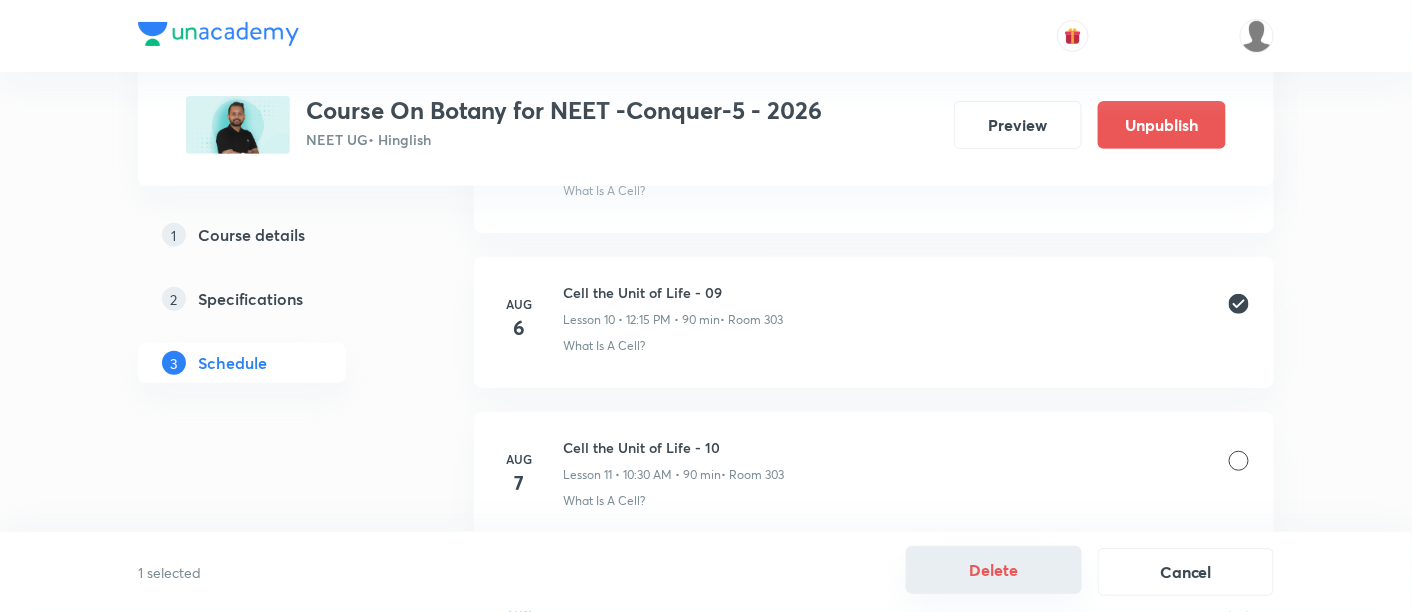 click on "Delete" at bounding box center [994, 570] 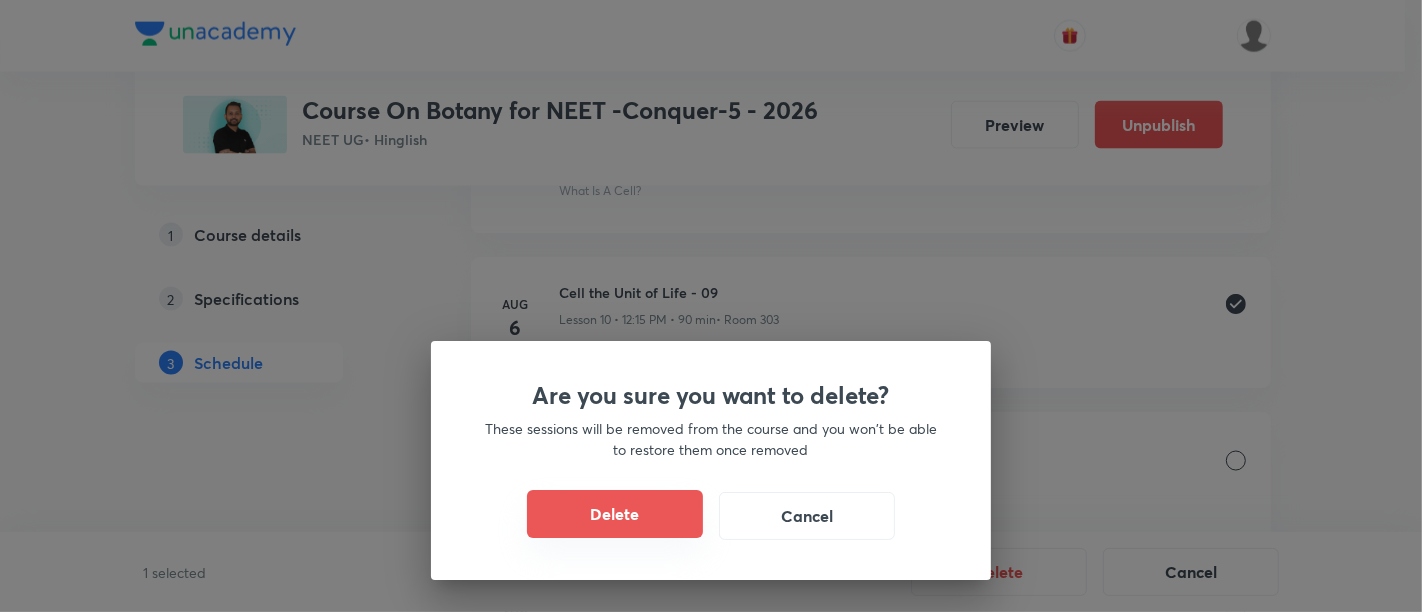 click on "Delete" at bounding box center (615, 514) 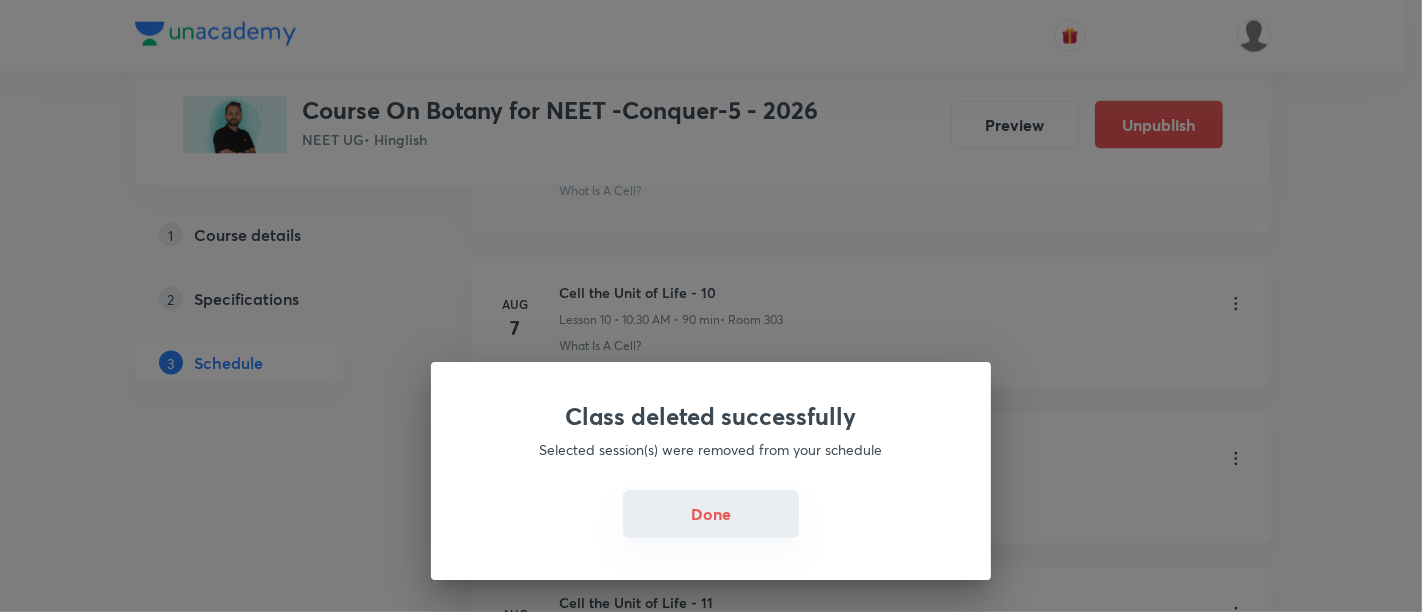 click on "Done" at bounding box center [711, 514] 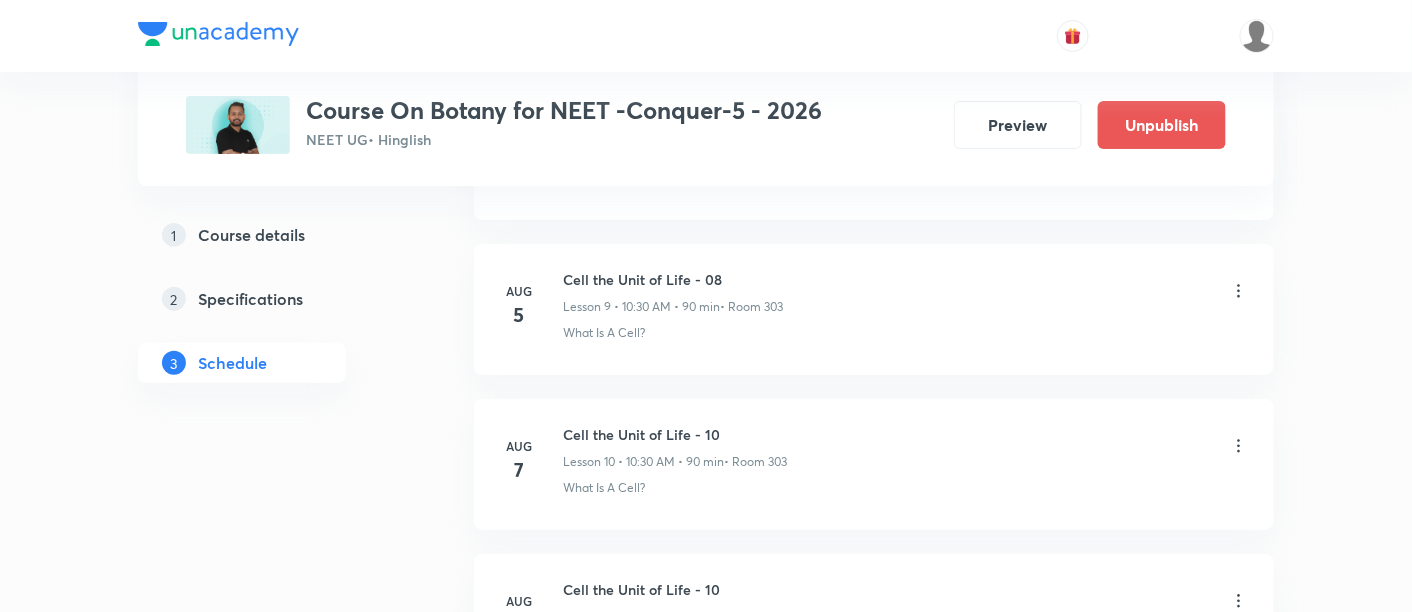 scroll, scrollTop: 2451, scrollLeft: 0, axis: vertical 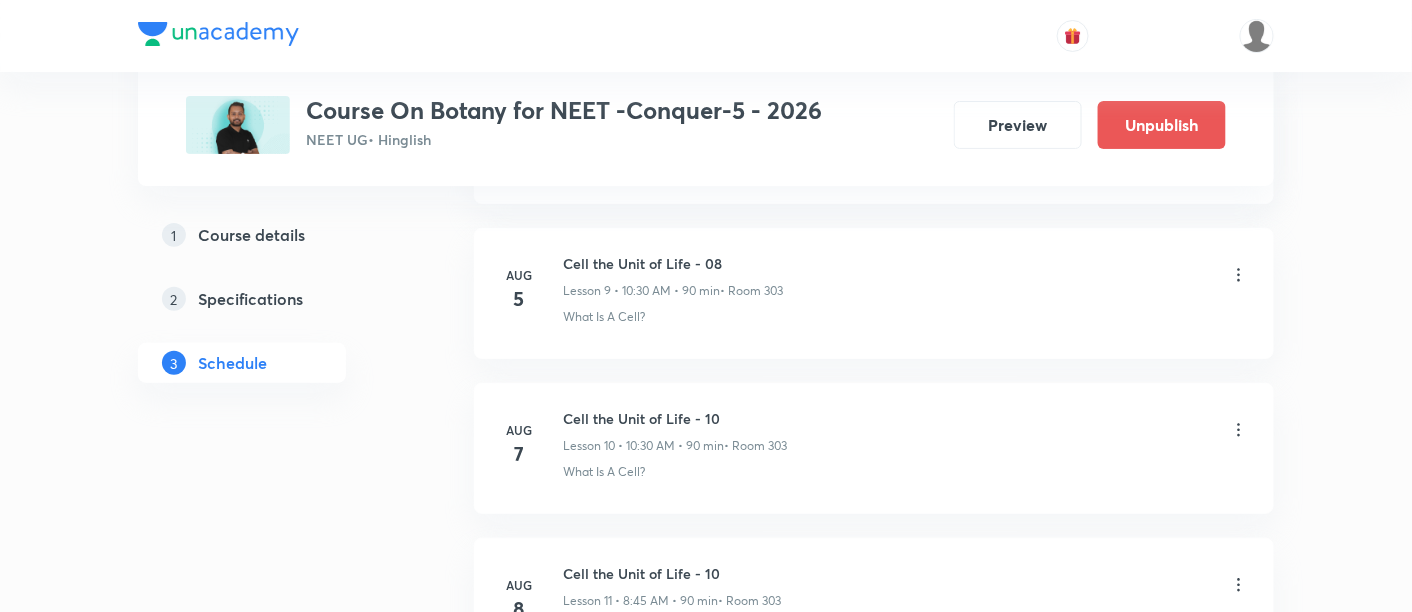 click 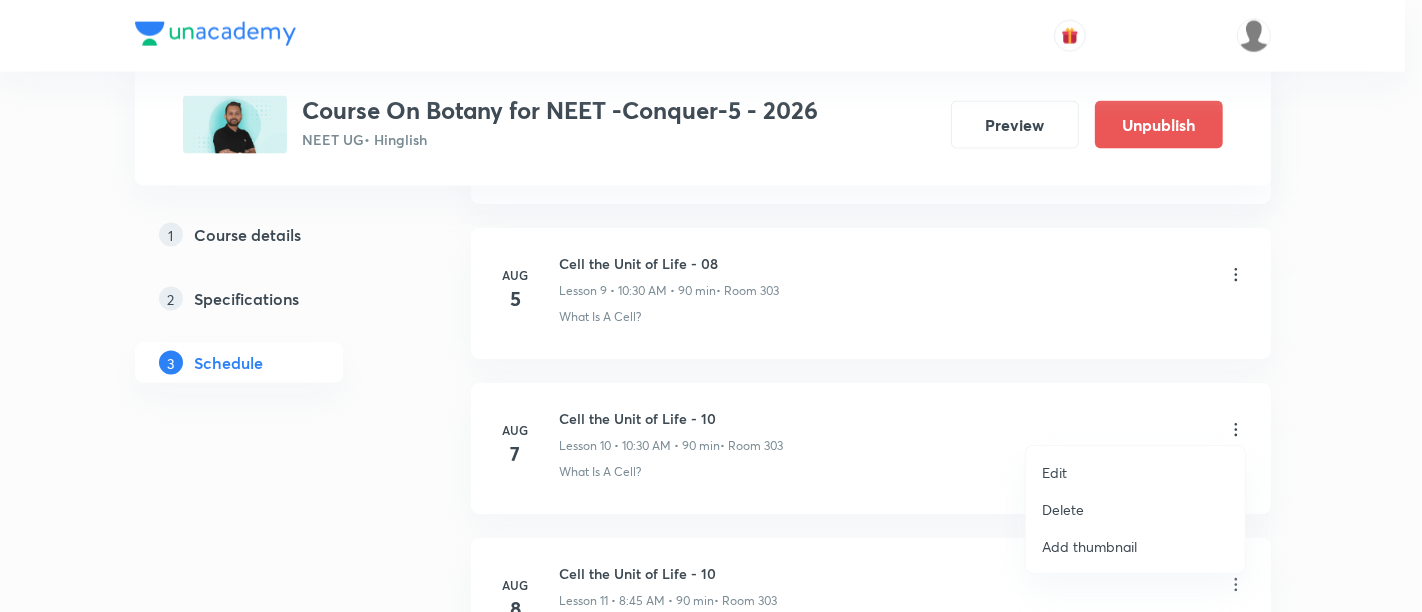 click on "Edit" at bounding box center [1054, 472] 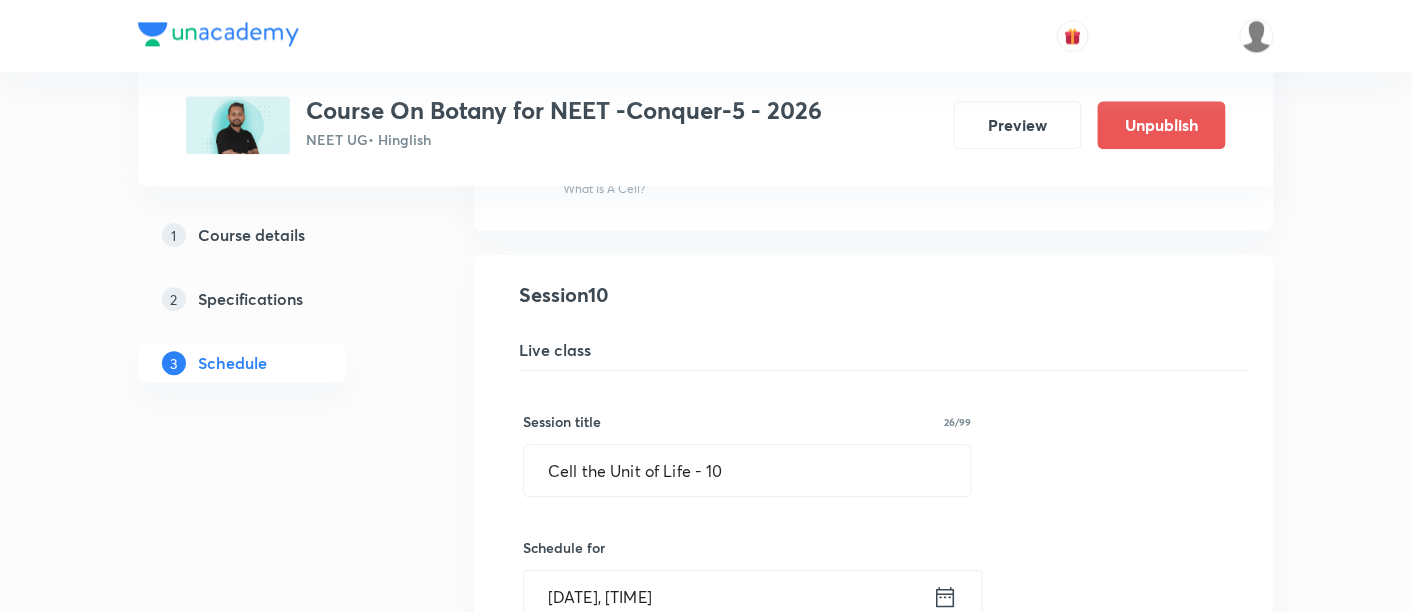 scroll, scrollTop: 1543, scrollLeft: 0, axis: vertical 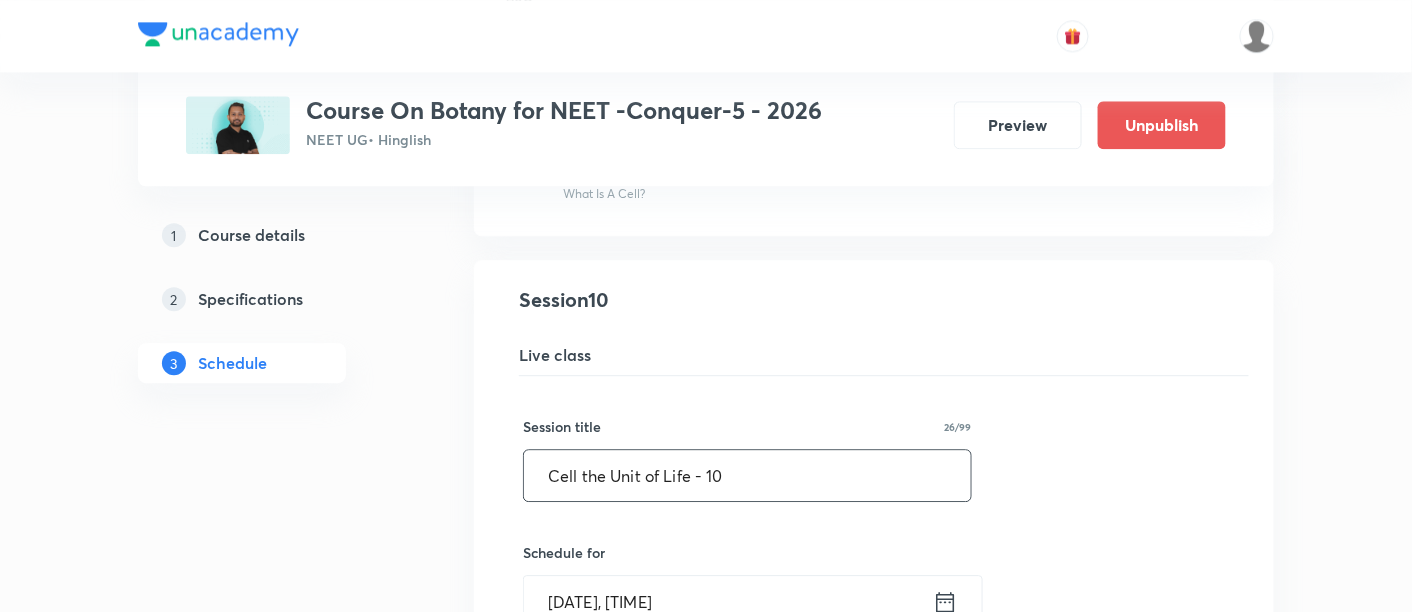click on "Cell the Unit of Life - 10" at bounding box center [747, 475] 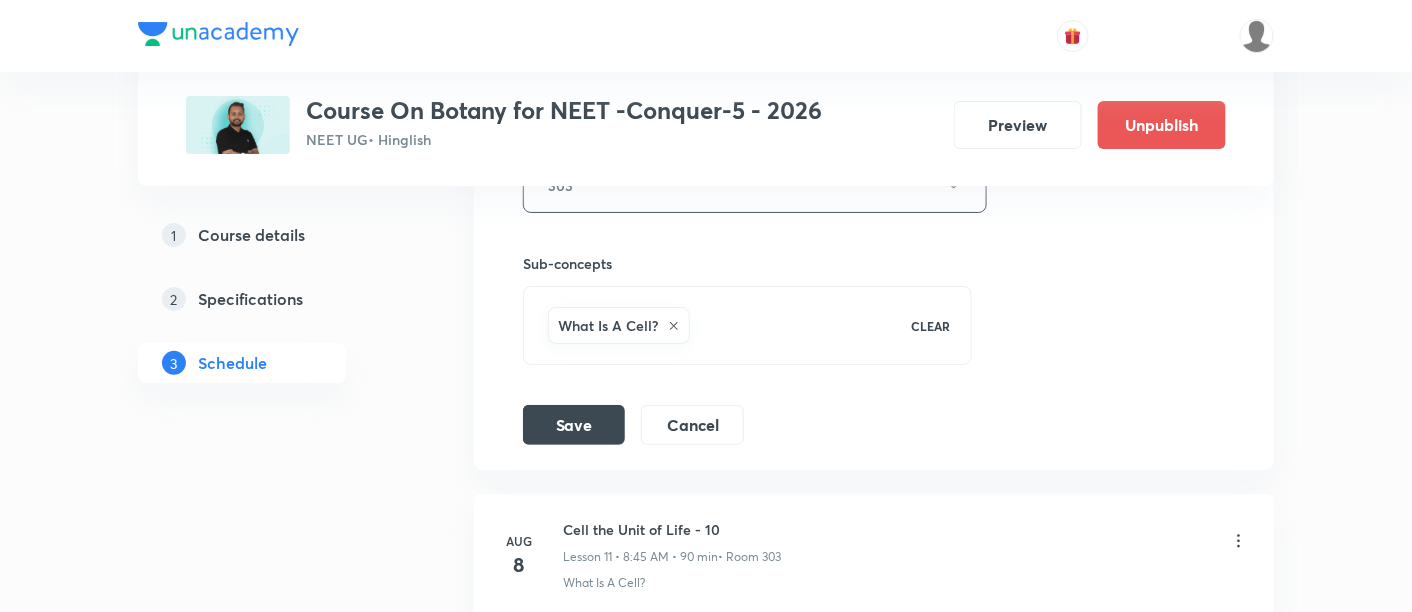 scroll, scrollTop: 2347, scrollLeft: 0, axis: vertical 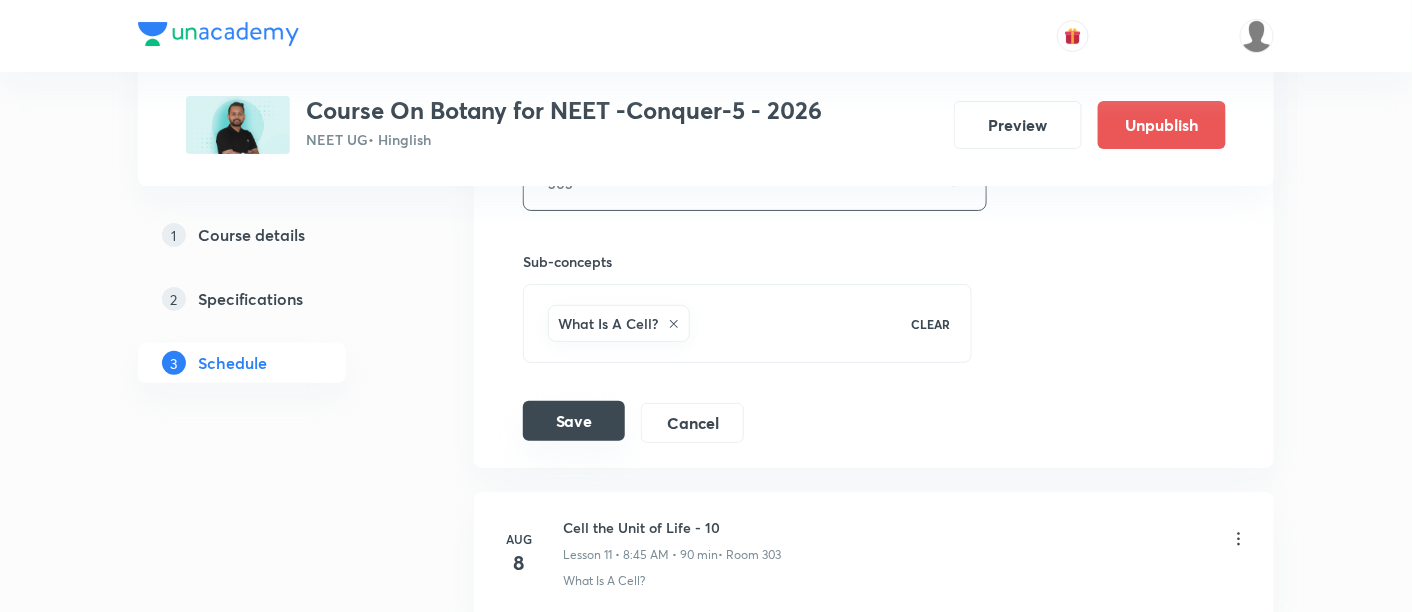 type on "Cell the Unit of Life - 09" 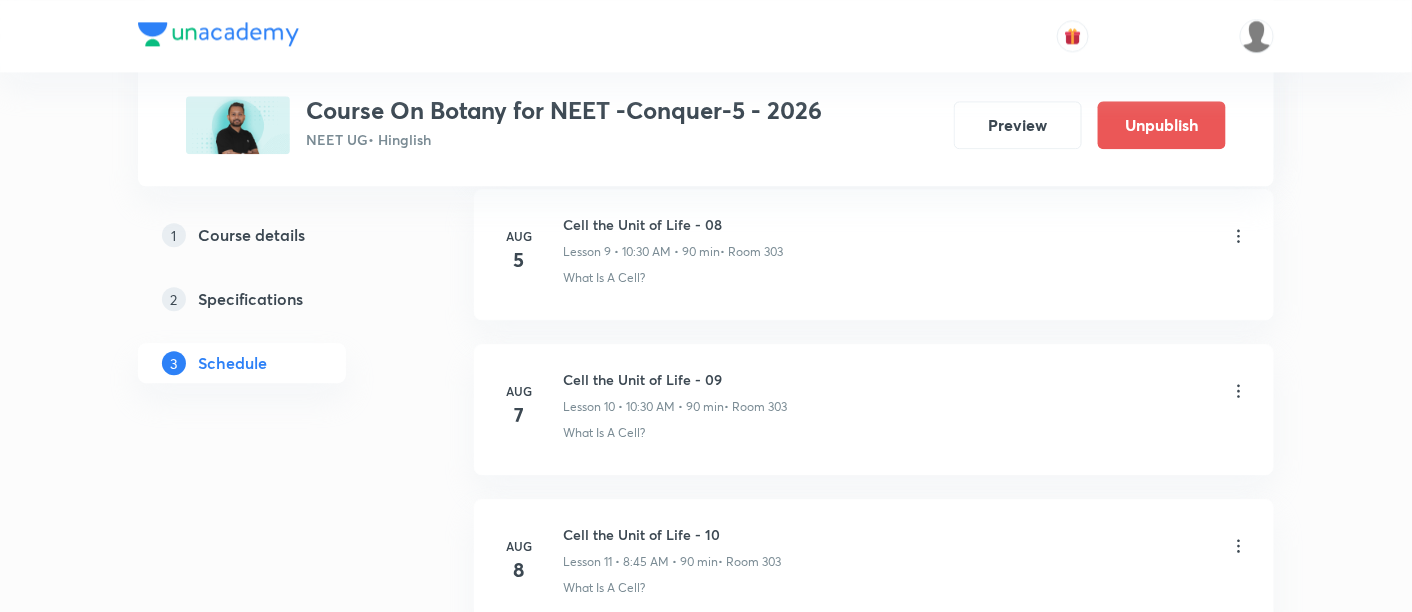 scroll, scrollTop: 1583, scrollLeft: 0, axis: vertical 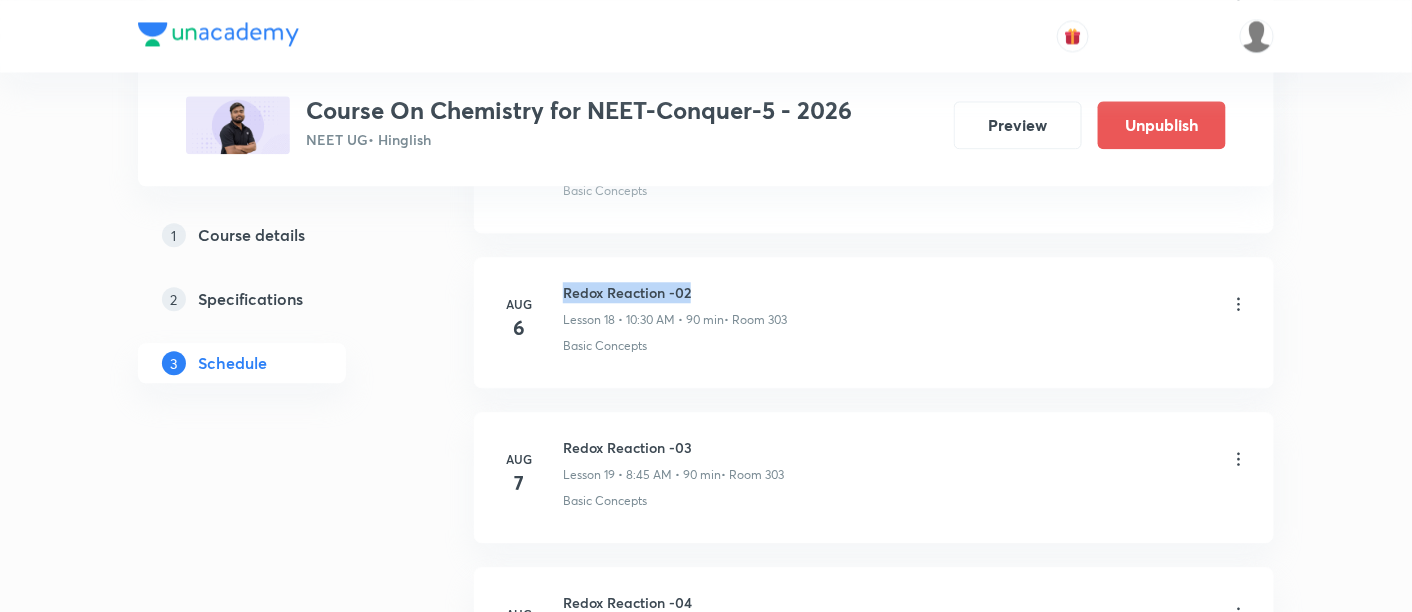 drag, startPoint x: 565, startPoint y: 278, endPoint x: 705, endPoint y: 278, distance: 140 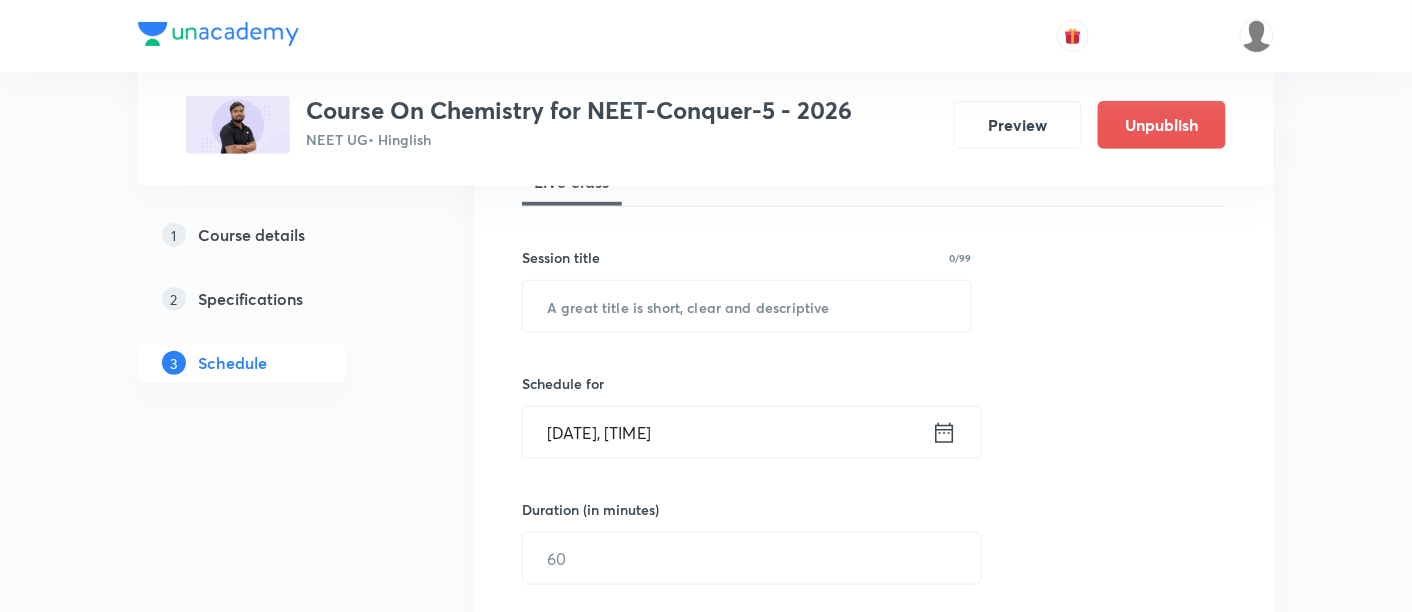 scroll, scrollTop: 325, scrollLeft: 0, axis: vertical 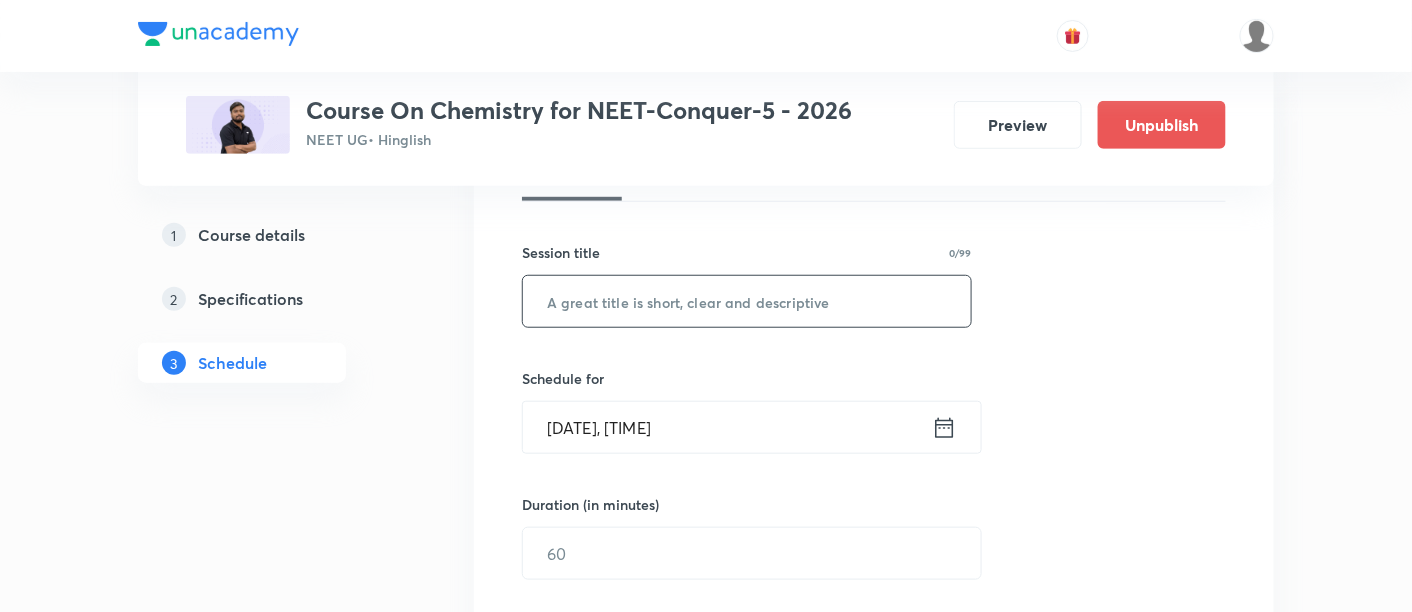 click at bounding box center [747, 301] 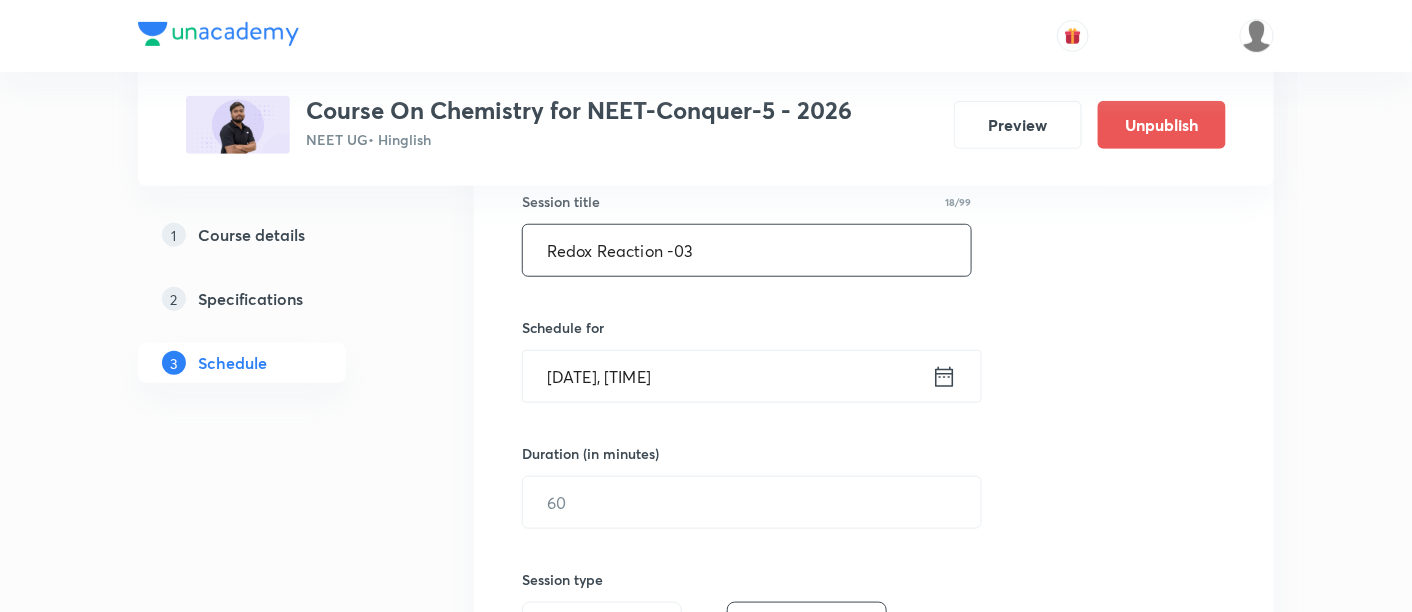 scroll, scrollTop: 377, scrollLeft: 0, axis: vertical 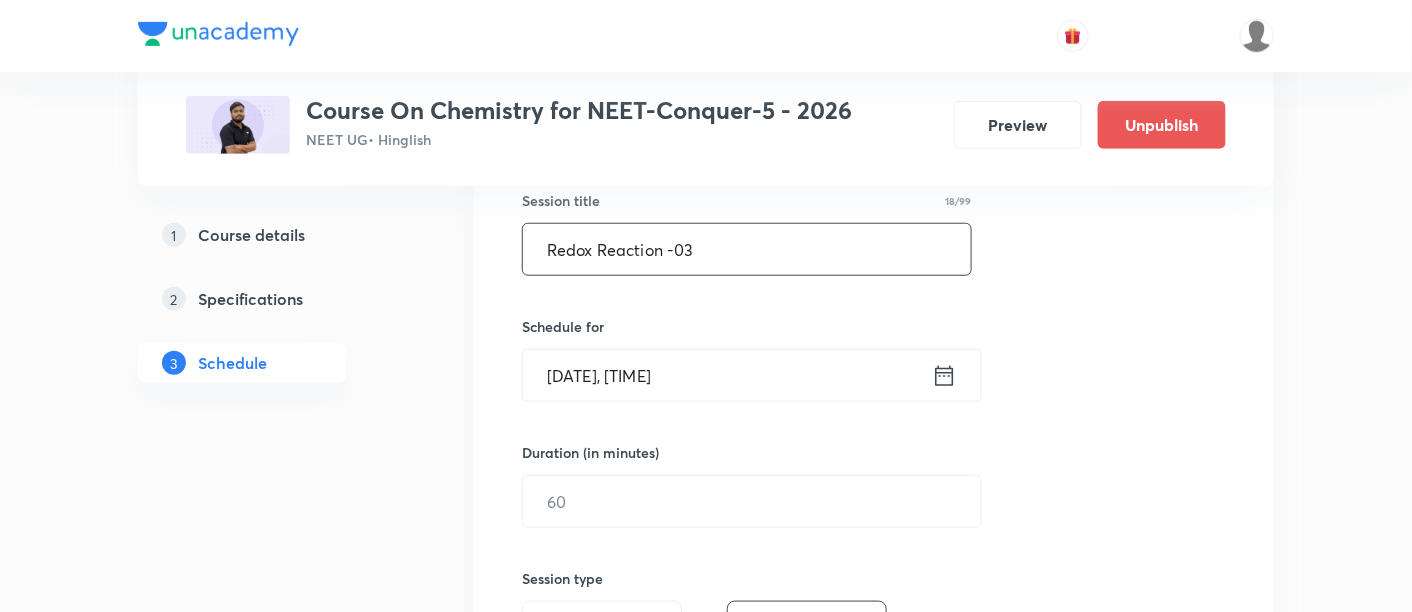type on "Redox Reaction -03" 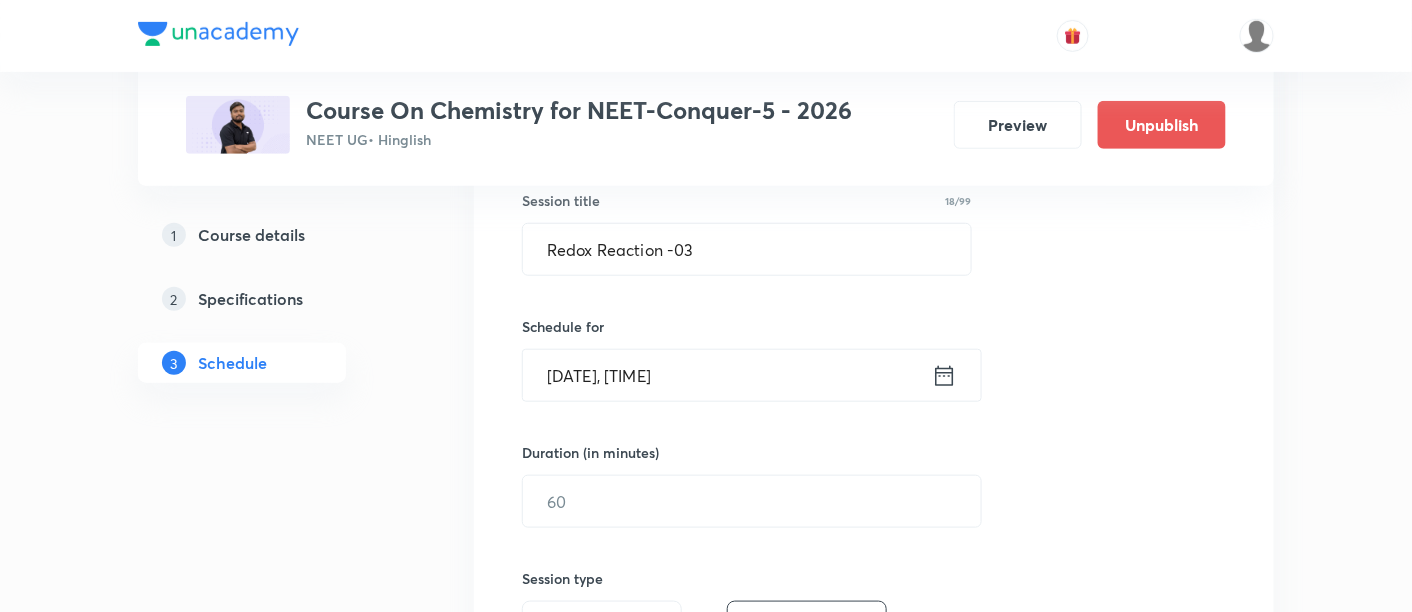 click 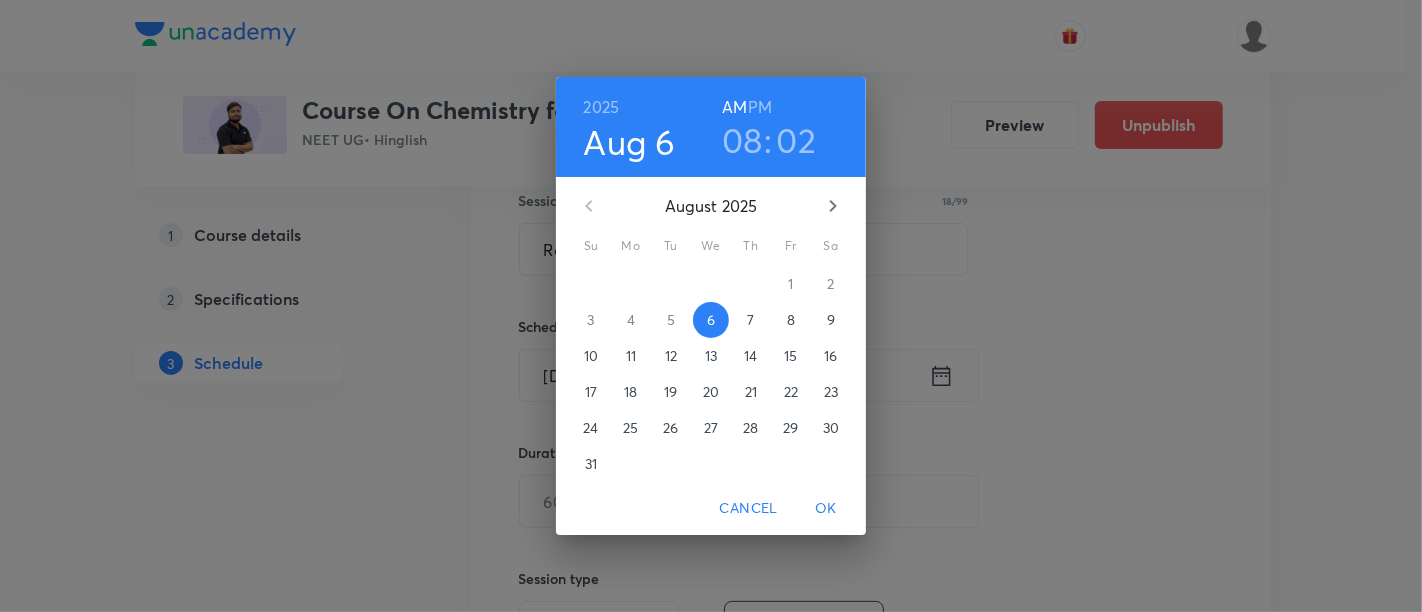 click on "PM" at bounding box center [760, 107] 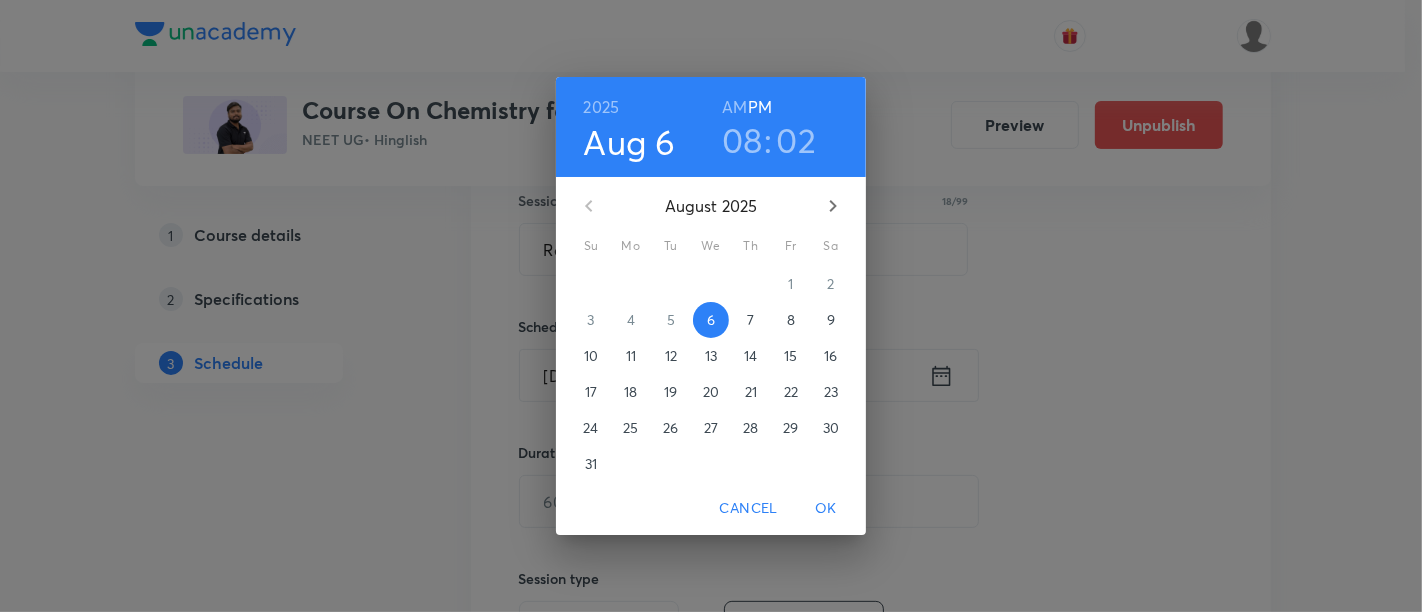 click on "08" at bounding box center [742, 140] 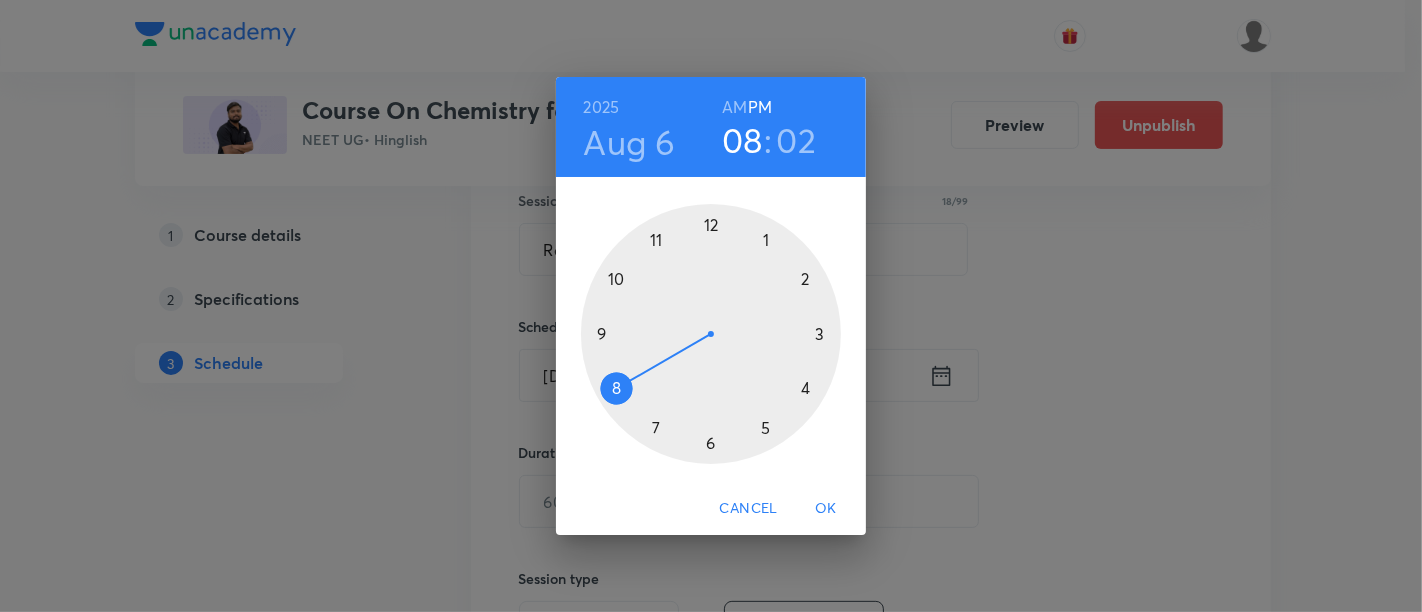 click at bounding box center (711, 334) 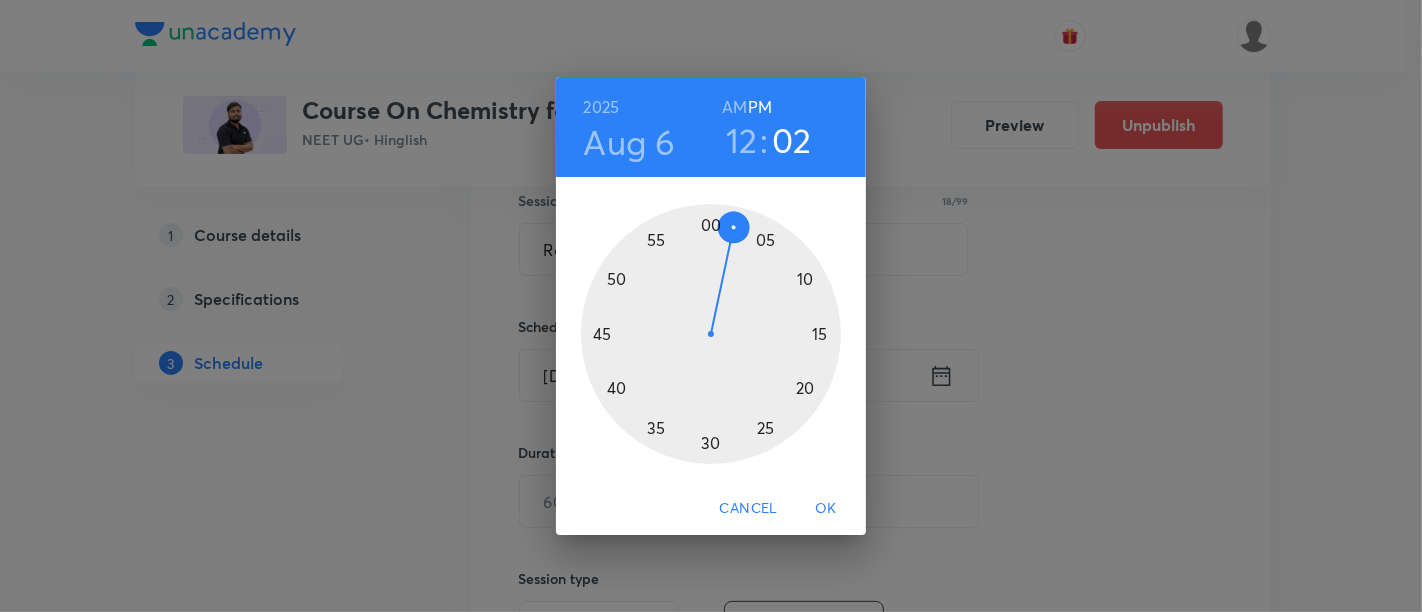click at bounding box center (711, 334) 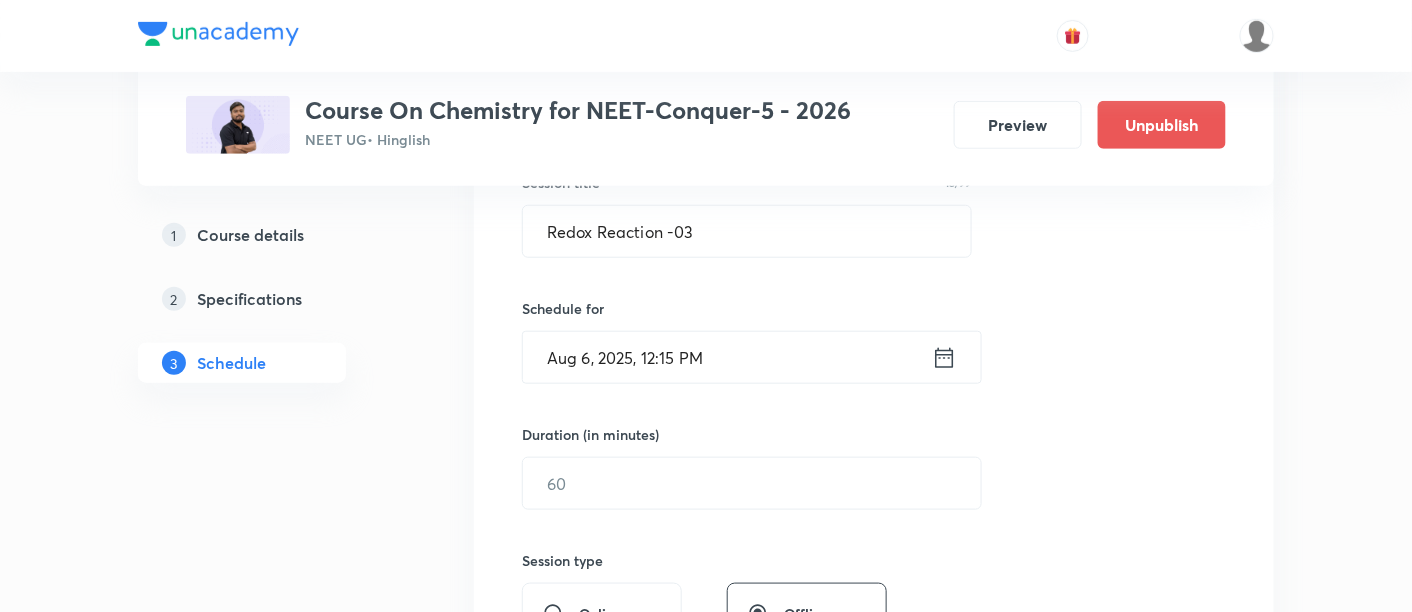 scroll, scrollTop: 425, scrollLeft: 0, axis: vertical 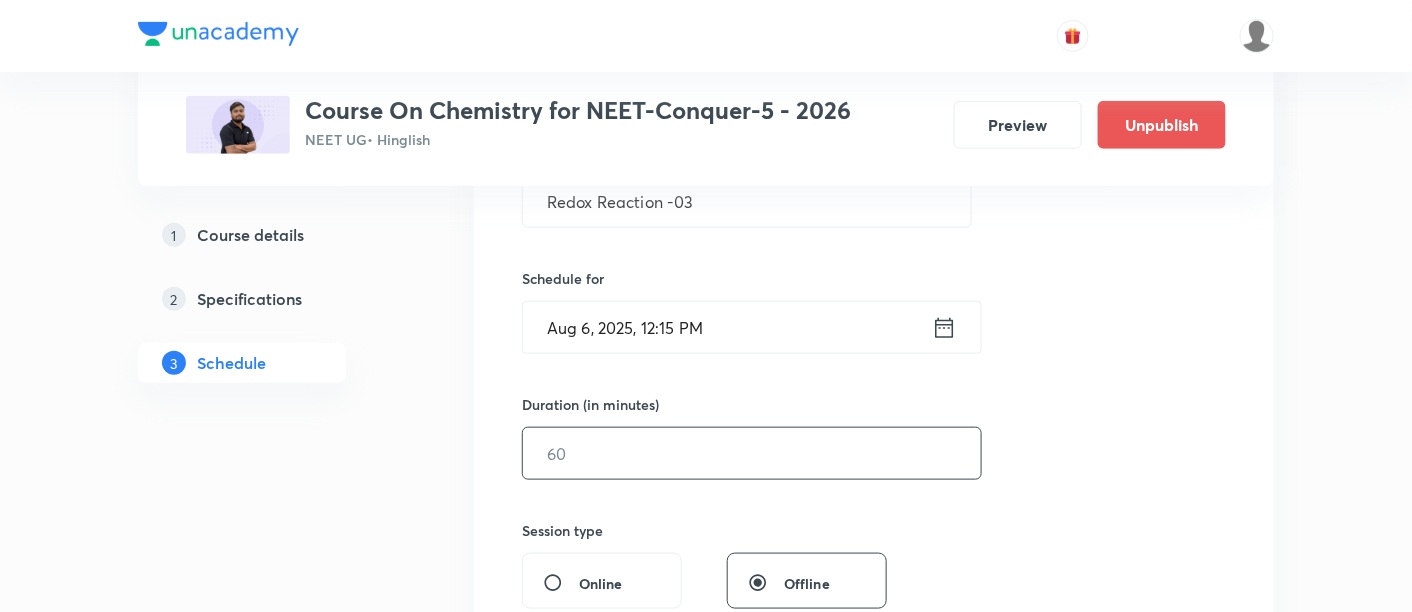 click at bounding box center (752, 453) 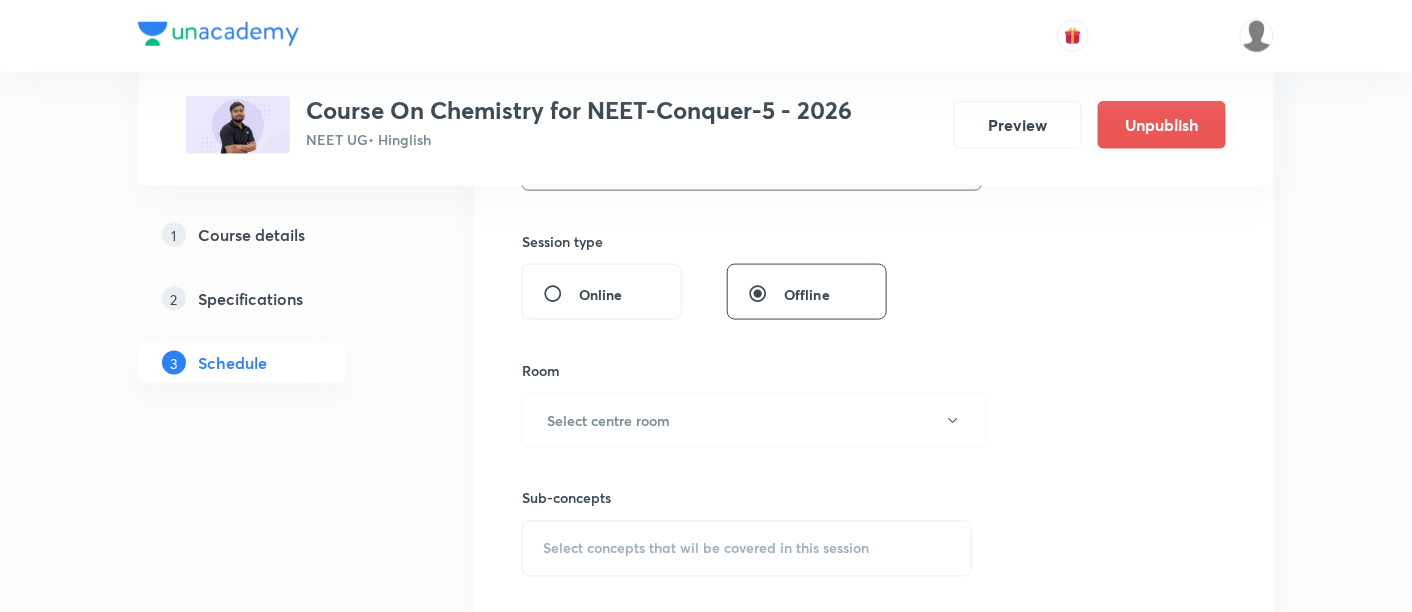 scroll, scrollTop: 714, scrollLeft: 0, axis: vertical 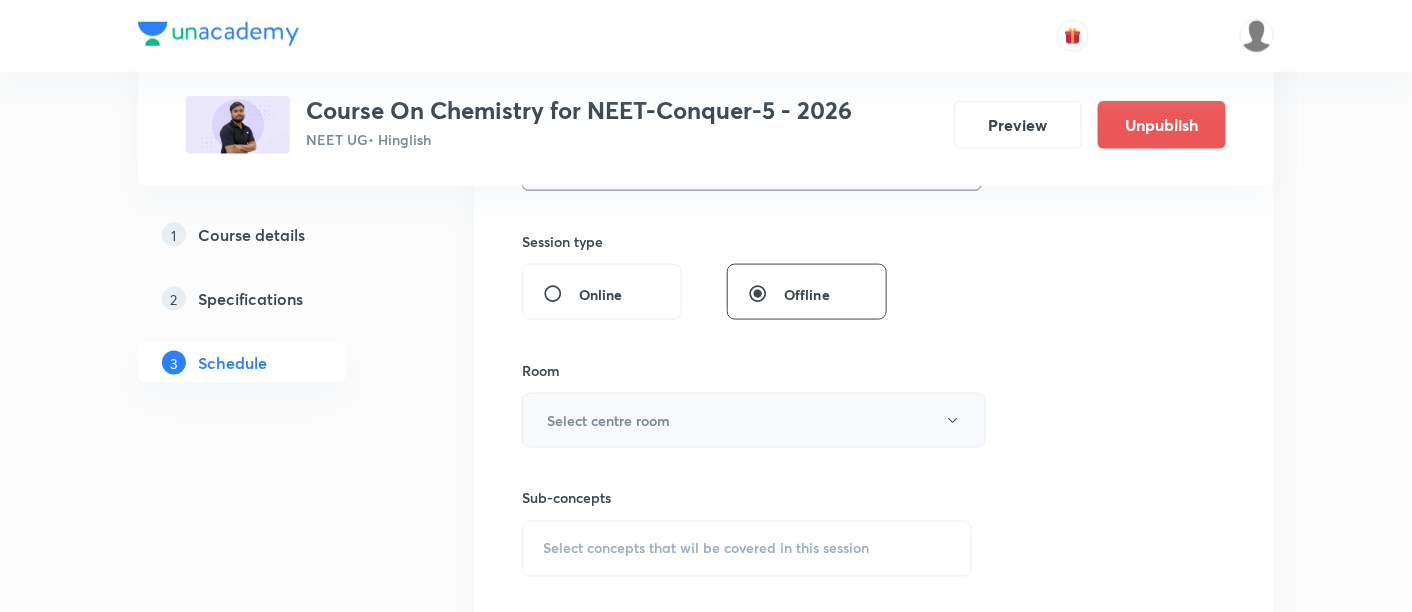 type on "90" 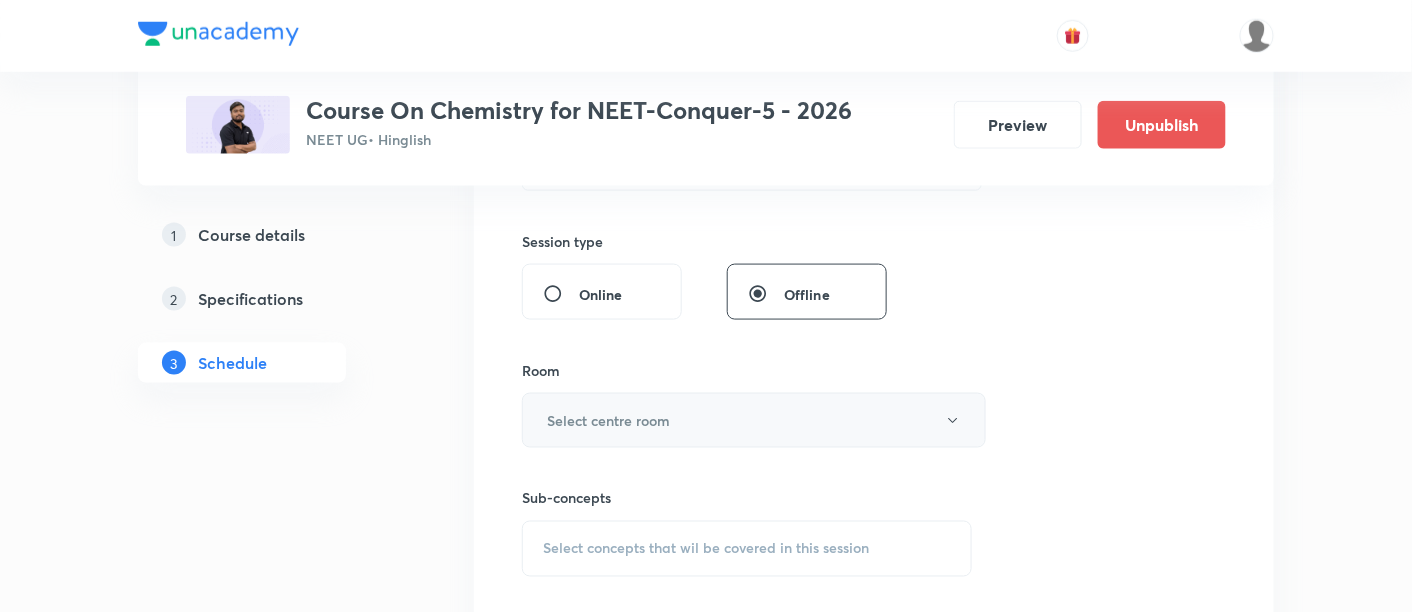 click on "Select centre room" at bounding box center (754, 420) 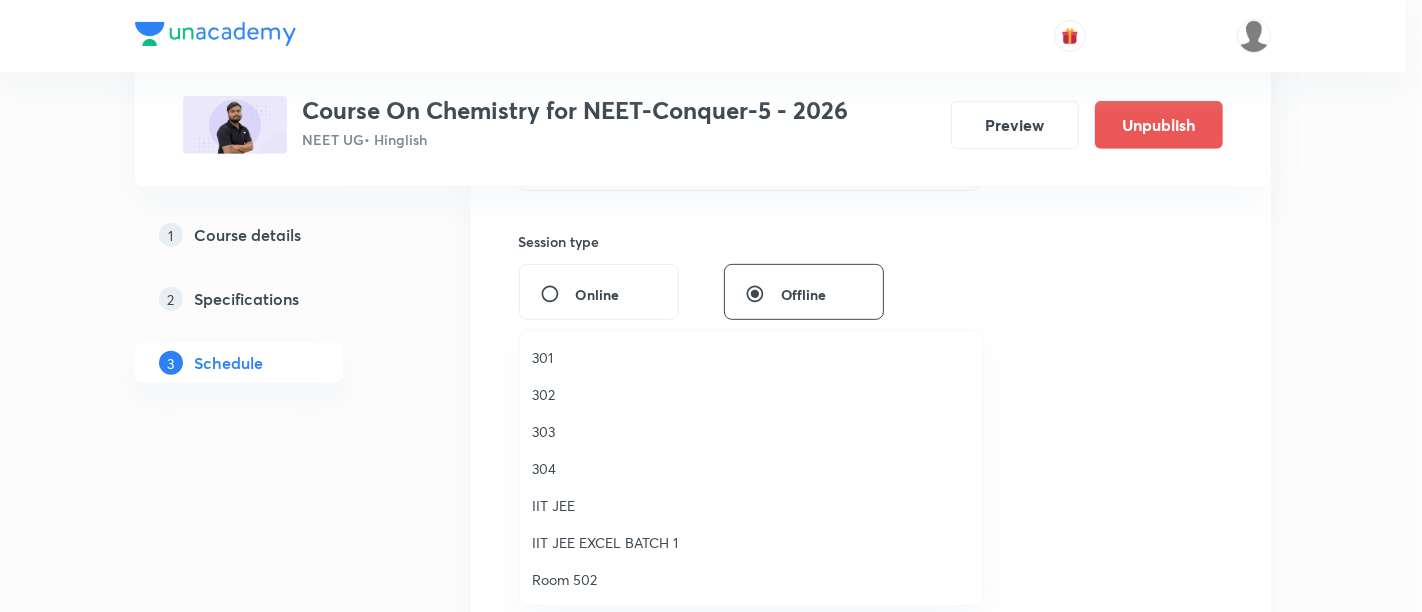 click on "303" at bounding box center (751, 431) 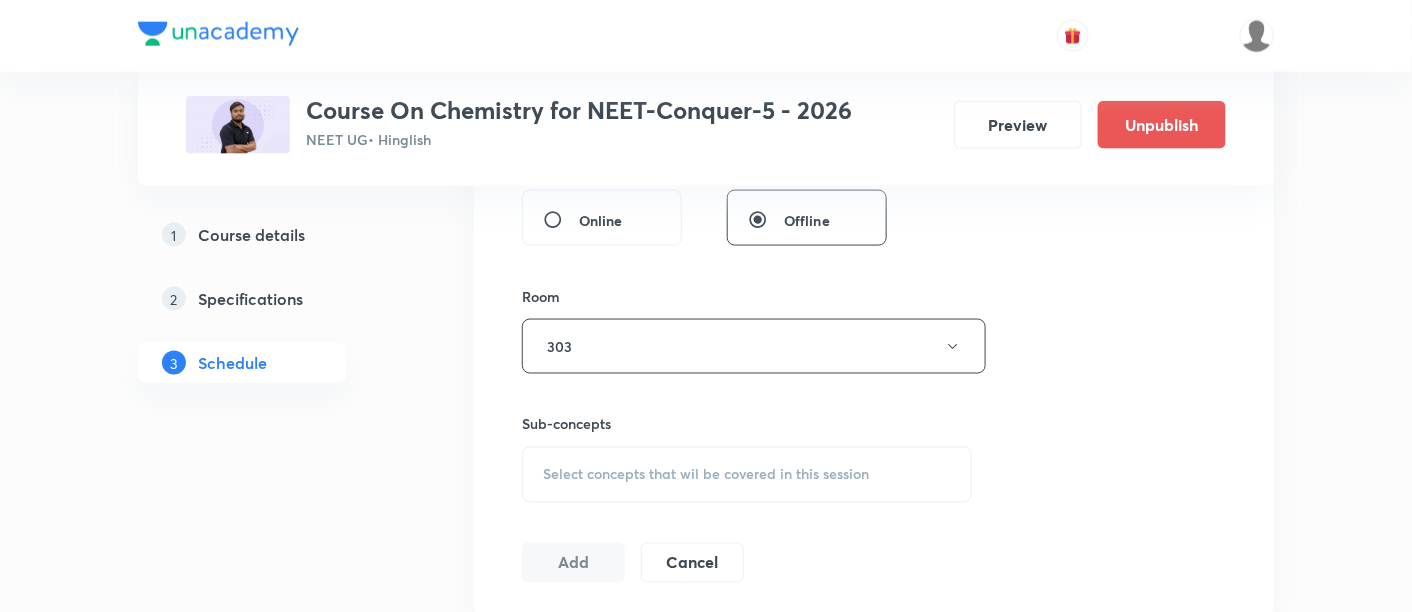 scroll, scrollTop: 818, scrollLeft: 0, axis: vertical 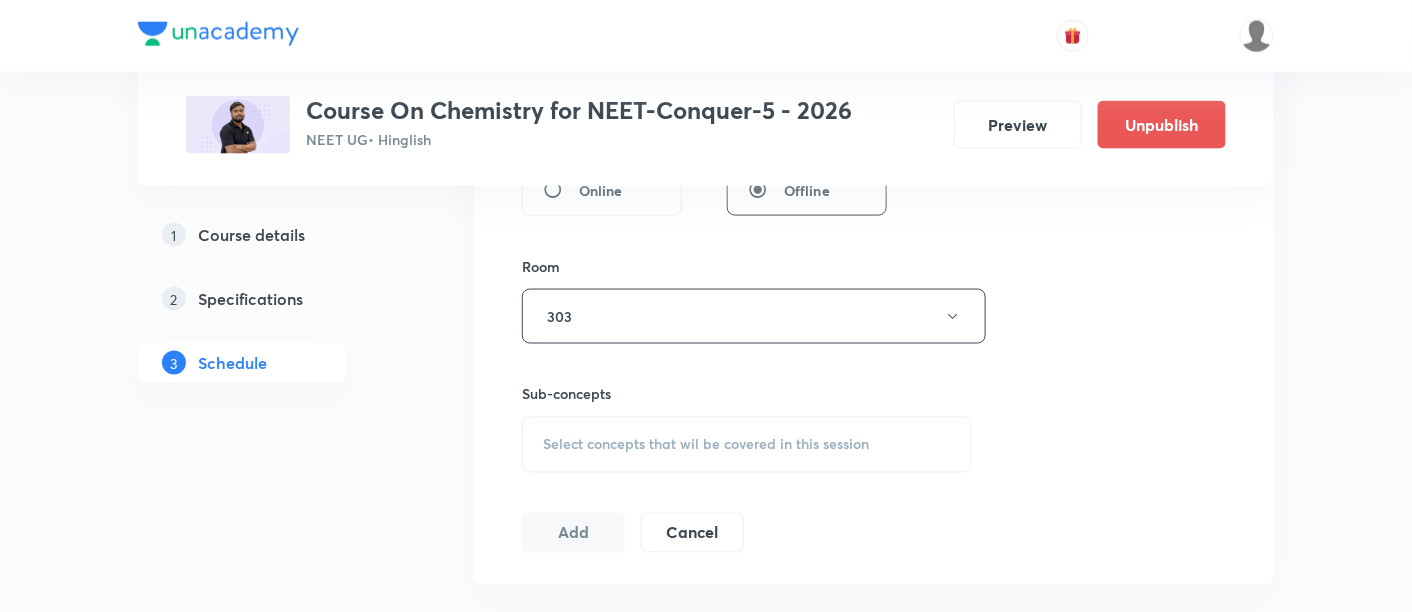 click on "Select concepts that wil be covered in this session" at bounding box center [706, 445] 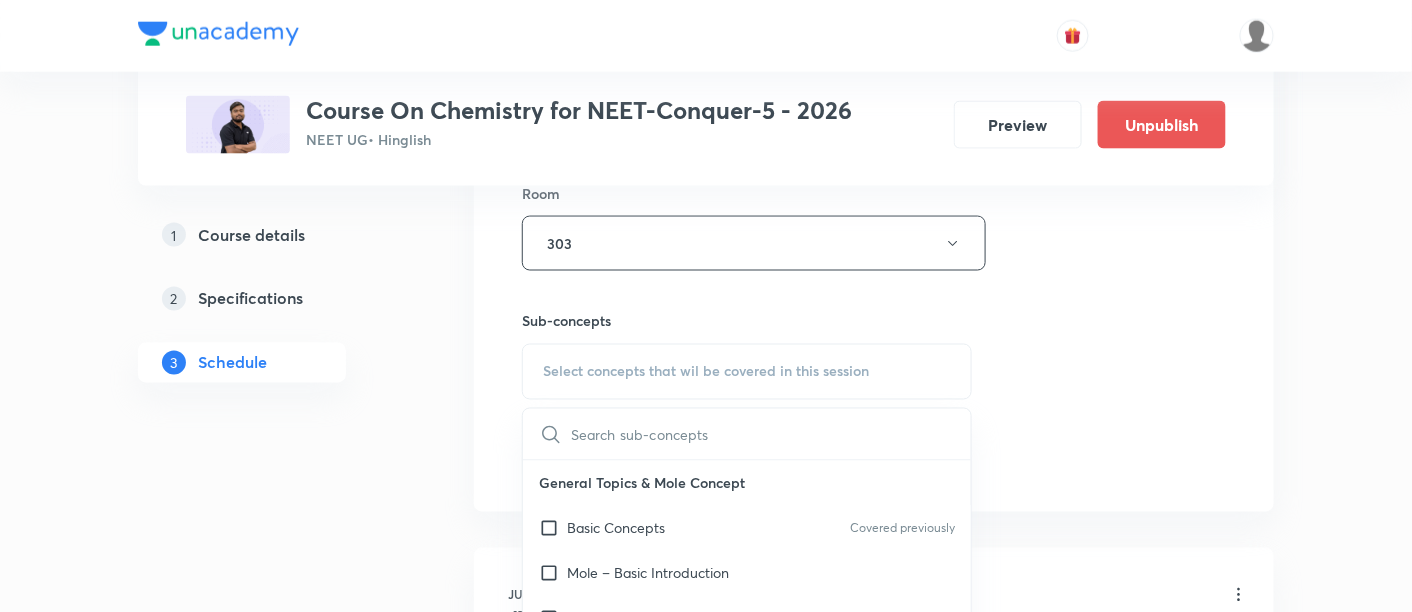 scroll, scrollTop: 903, scrollLeft: 0, axis: vertical 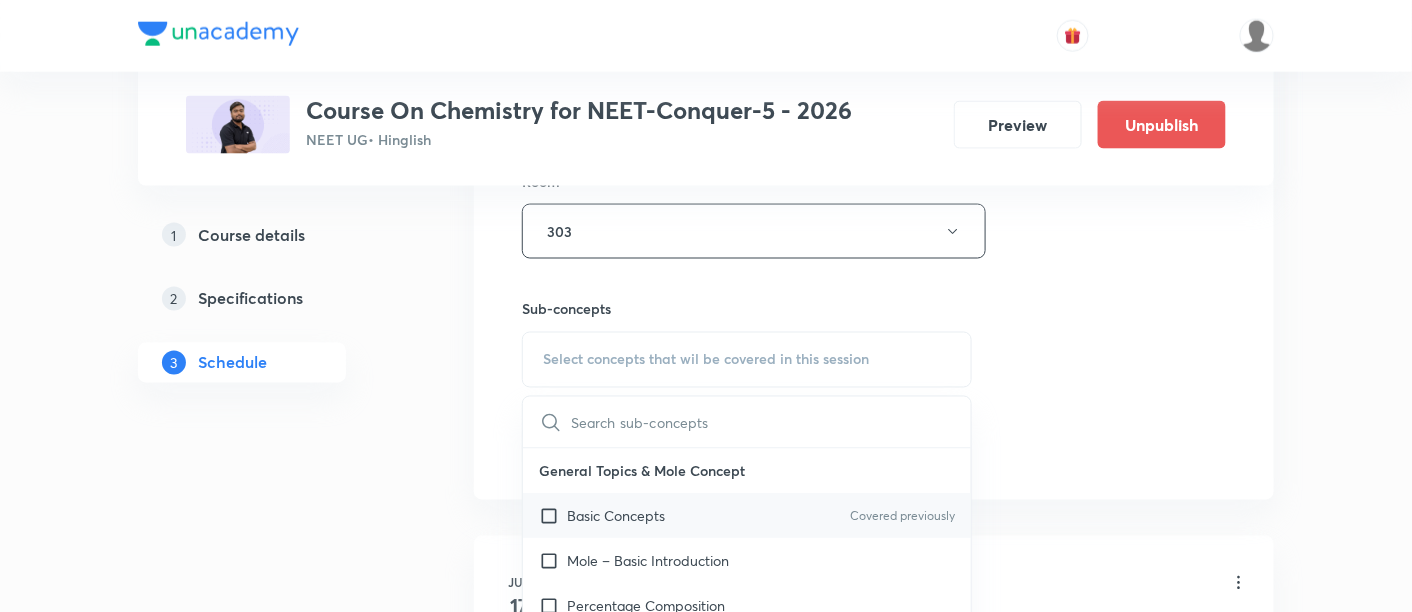 click on "Basic Concepts" at bounding box center (616, 516) 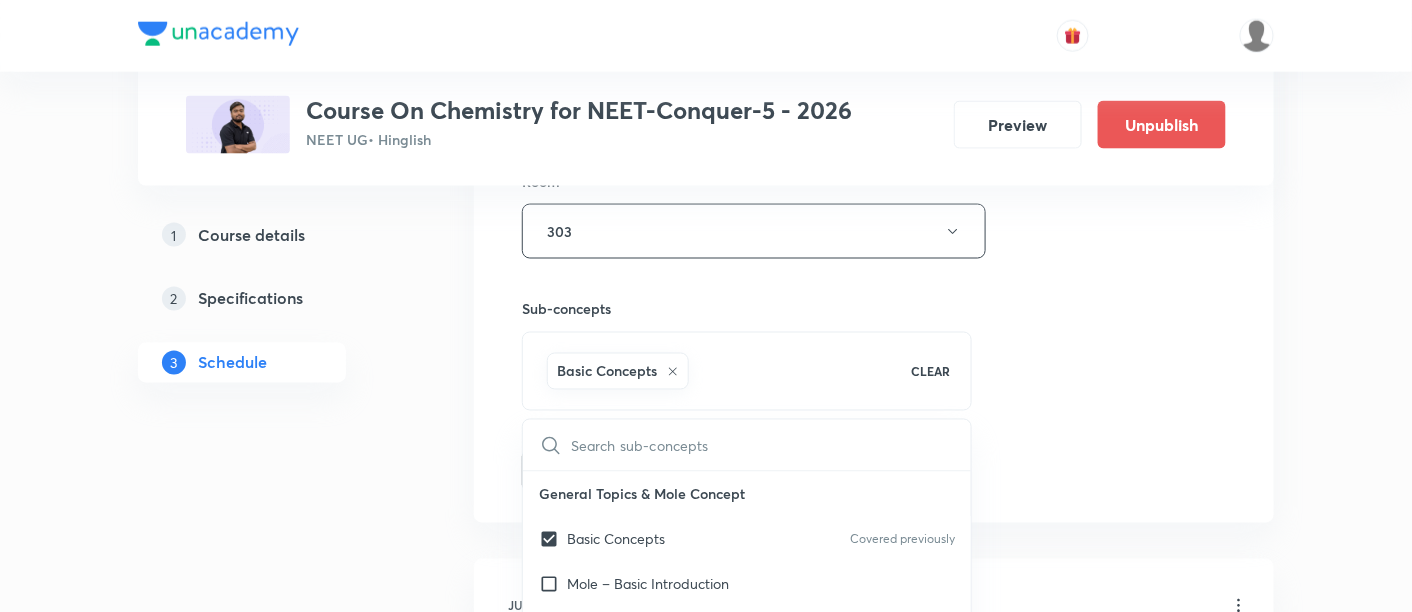 click on "Session  21 Live class Session title 18/99 Redox Reaction -03 ​ Schedule for Aug 6, 2025, 12:15 PM ​ Duration (in minutes) 90 ​   Session type Online Offline Room 303 Sub-concepts Basic Concepts CLEAR ​ General Topics & Mole Concept Basic Concepts Covered previously Mole – Basic Introduction Percentage Composition Stoichiometry Principle of Atom Conservation (POAC) Relation between Stoichiometric Quantities Application of Mole Concept: Gravimetric Analysis Electronic Configuration Of Atoms (Hund's rule)  Quantum Numbers (Magnetic Quantum no.) Quantum Numbers(Pauli's Exclusion law) Mean Molar Mass or Molecular Mass Variation of Conductivity with Concentration Mechanism of Corrosion Atomic Structure Discovery Of Electron Some Prerequisites of Physics Discovery Of Protons And Neutrons Atomic Models Representation Of Atom With Electrons And Neutrons Nature of Waves Nature Of Electromagnetic Radiation Planck’S Quantum Theory Spectra-Continuous and Discontinuous Spectrum Bohr’s Model For Hydrogen Atom" at bounding box center (874, 10) 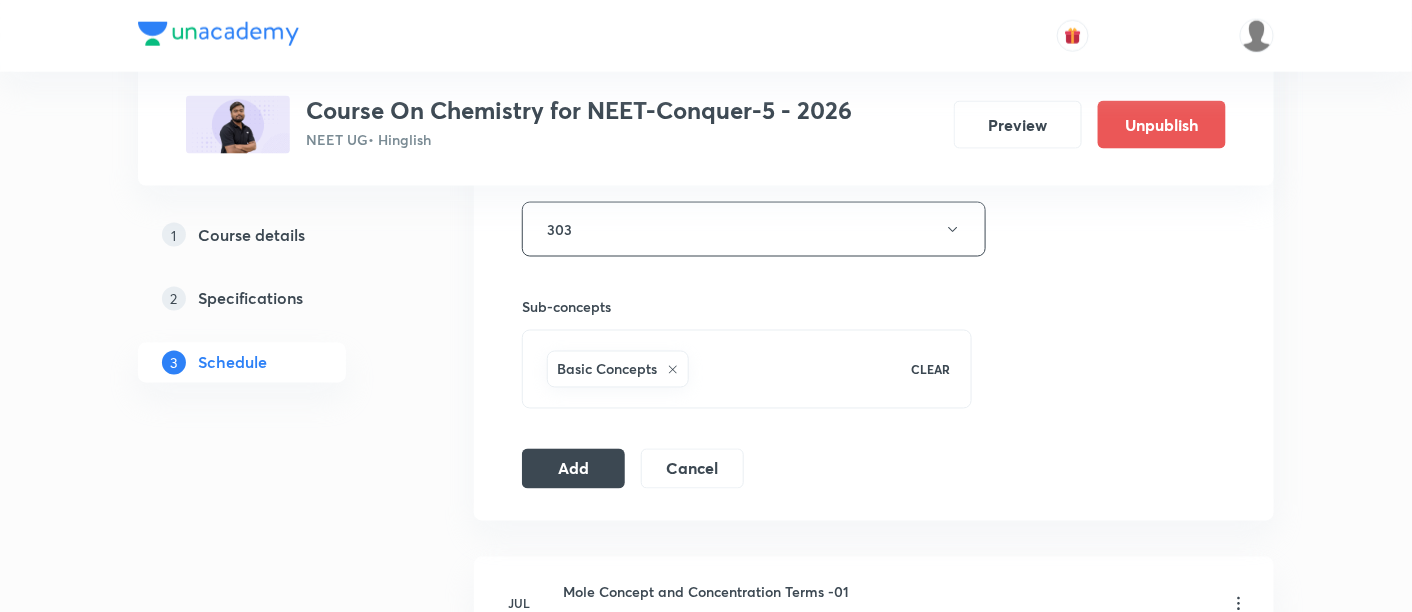 scroll, scrollTop: 924, scrollLeft: 0, axis: vertical 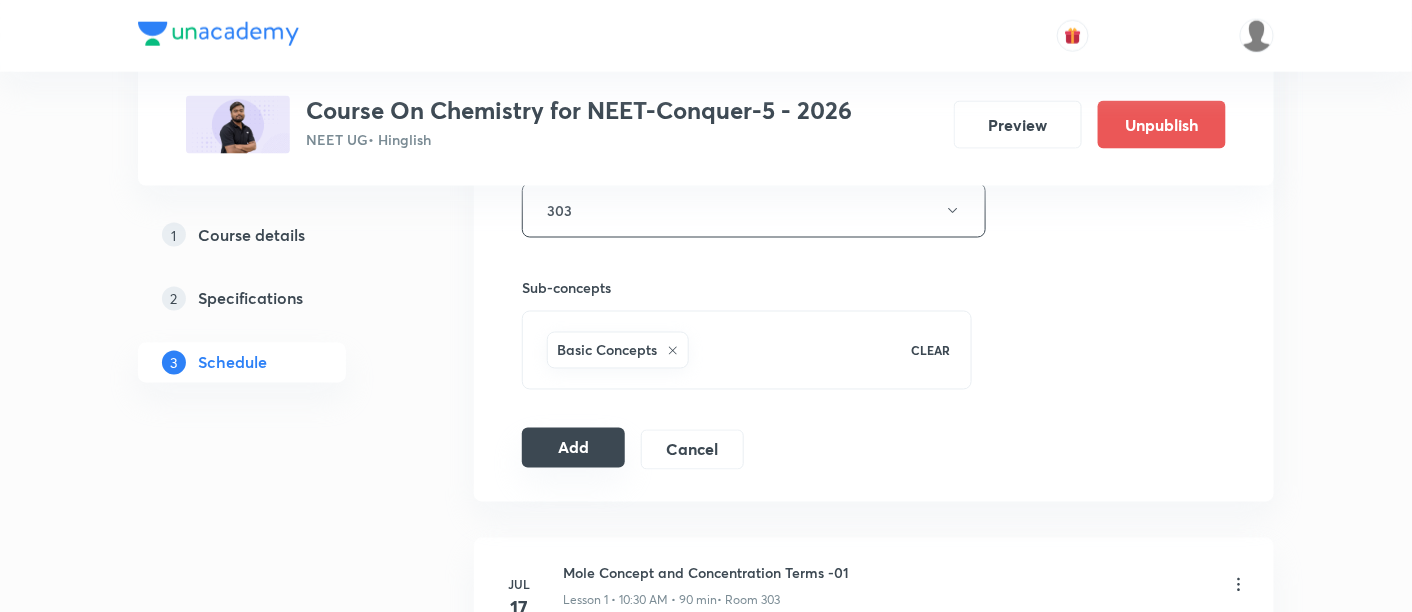 click on "Add" at bounding box center [573, 448] 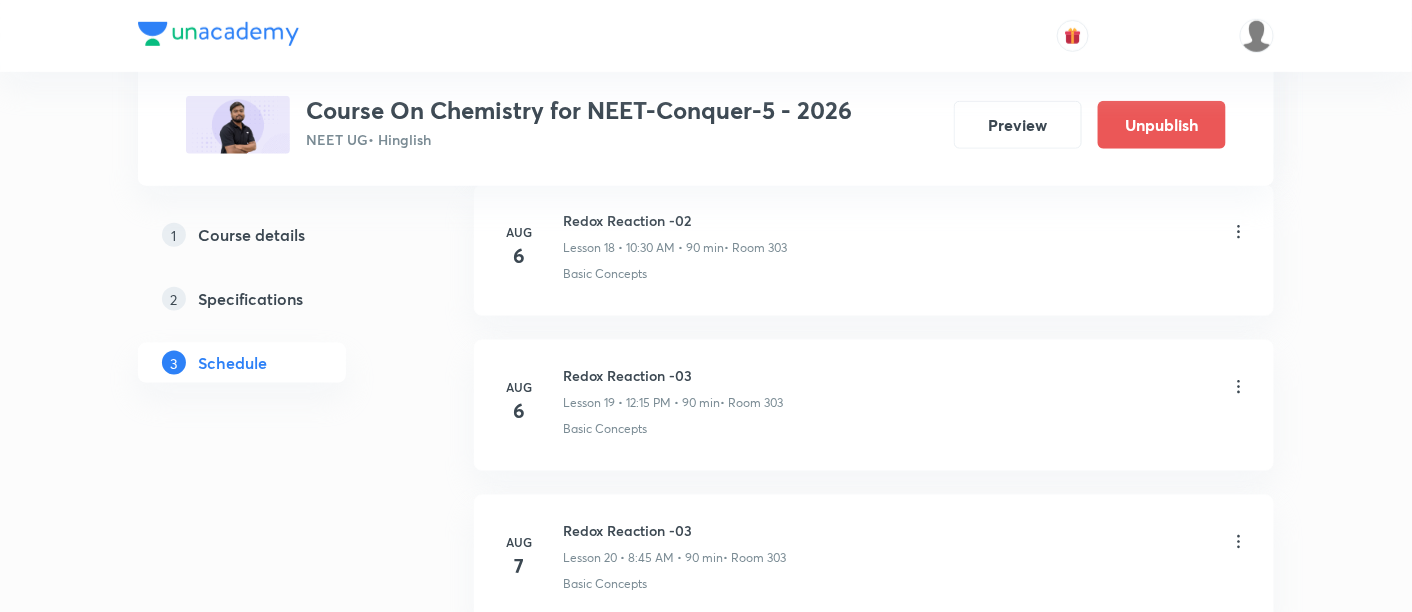 scroll, scrollTop: 2962, scrollLeft: 0, axis: vertical 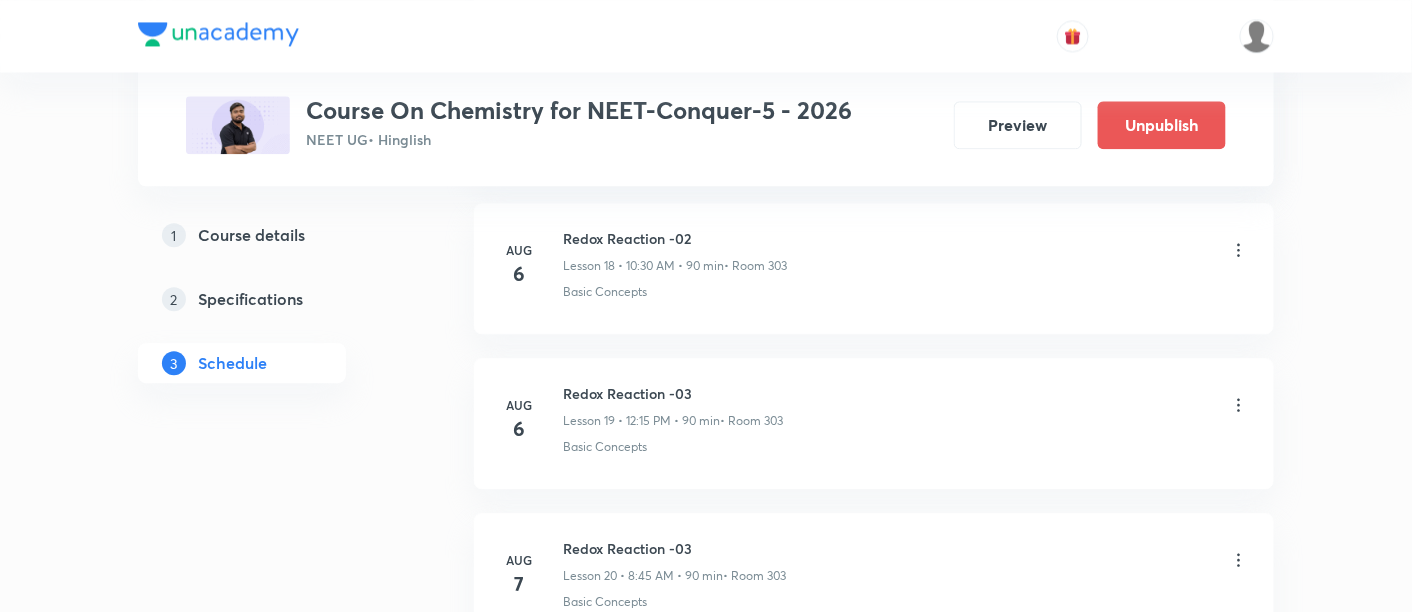 click 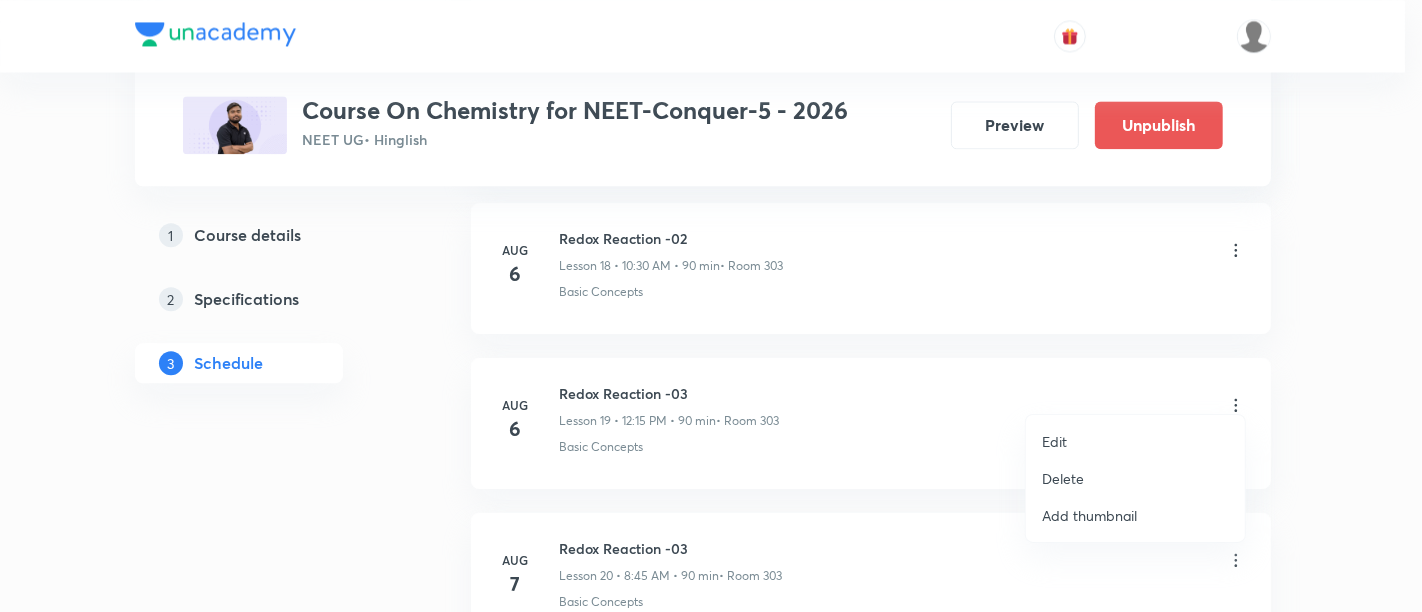 click on "Edit" at bounding box center (1054, 441) 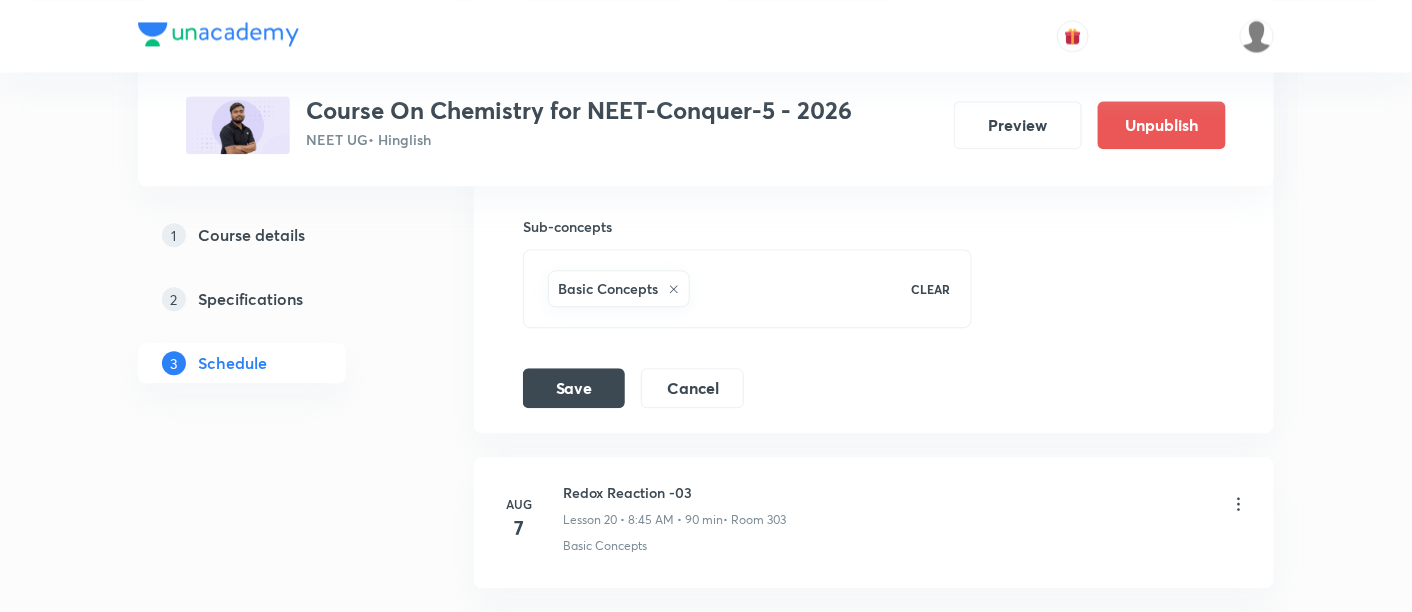 scroll, scrollTop: 3782, scrollLeft: 0, axis: vertical 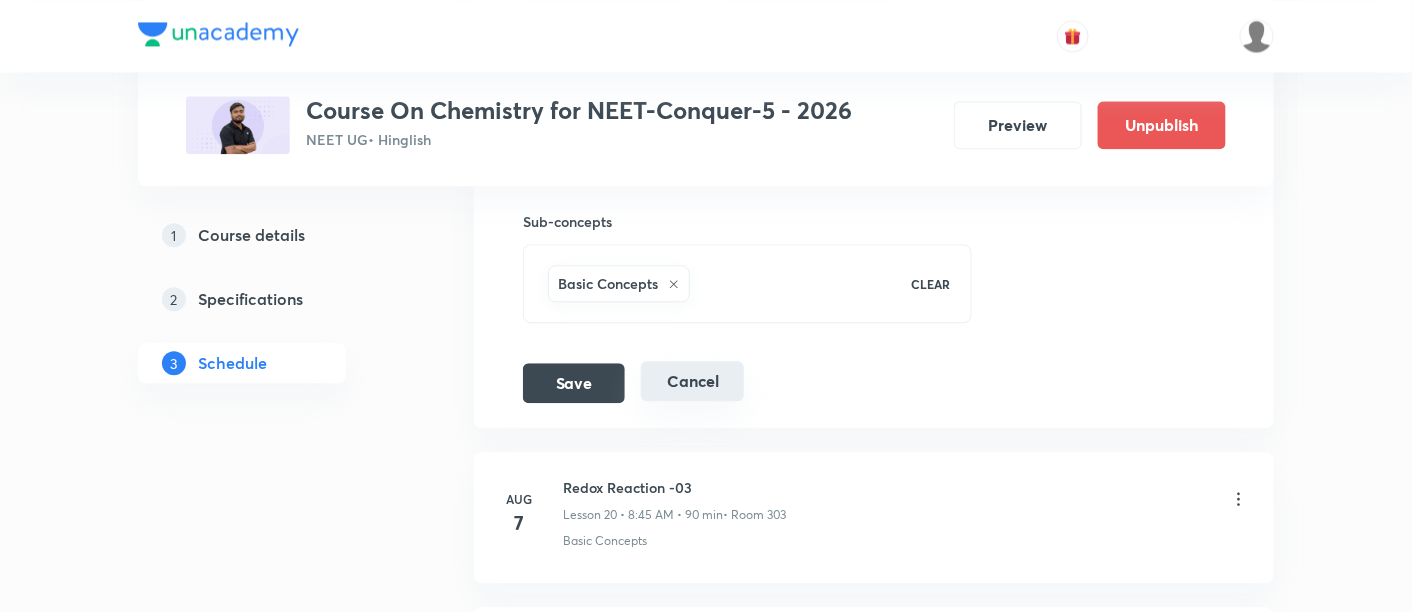 click on "Cancel" at bounding box center (692, 381) 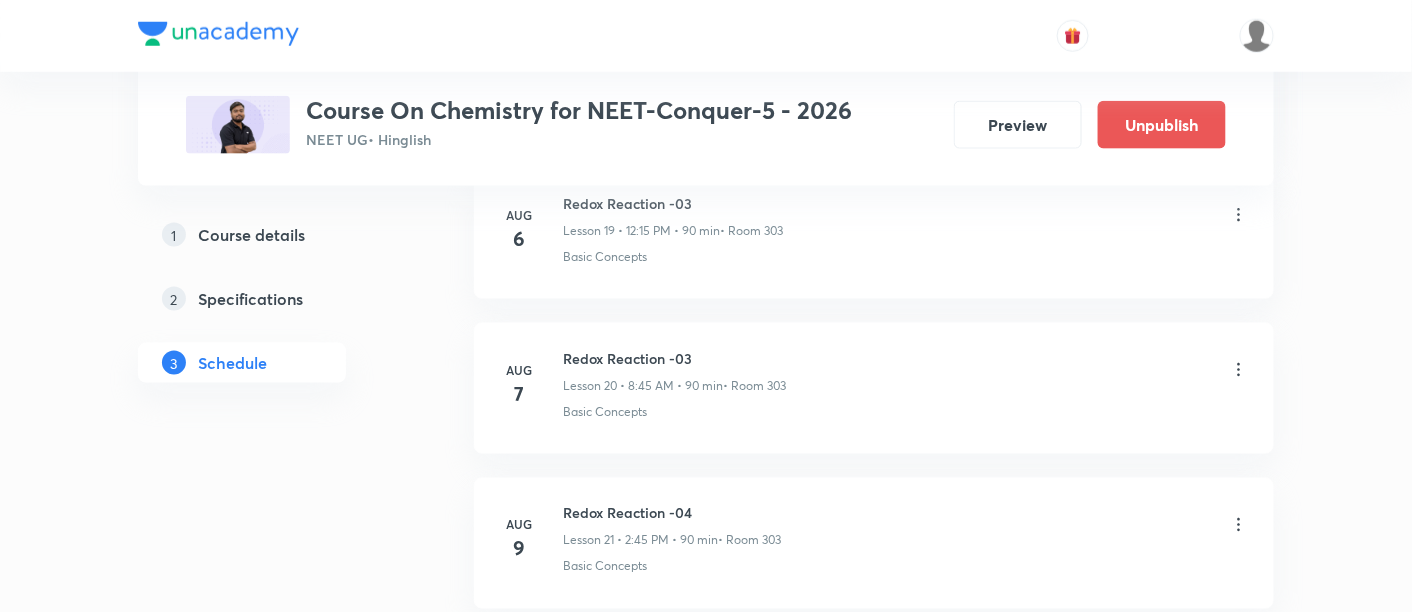 scroll, scrollTop: 3144, scrollLeft: 0, axis: vertical 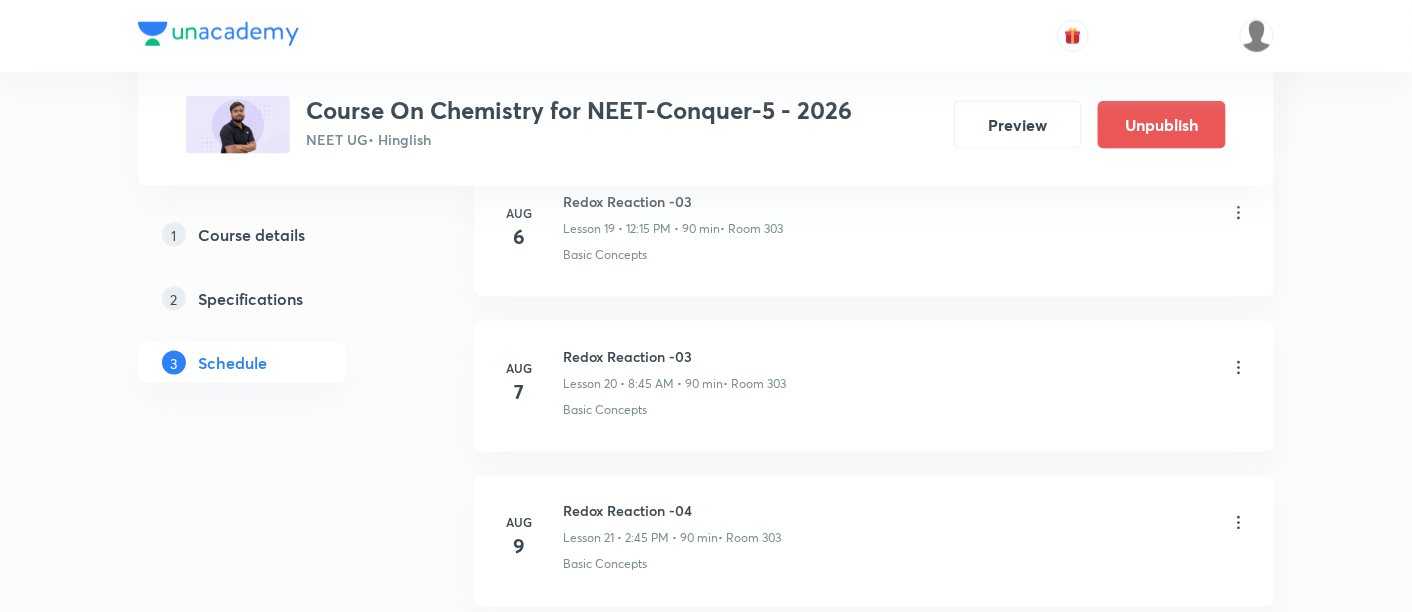 click 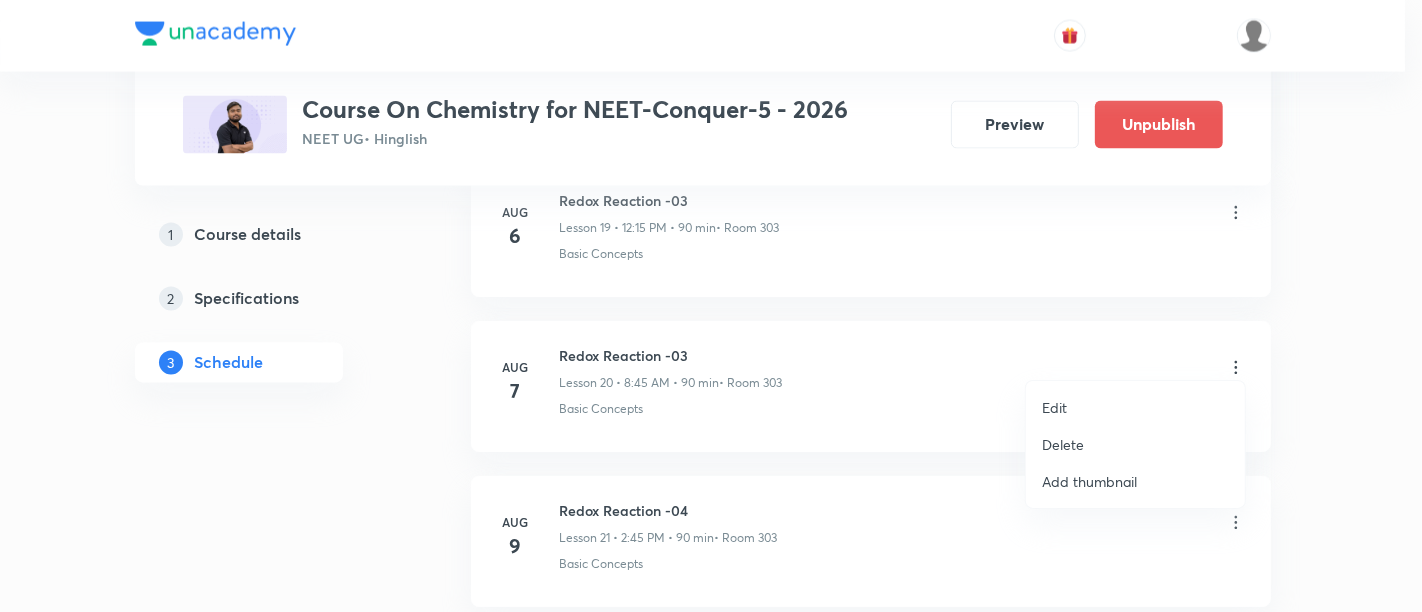 click on "Edit" at bounding box center (1054, 407) 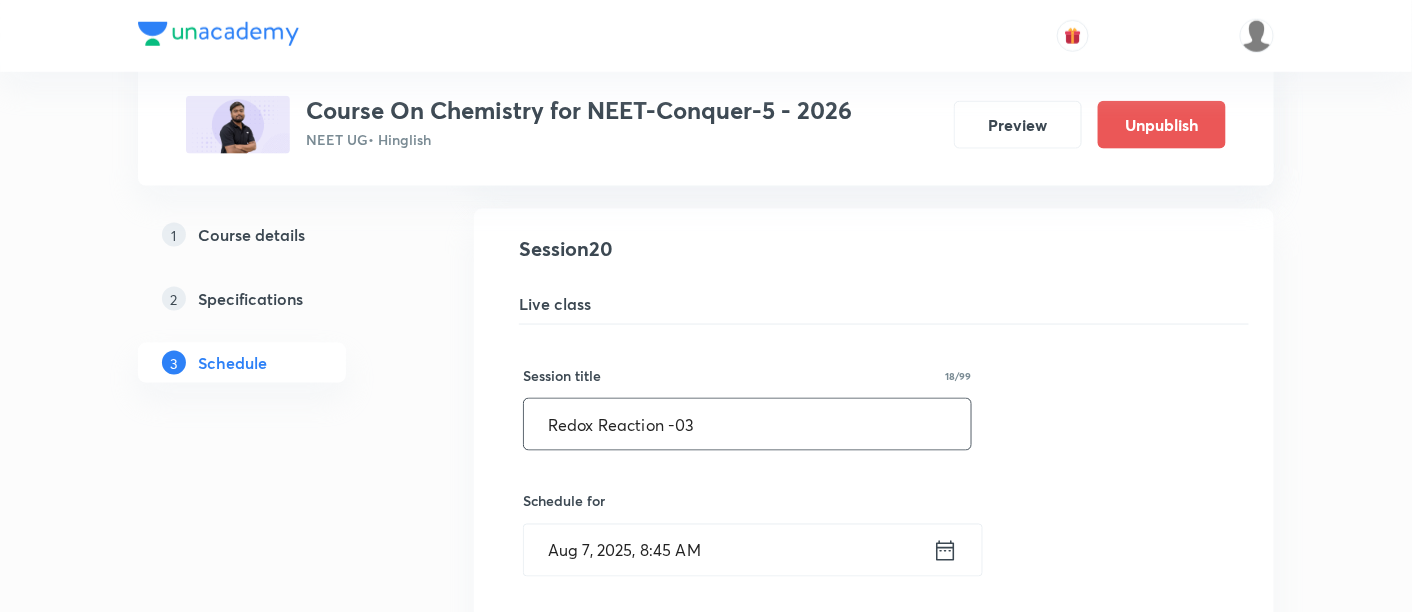 click on "Redox Reaction -03" at bounding box center [747, 424] 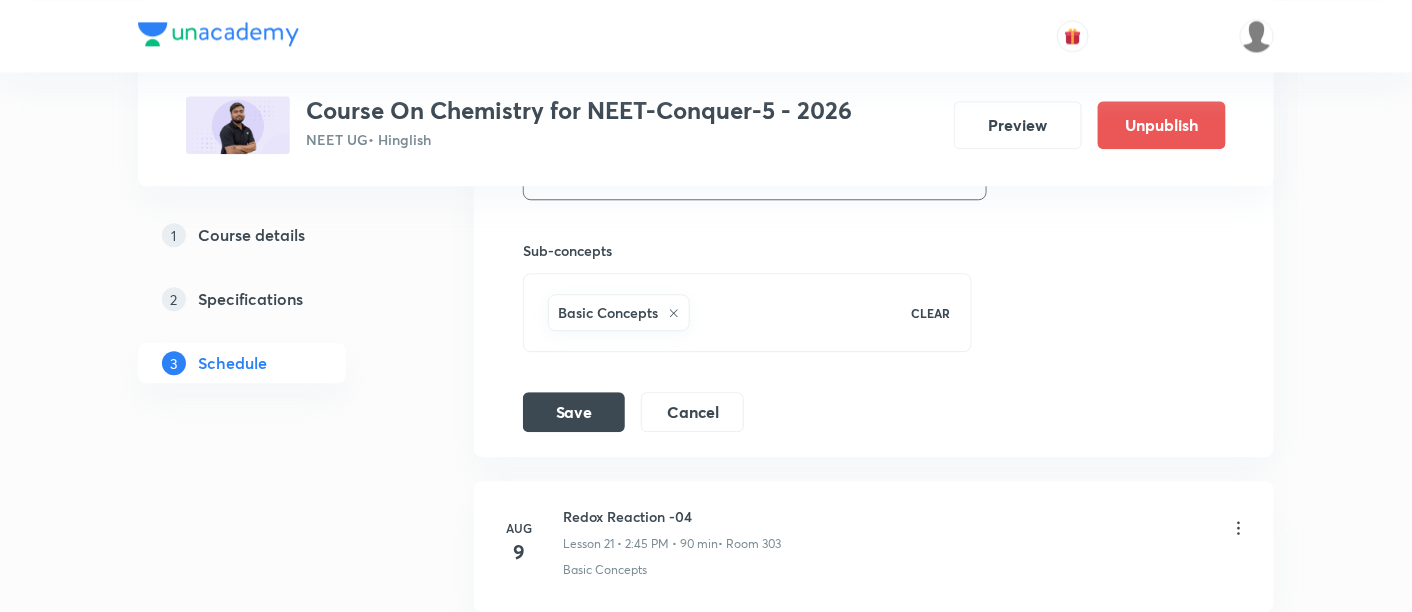 scroll, scrollTop: 3925, scrollLeft: 0, axis: vertical 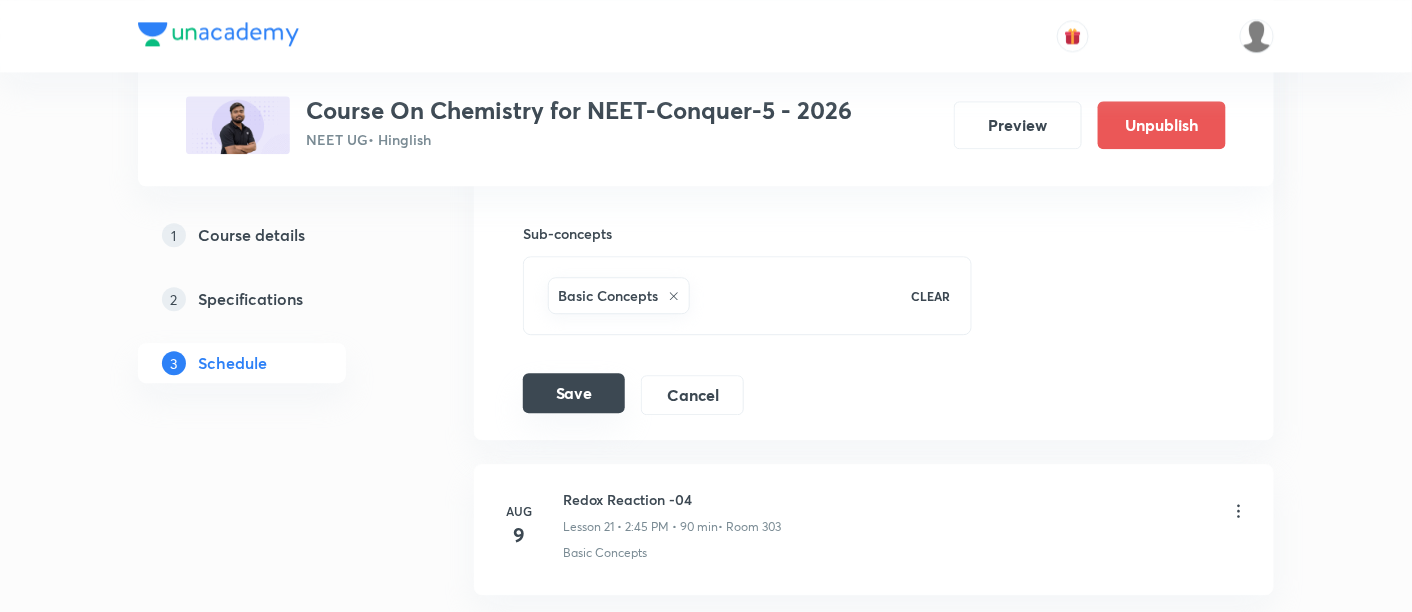 type on "Redox Reaction -04" 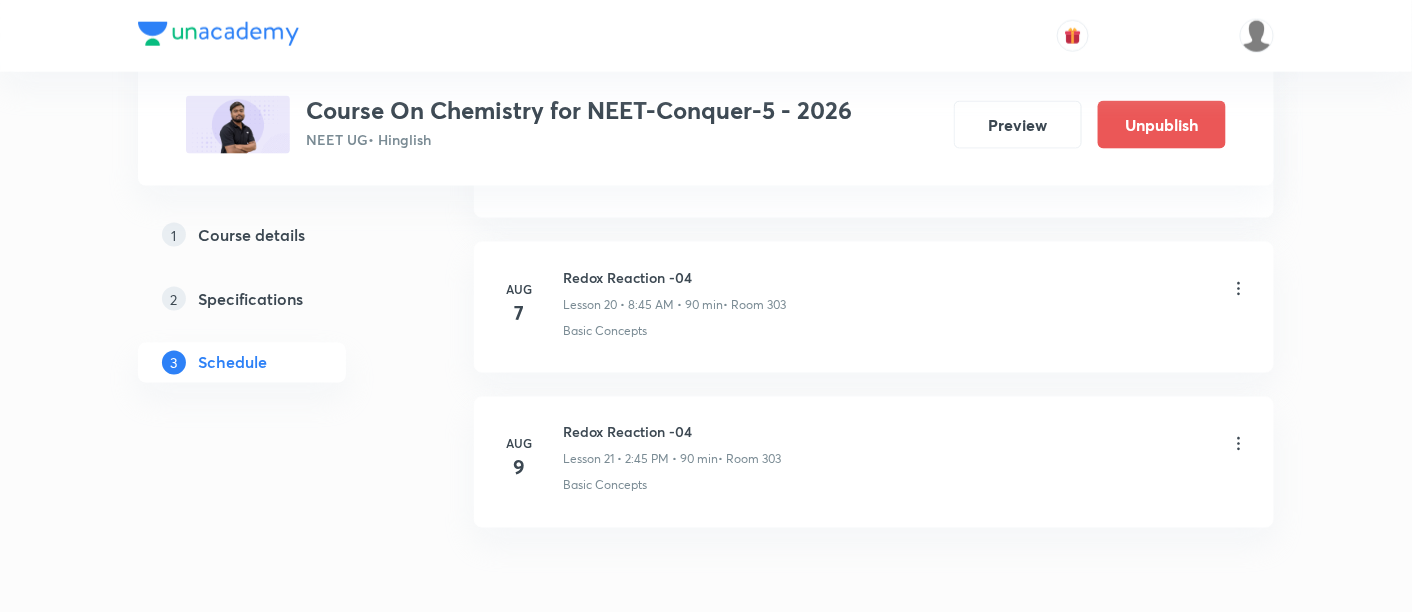 scroll, scrollTop: 3225, scrollLeft: 0, axis: vertical 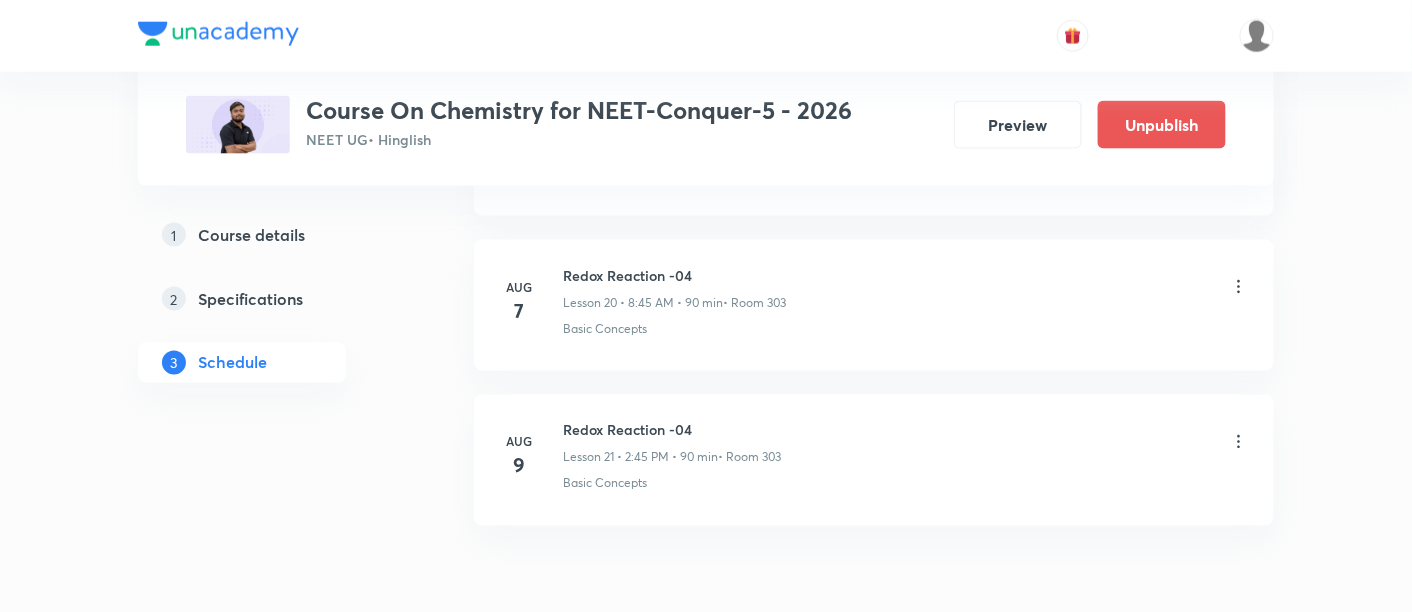 click on "Redox Reaction -04" at bounding box center [674, 275] 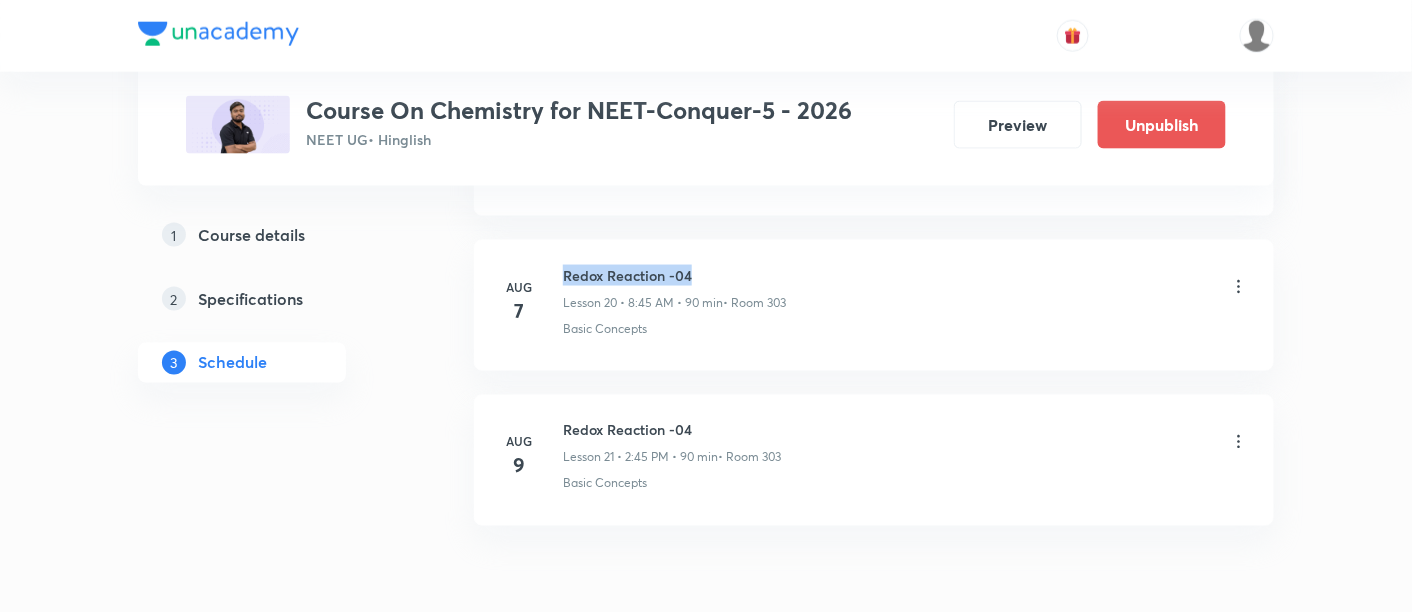 drag, startPoint x: 567, startPoint y: 258, endPoint x: 718, endPoint y: 258, distance: 151 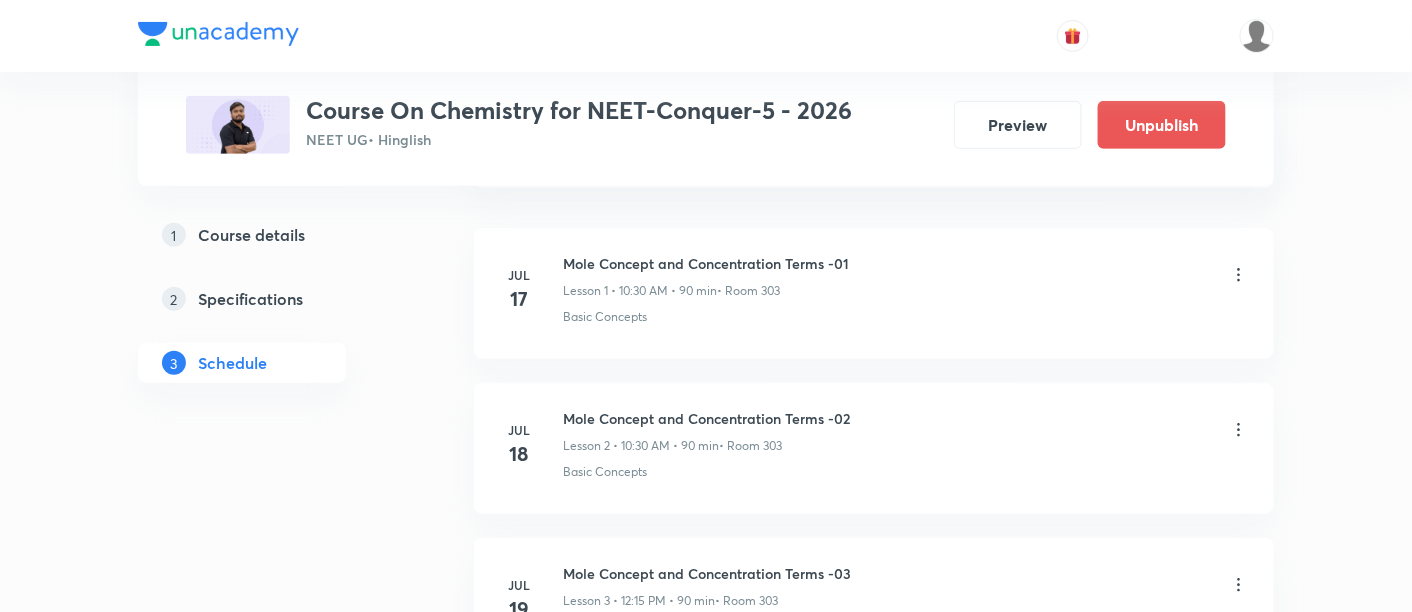 scroll, scrollTop: 0, scrollLeft: 0, axis: both 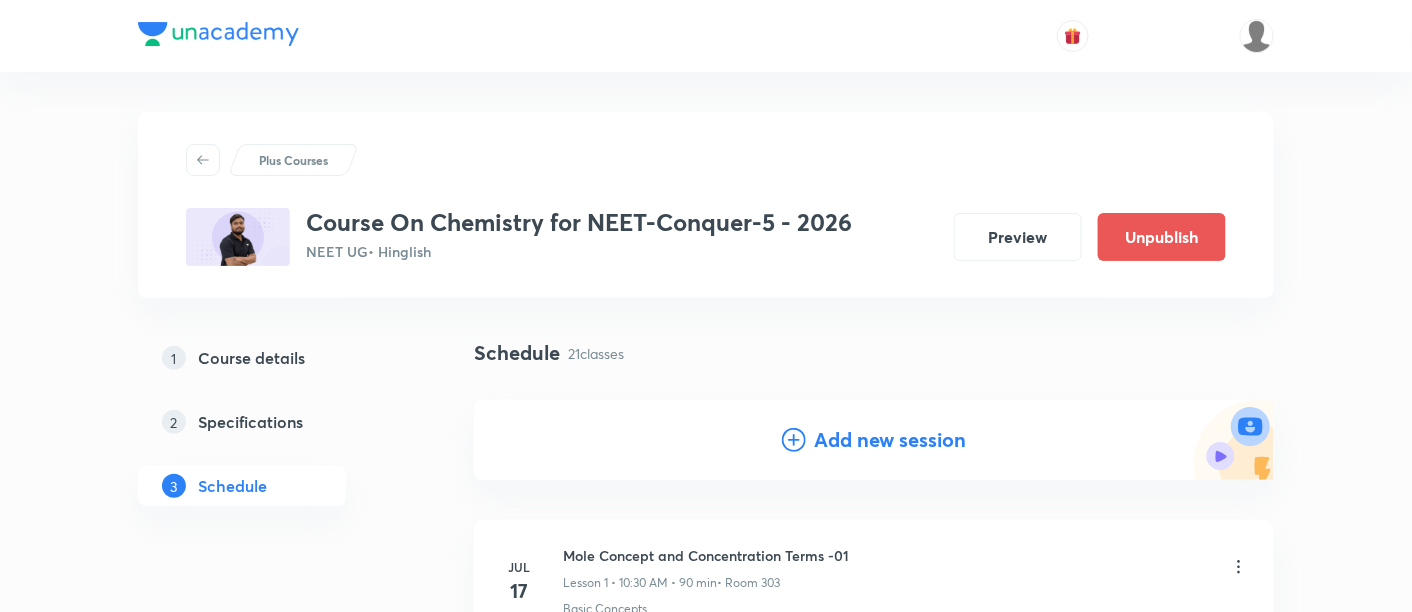 click on "Add new session" at bounding box center [890, 440] 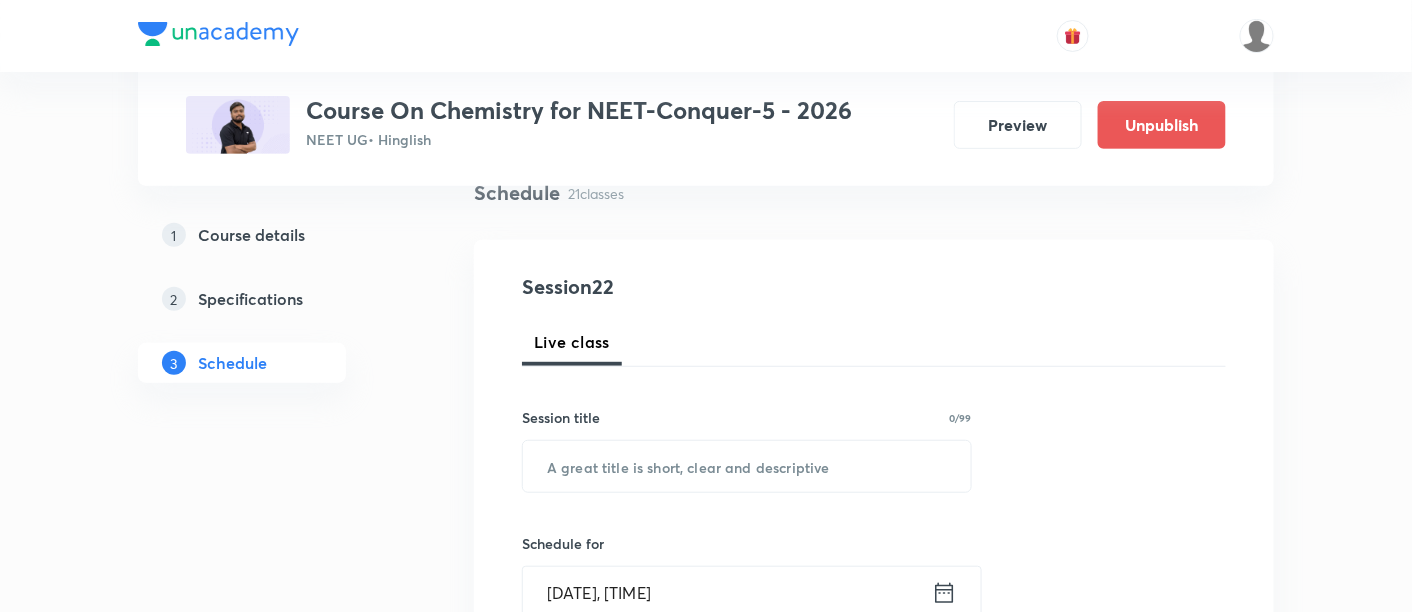 scroll, scrollTop: 192, scrollLeft: 0, axis: vertical 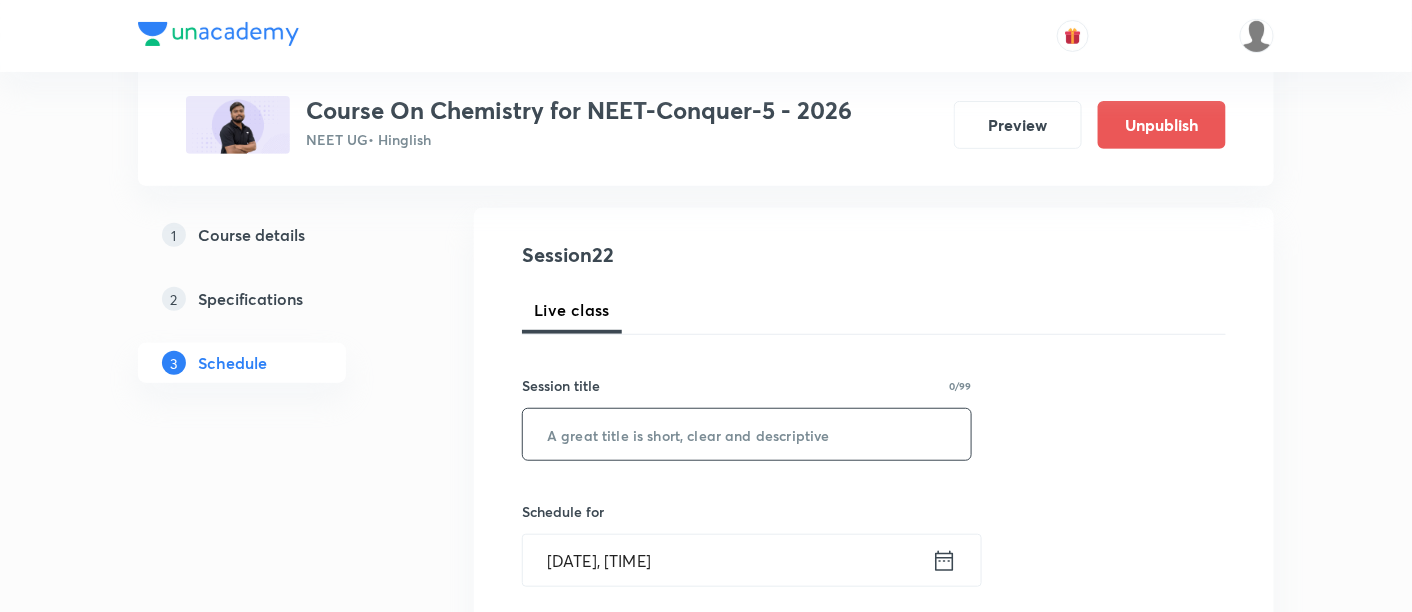 click at bounding box center [747, 434] 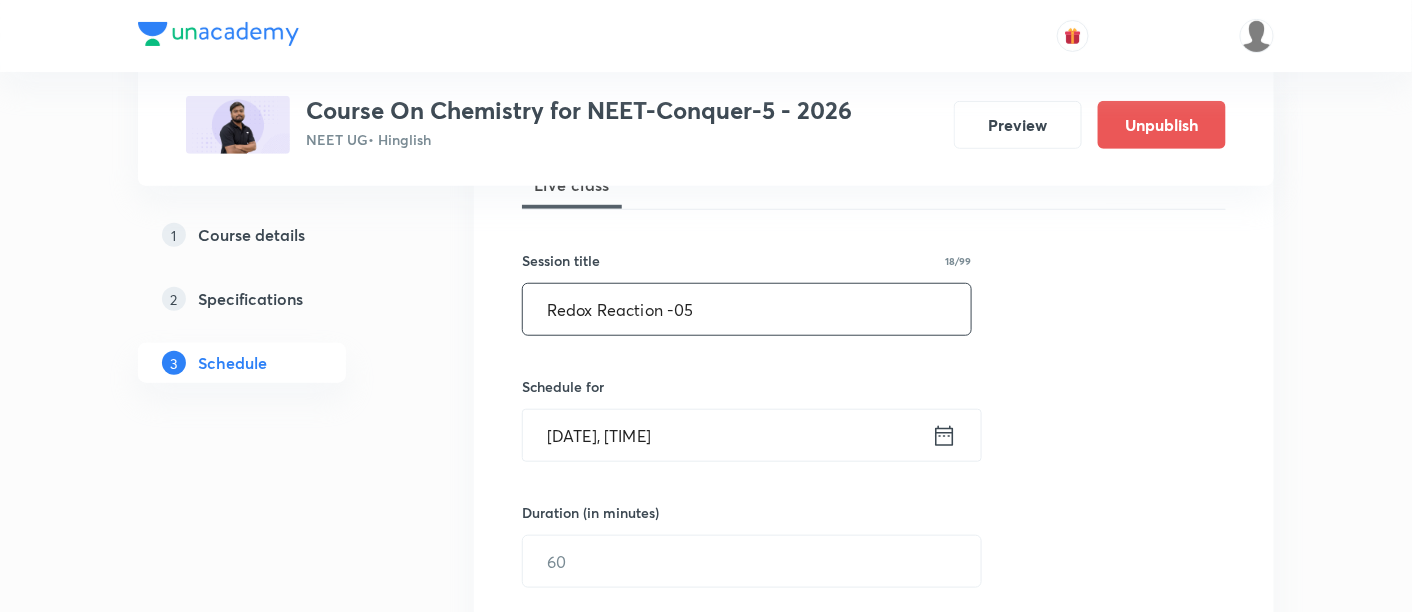 scroll, scrollTop: 322, scrollLeft: 0, axis: vertical 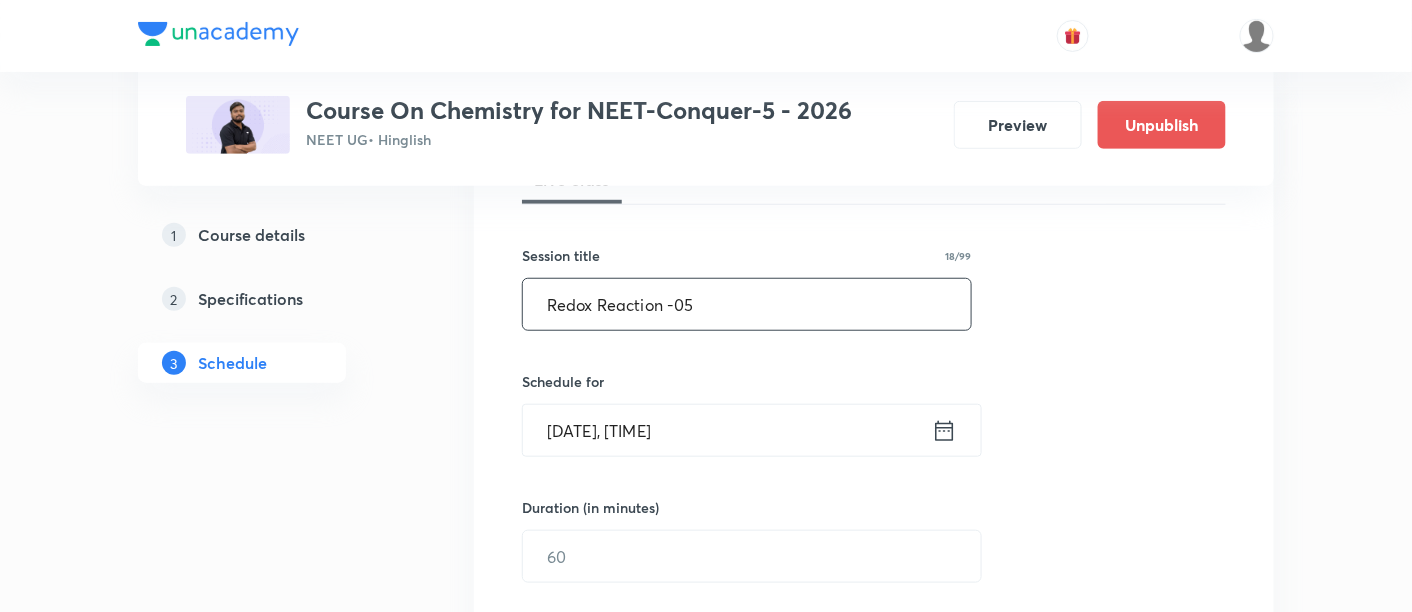 type on "Redox Reaction -05" 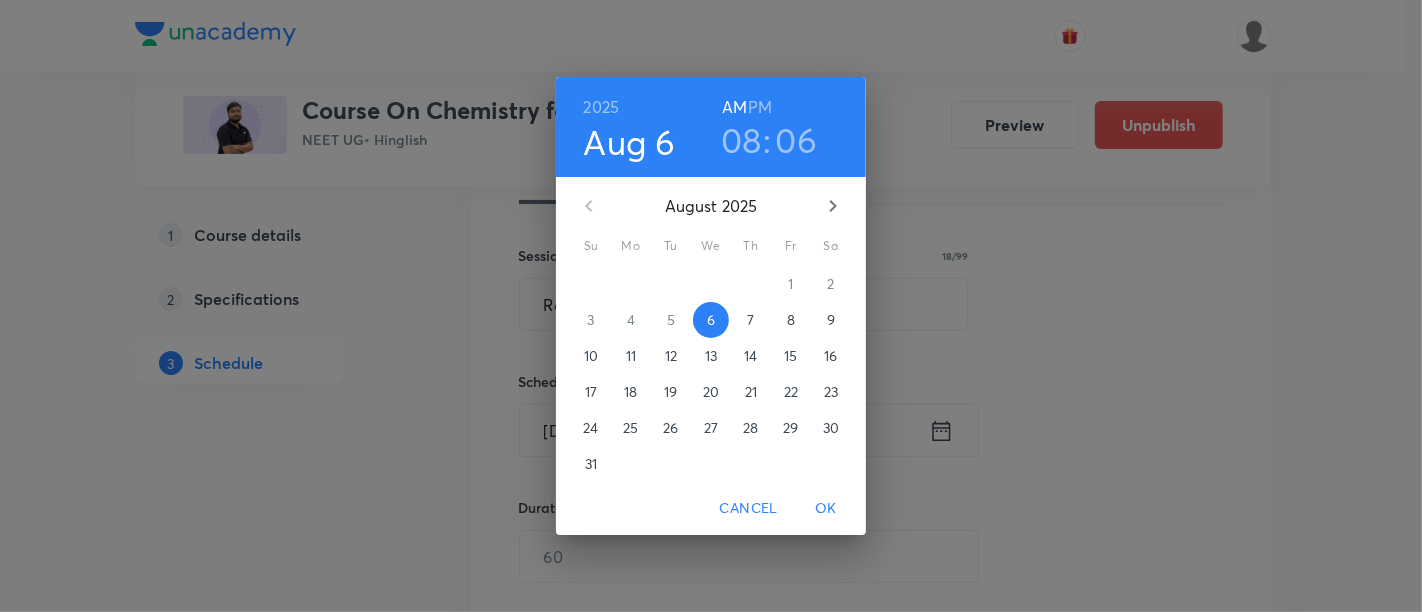click on "8" at bounding box center (791, 320) 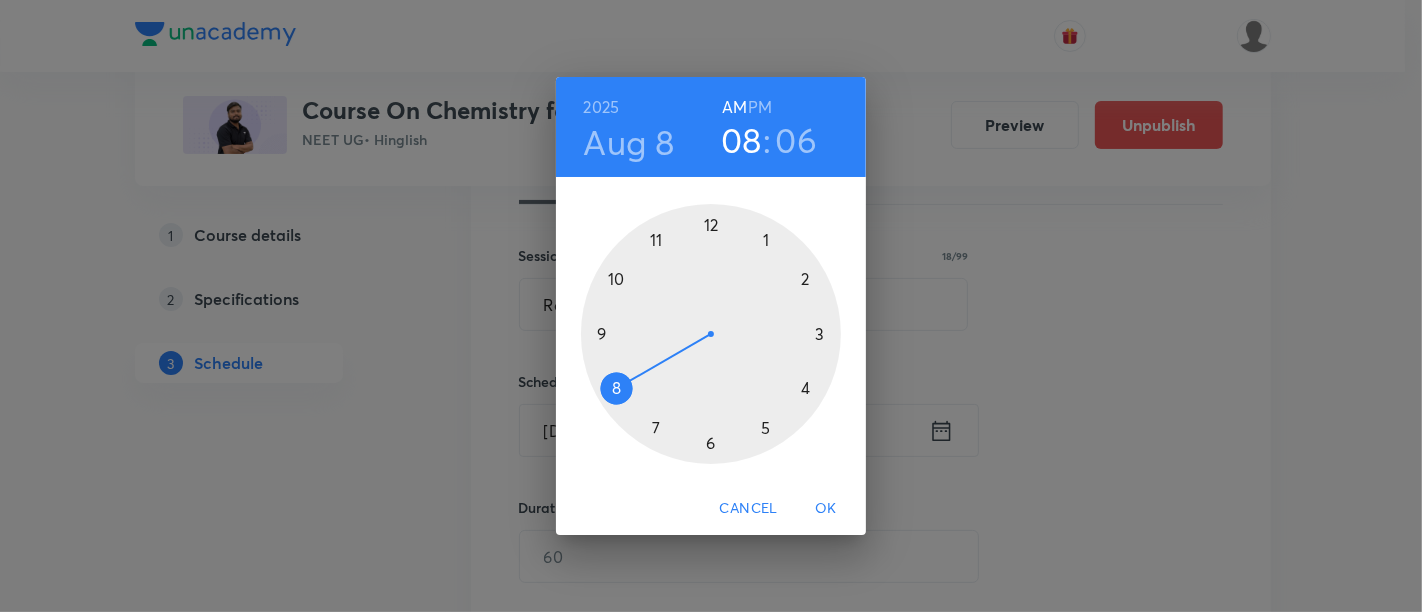 click on "08" at bounding box center (741, 140) 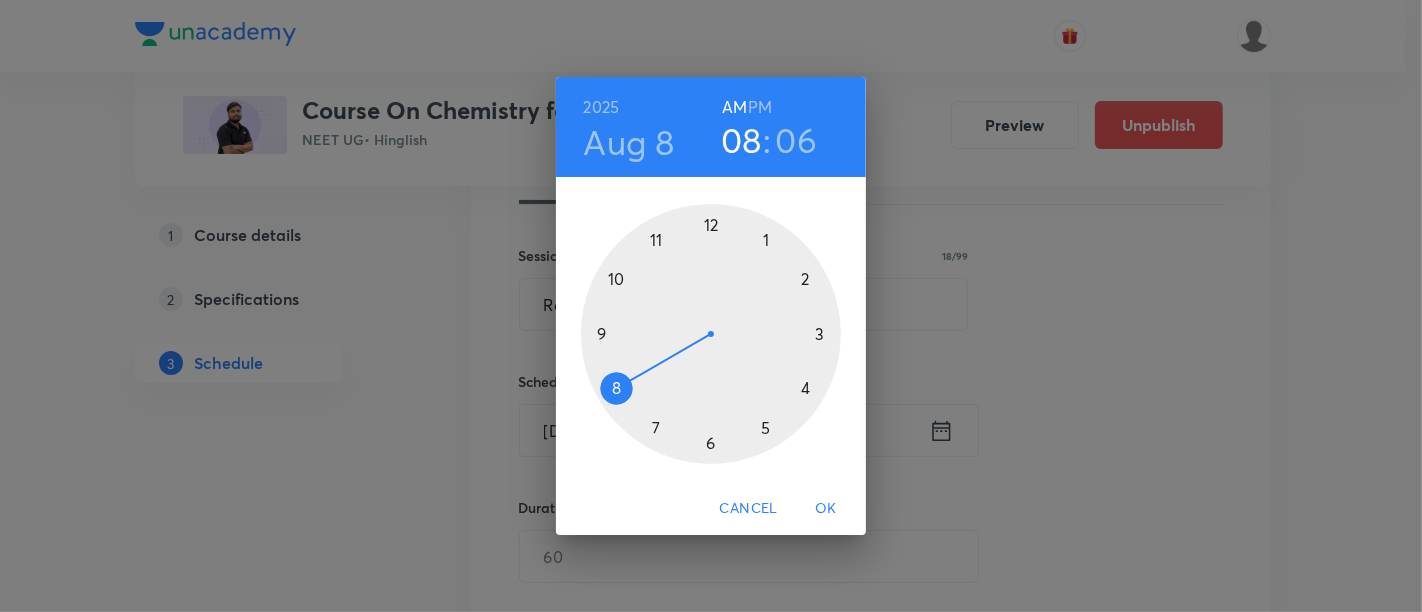 click at bounding box center [711, 334] 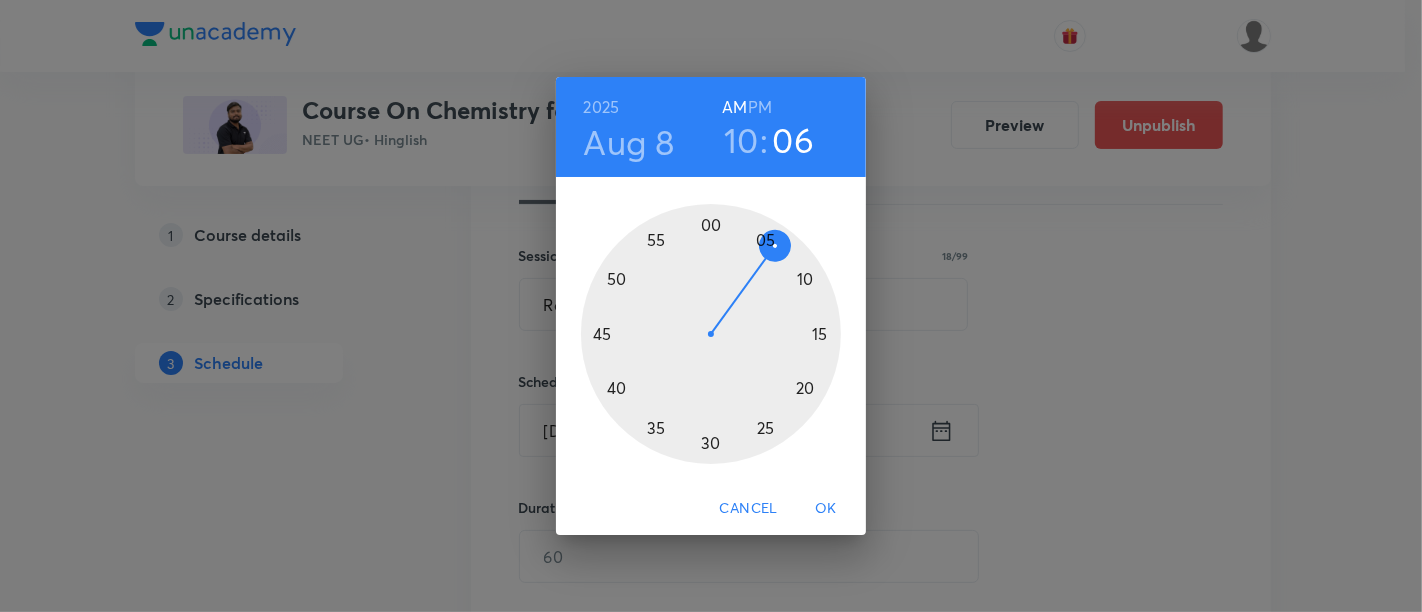 click at bounding box center [711, 334] 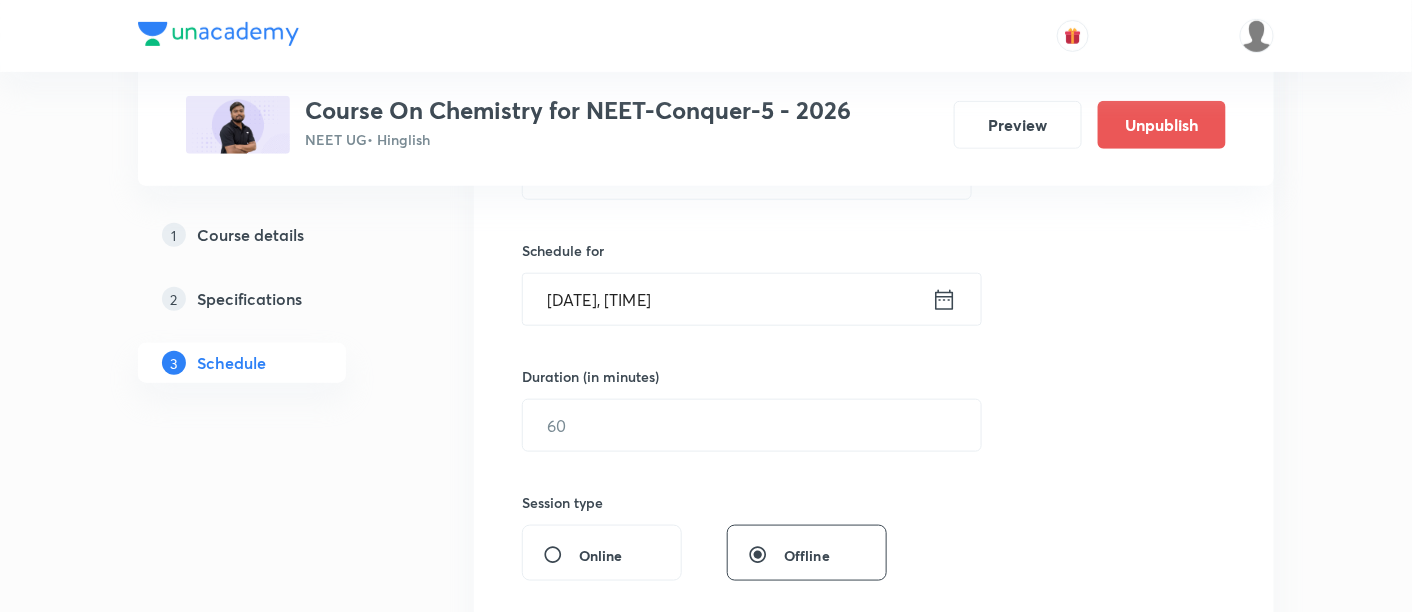 scroll, scrollTop: 459, scrollLeft: 0, axis: vertical 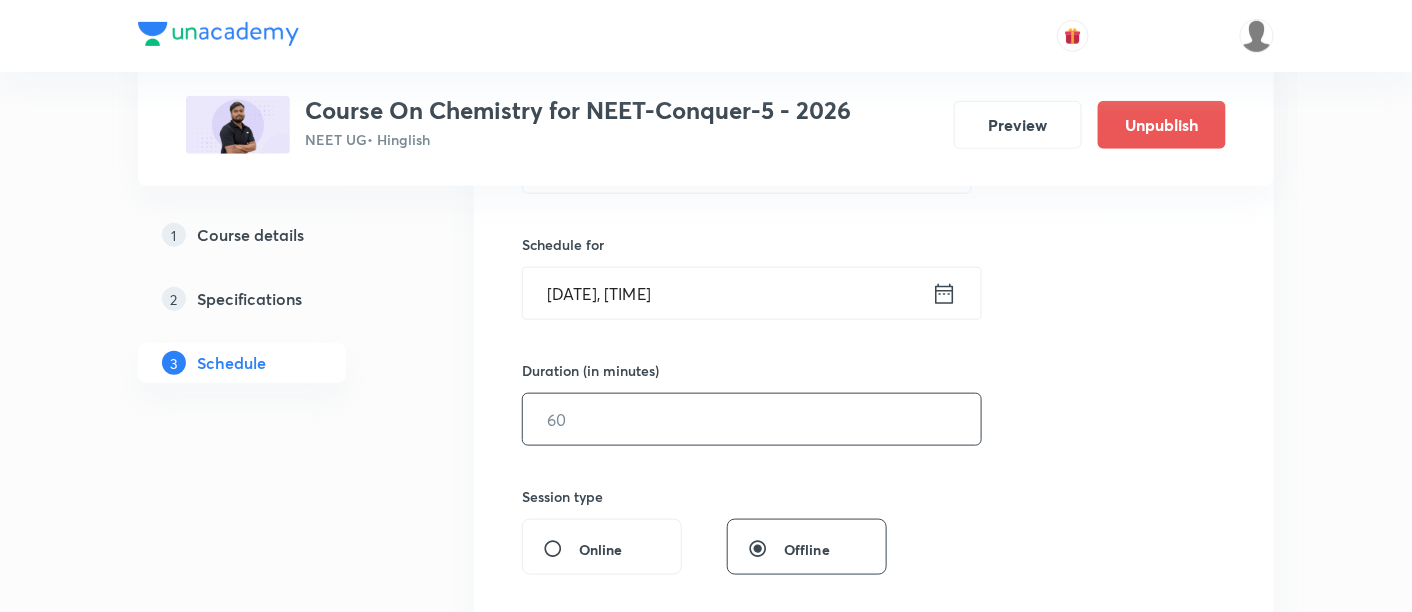 click at bounding box center [752, 419] 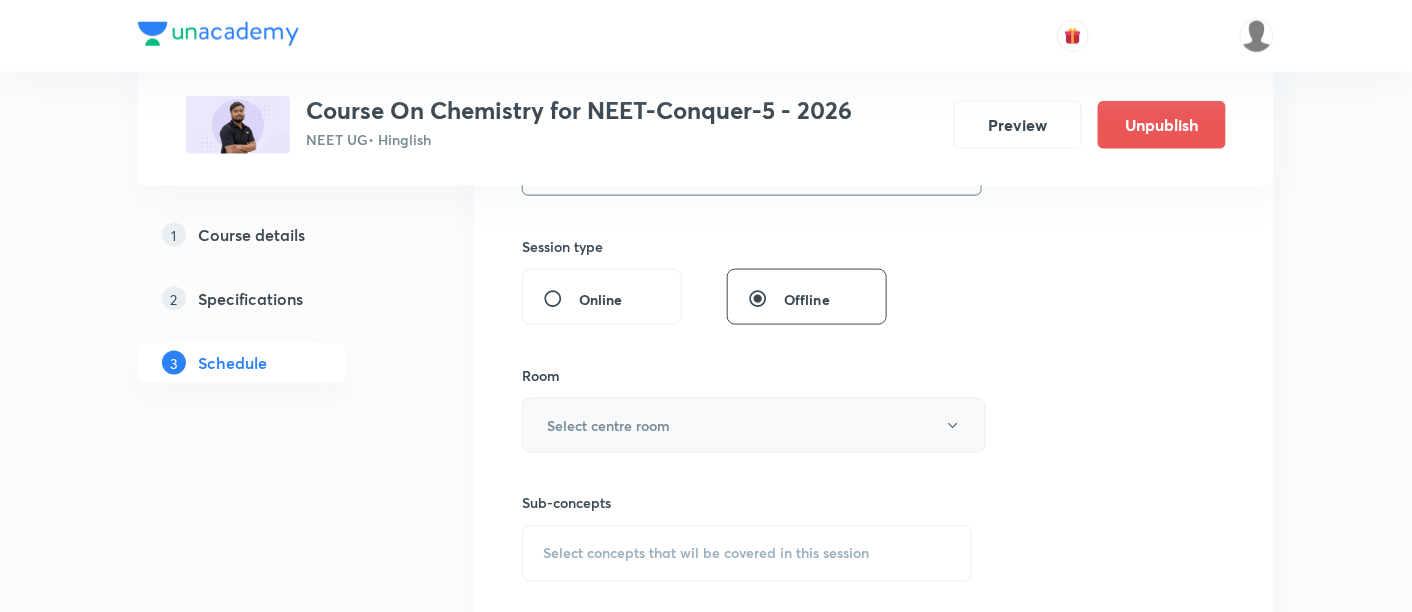 scroll, scrollTop: 711, scrollLeft: 0, axis: vertical 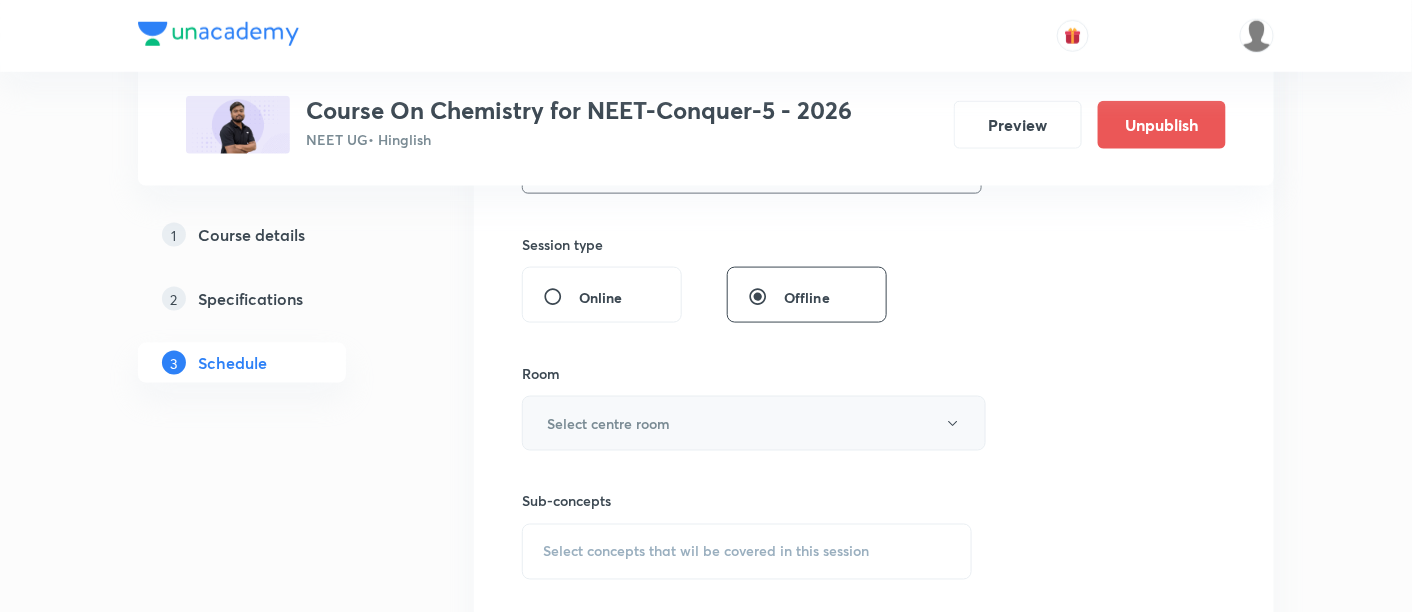 type on "90" 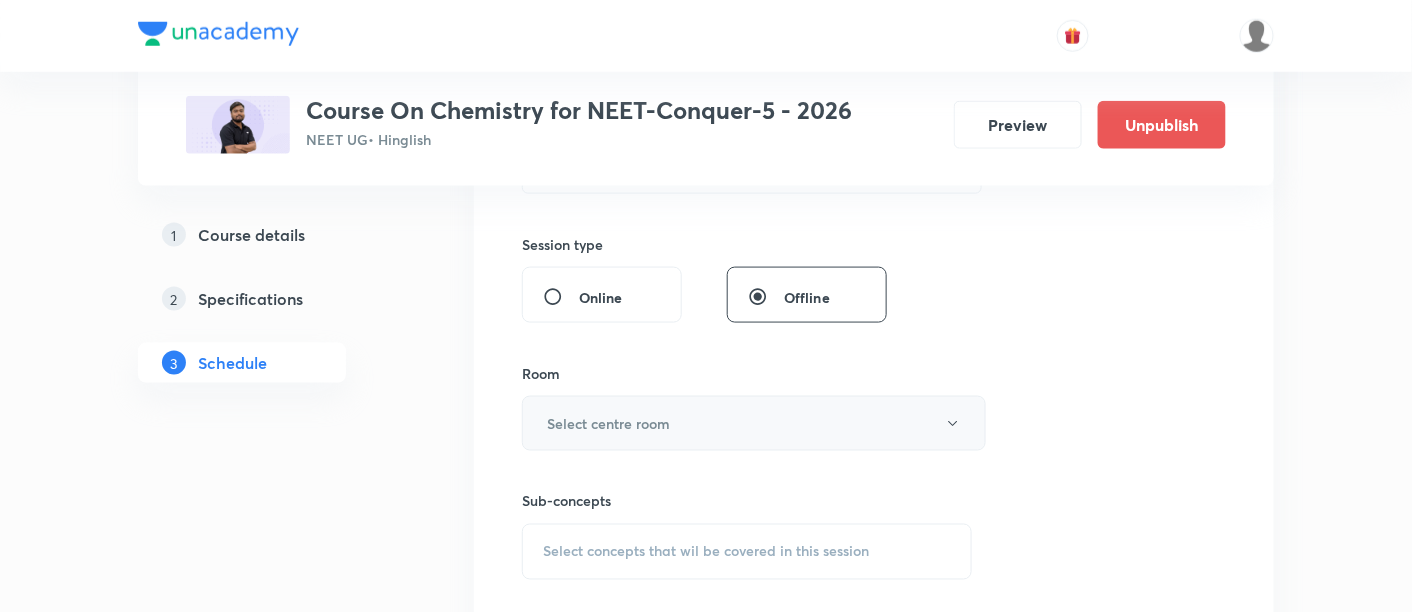 click on "Select centre room" at bounding box center [608, 423] 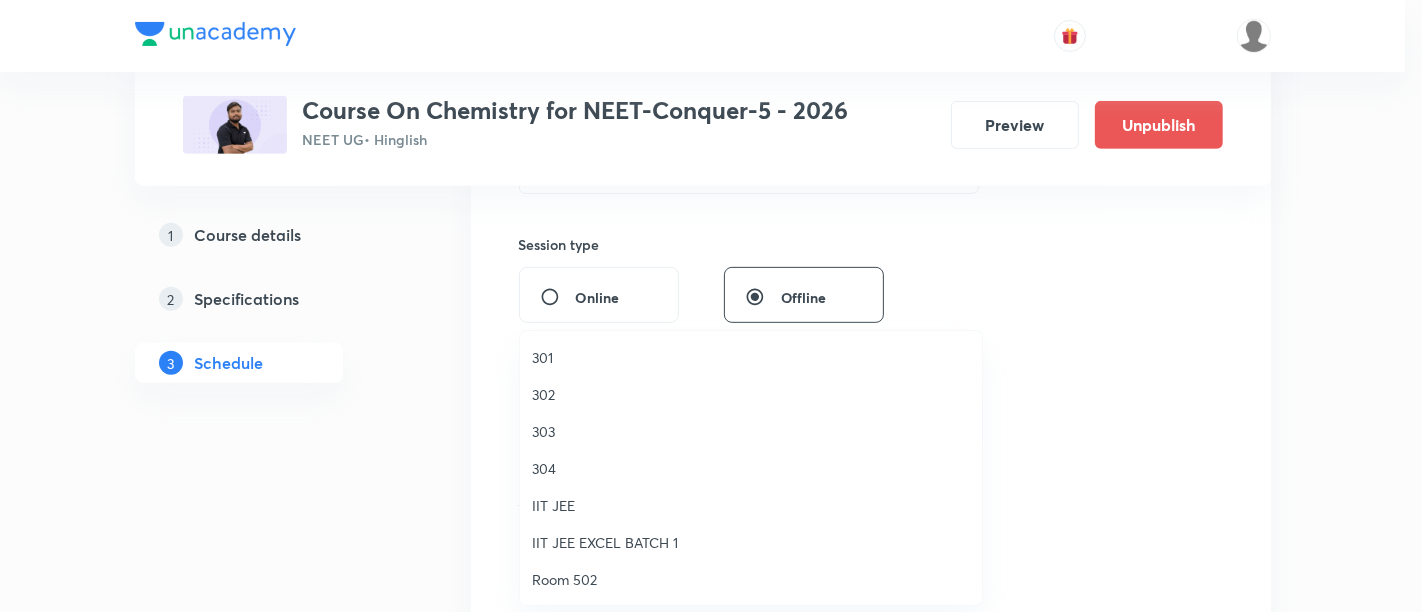 click on "303" at bounding box center [751, 431] 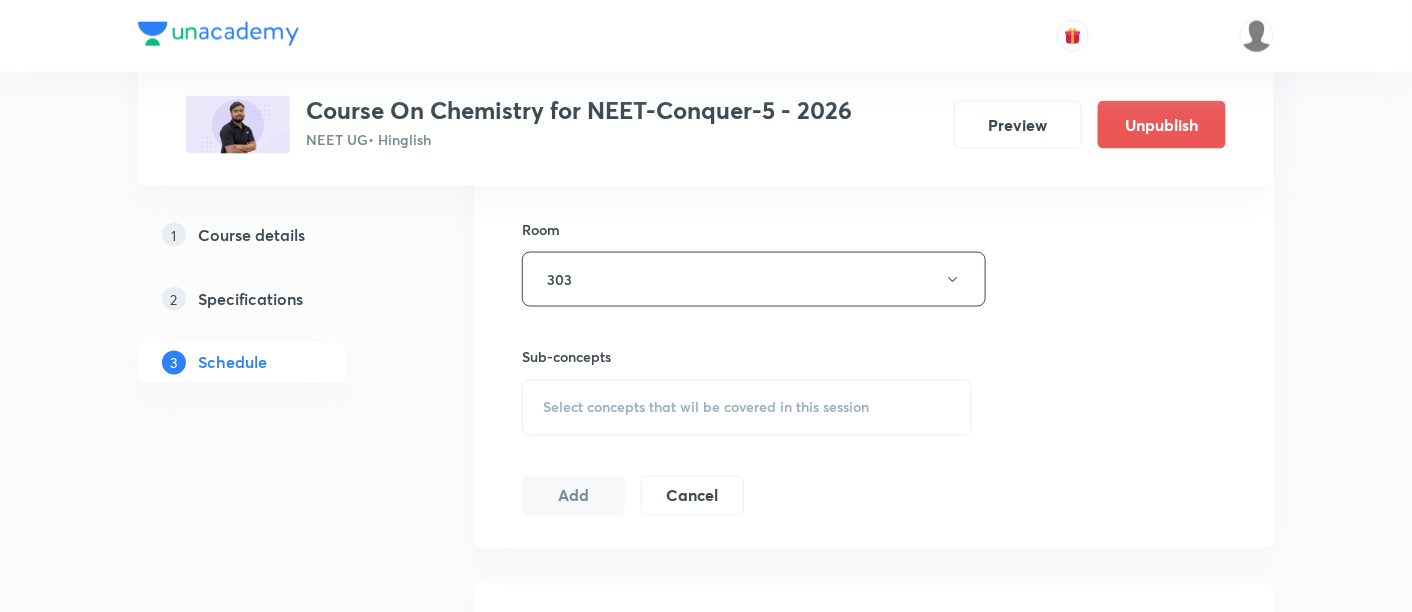 scroll, scrollTop: 862, scrollLeft: 0, axis: vertical 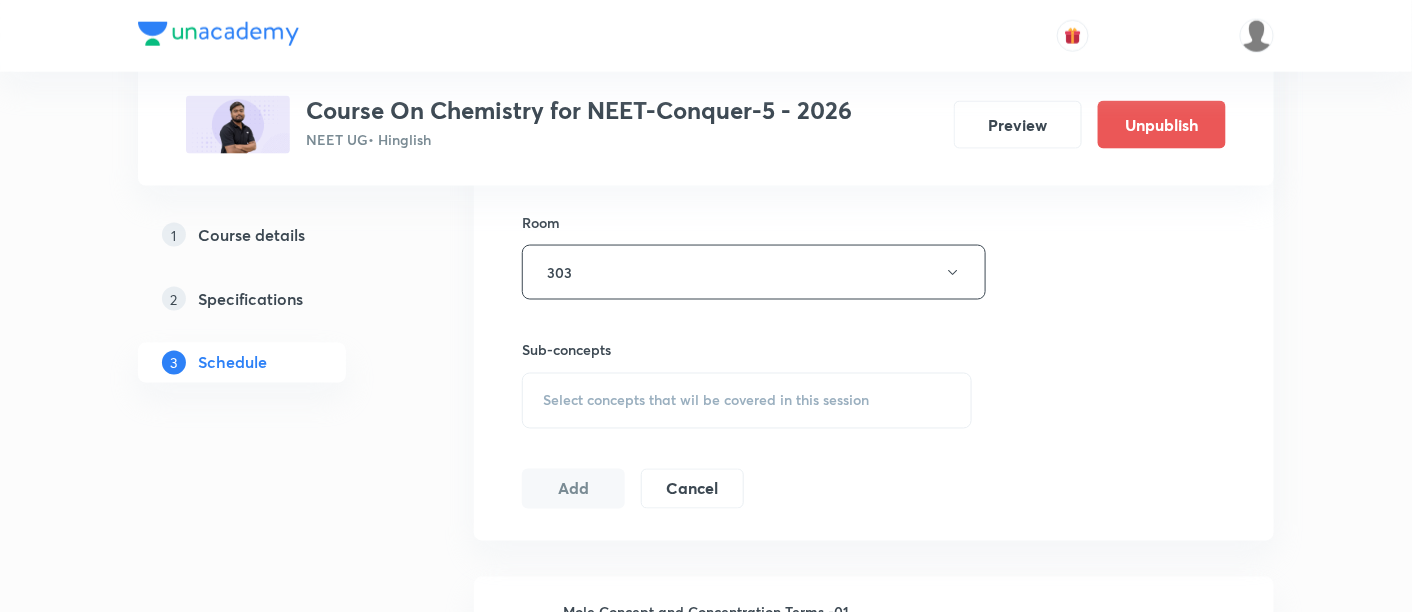 click on "Select concepts that wil be covered in this session" at bounding box center [706, 401] 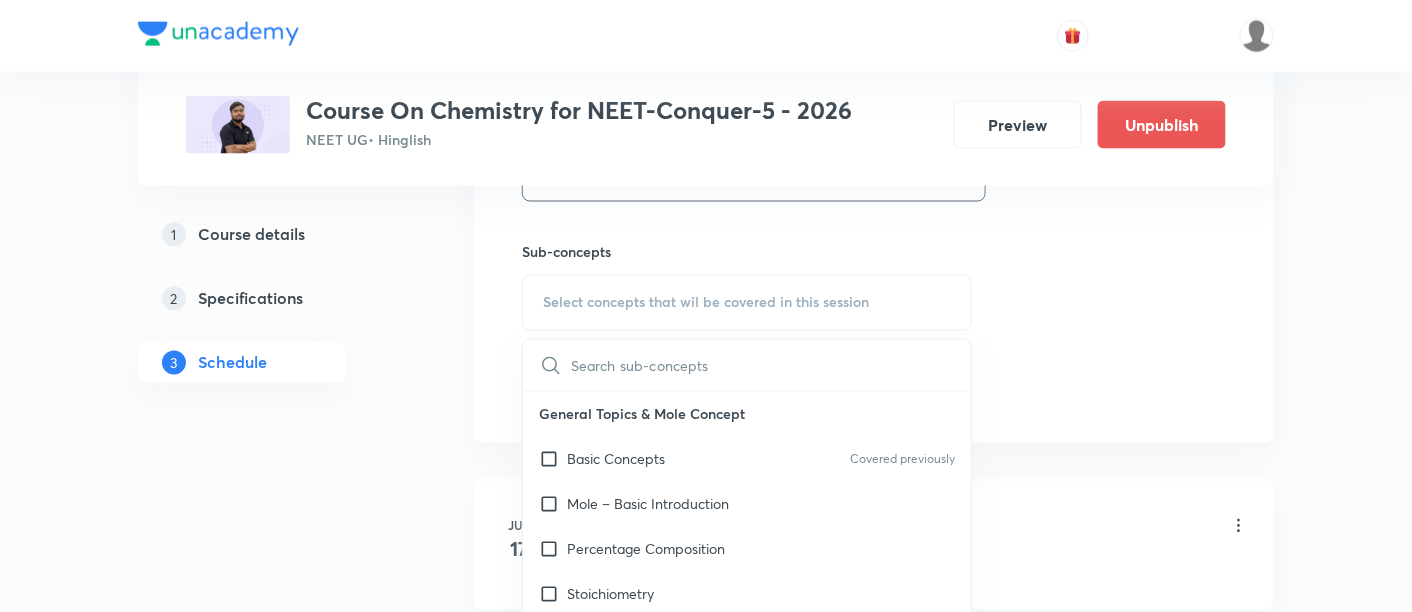 scroll, scrollTop: 1000, scrollLeft: 0, axis: vertical 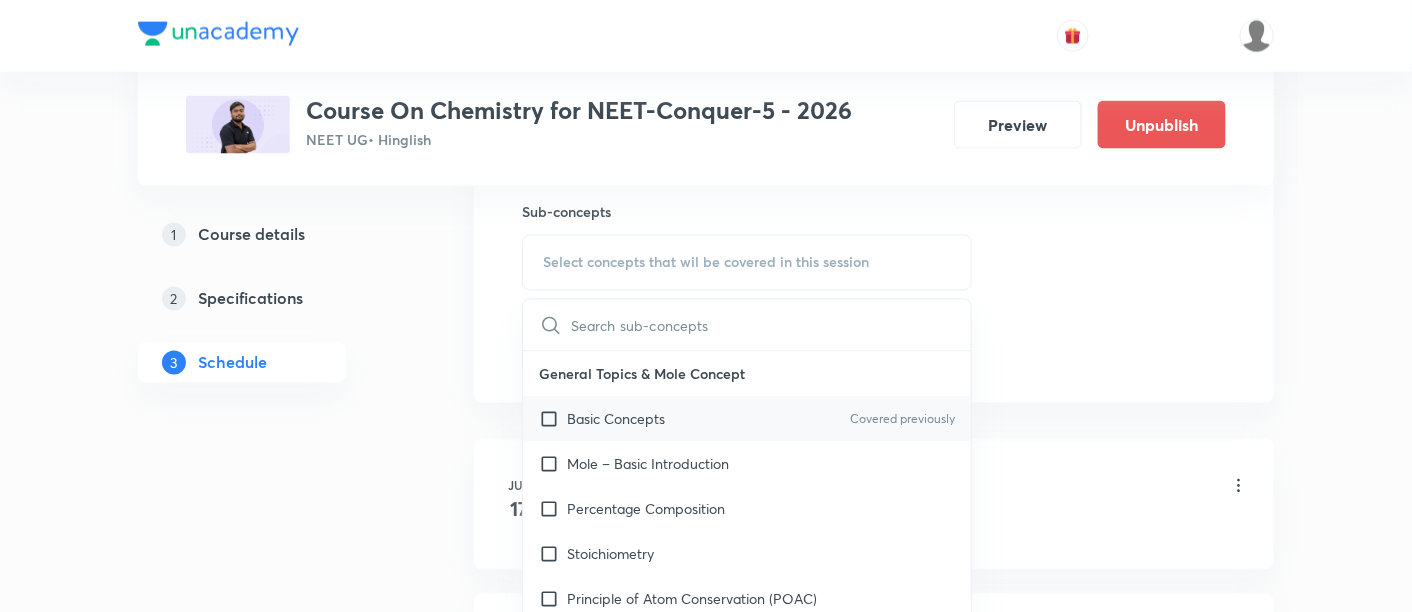 click on "Basic Concepts" at bounding box center [616, 419] 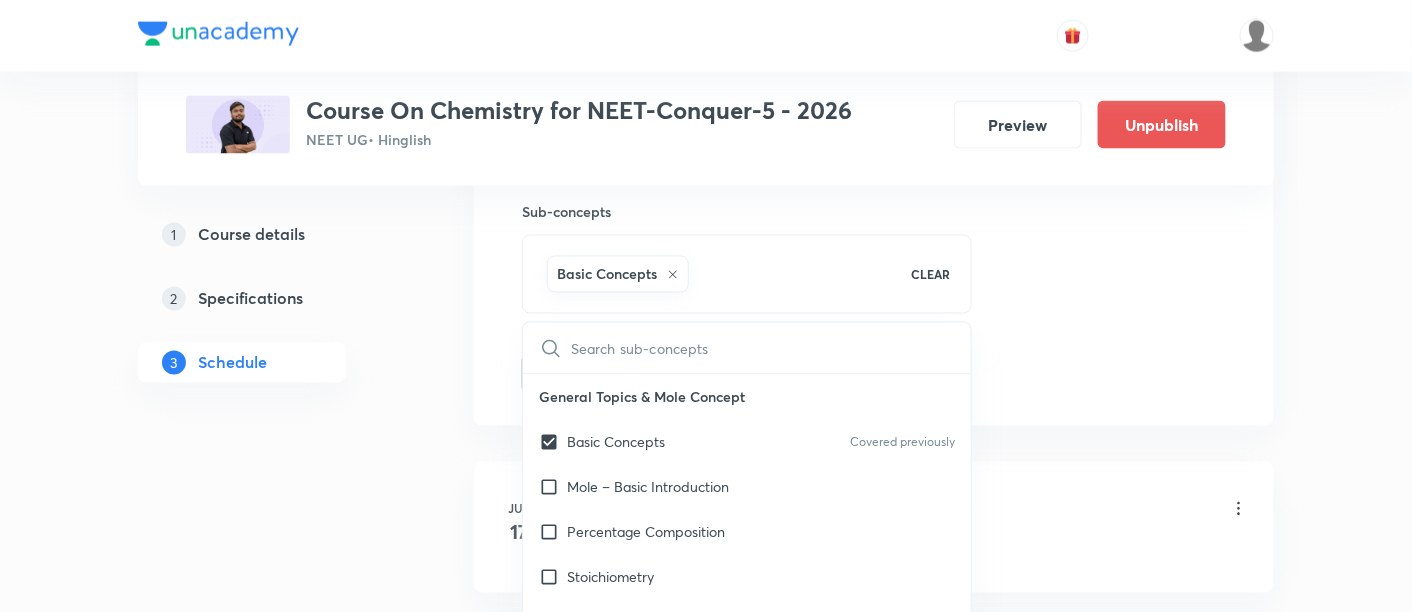 click on "Session  22 Live class Session title 18/99 Redox Reaction -05 ​ Schedule for Aug 8, 2025, 10:30 AM ​ Duration (in minutes) 90 ​   Session type Online Offline Room 303 Sub-concepts Basic Concepts CLEAR ​ General Topics & Mole Concept Basic Concepts Covered previously Mole – Basic Introduction Percentage Composition Stoichiometry Principle of Atom Conservation (POAC) Relation between Stoichiometric Quantities Application of Mole Concept: Gravimetric Analysis Electronic Configuration Of Atoms (Hund's rule)  Quantum Numbers (Magnetic Quantum no.) Quantum Numbers(Pauli's Exclusion law) Mean Molar Mass or Molecular Mass Variation of Conductivity with Concentration Mechanism of Corrosion Atomic Structure Discovery Of Electron Some Prerequisites of Physics Discovery Of Protons And Neutrons Atomic Models Representation Of Atom With Electrons And Neutrons Nature of Waves Nature Of Electromagnetic Radiation Planck’S Quantum Theory Spectra-Continuous and Discontinuous Spectrum Bohr’s Model For Hydrogen Atom" at bounding box center (874, -87) 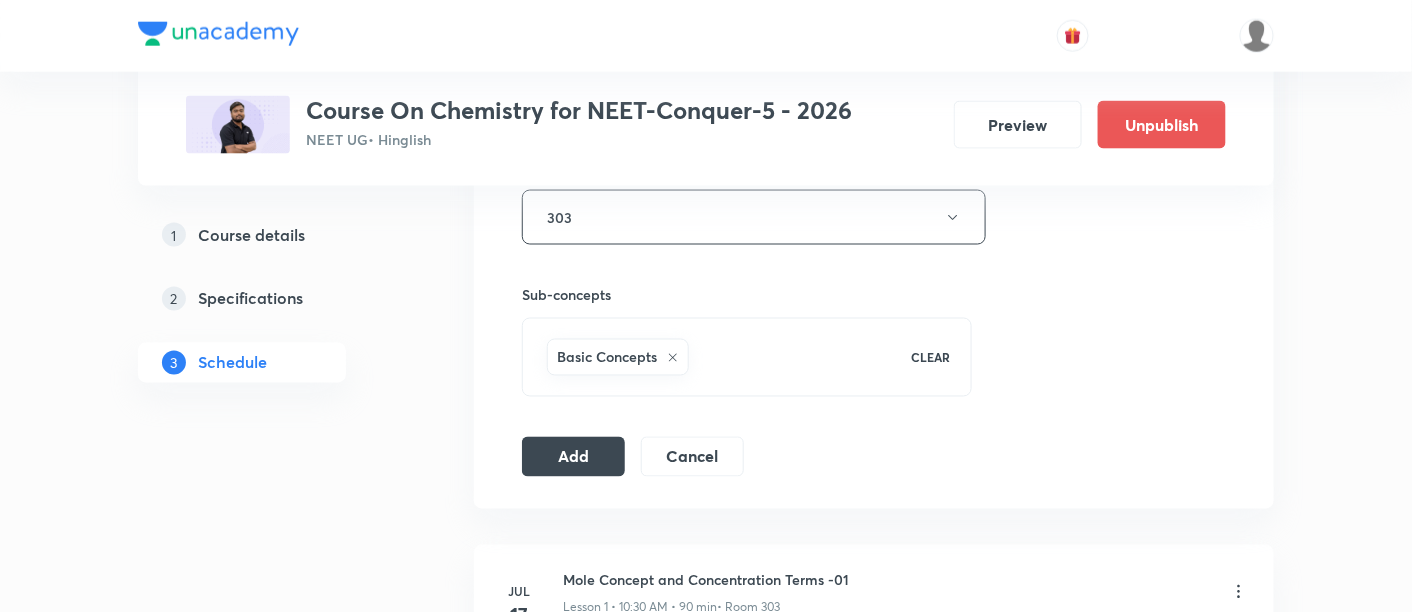 scroll, scrollTop: 922, scrollLeft: 0, axis: vertical 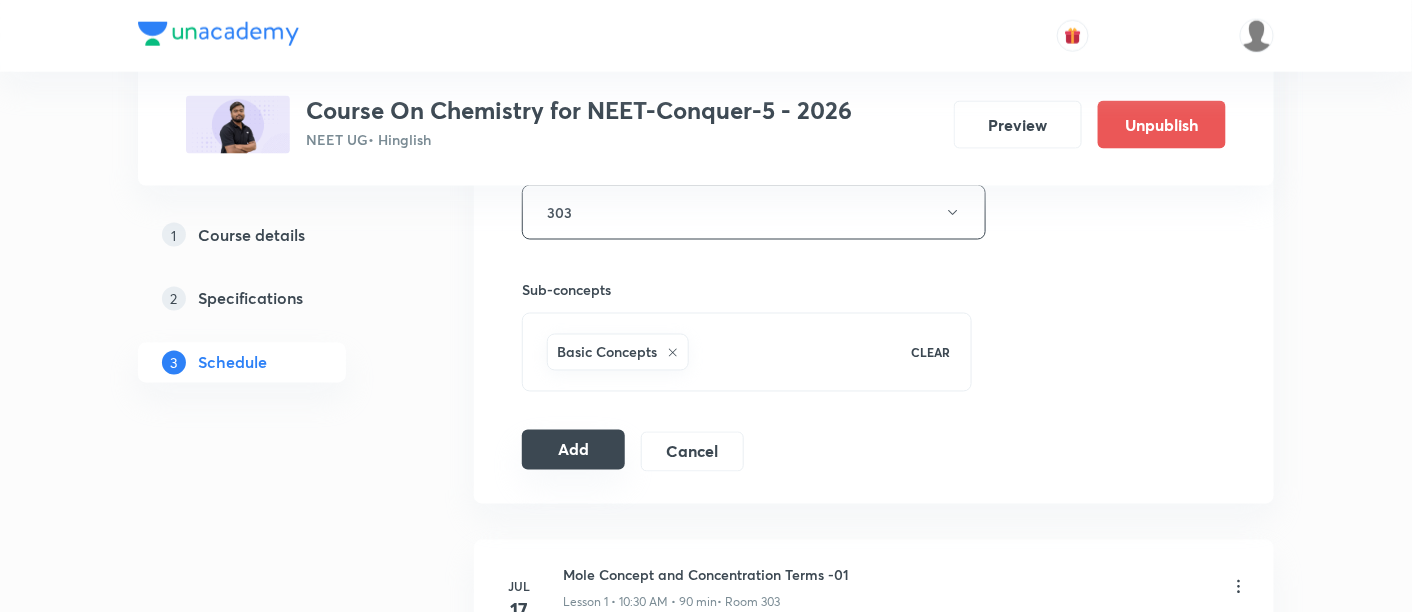 click on "Add" at bounding box center (573, 450) 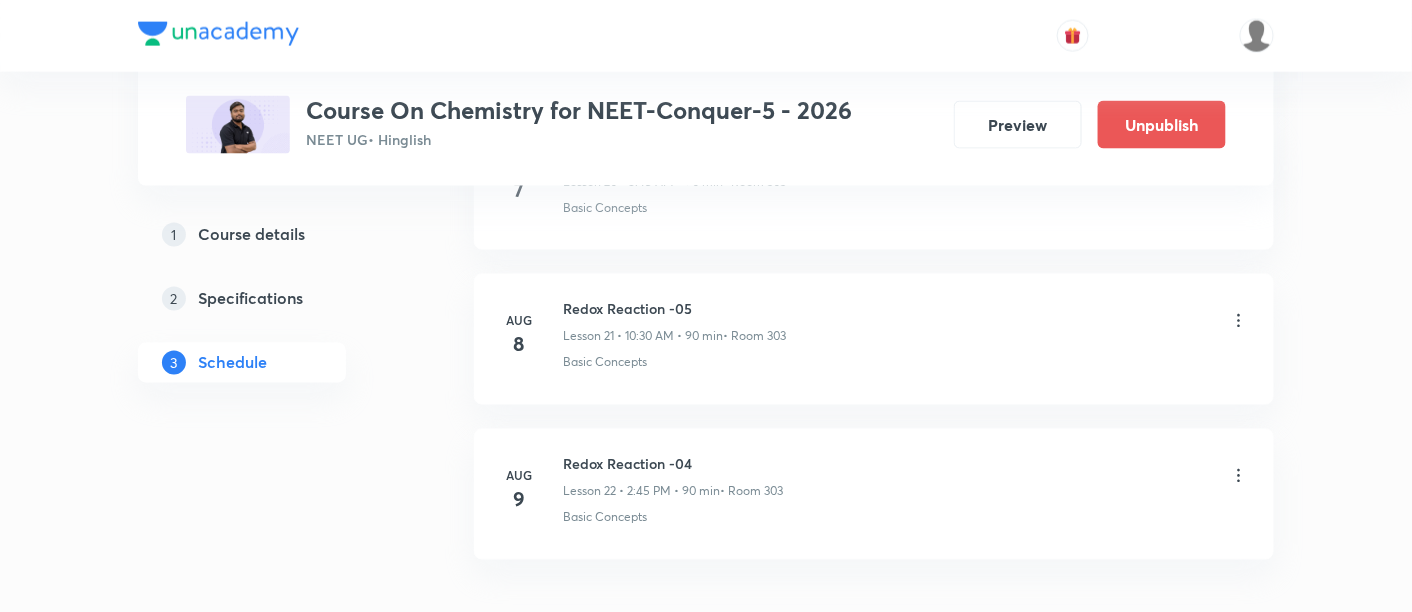 scroll, scrollTop: 3331, scrollLeft: 0, axis: vertical 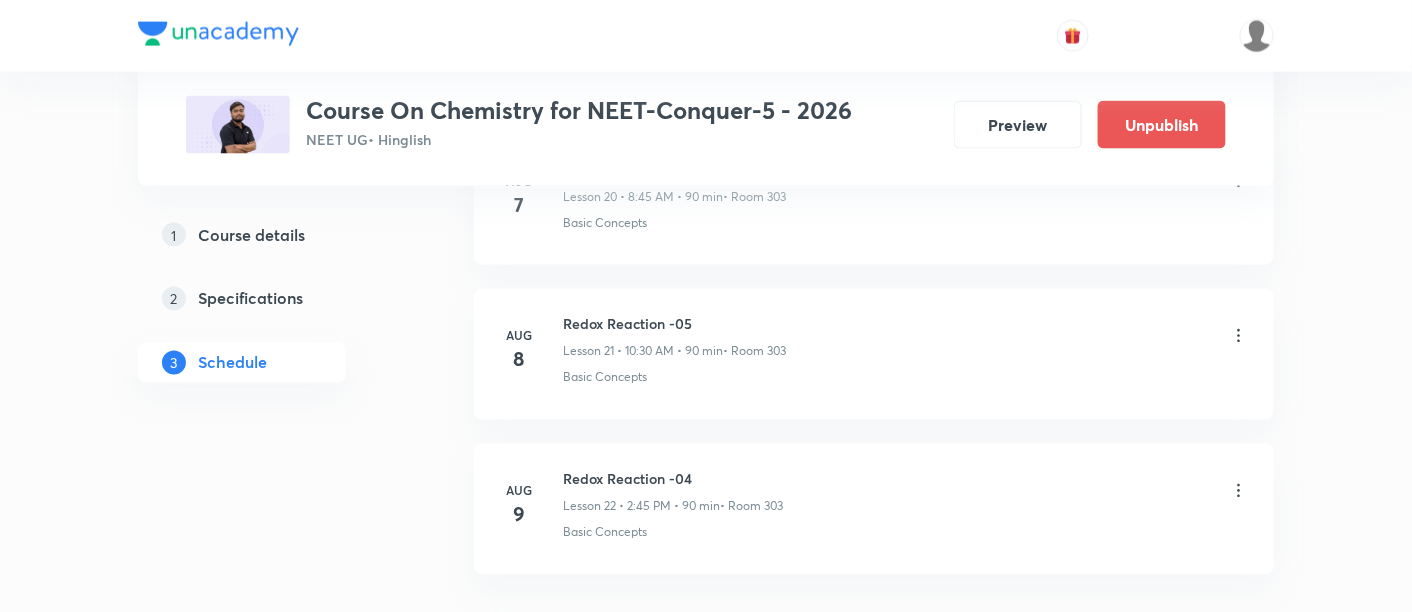 click 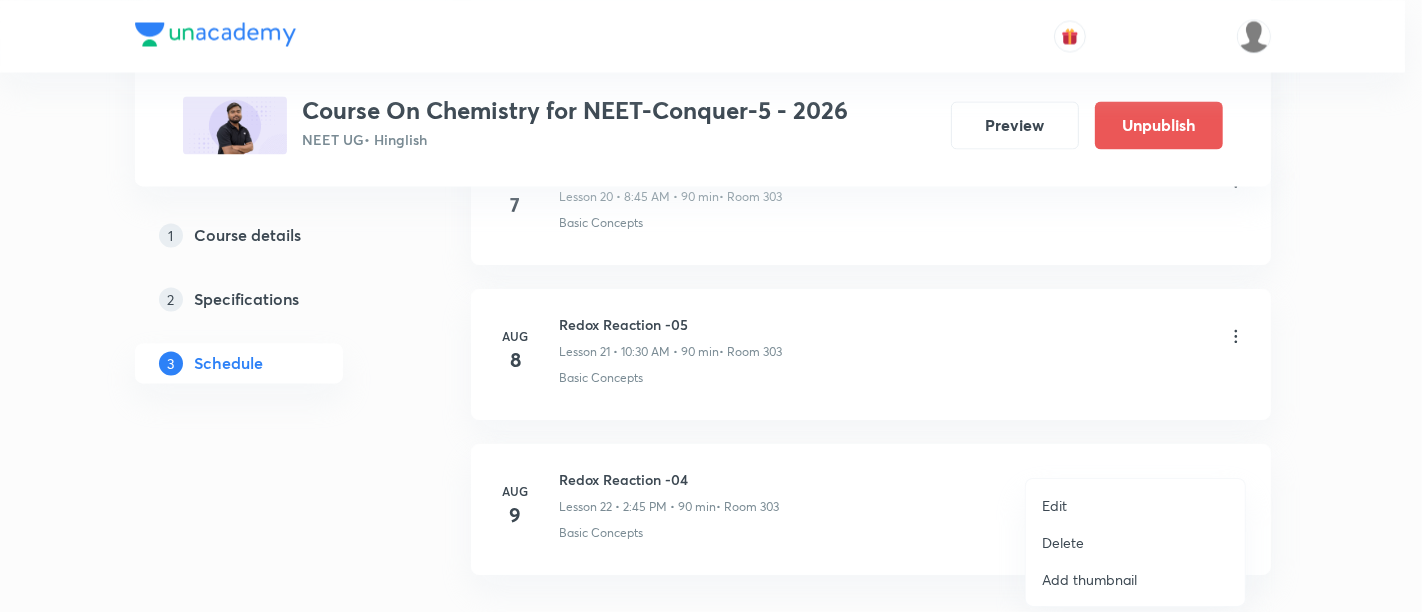 click at bounding box center (711, 306) 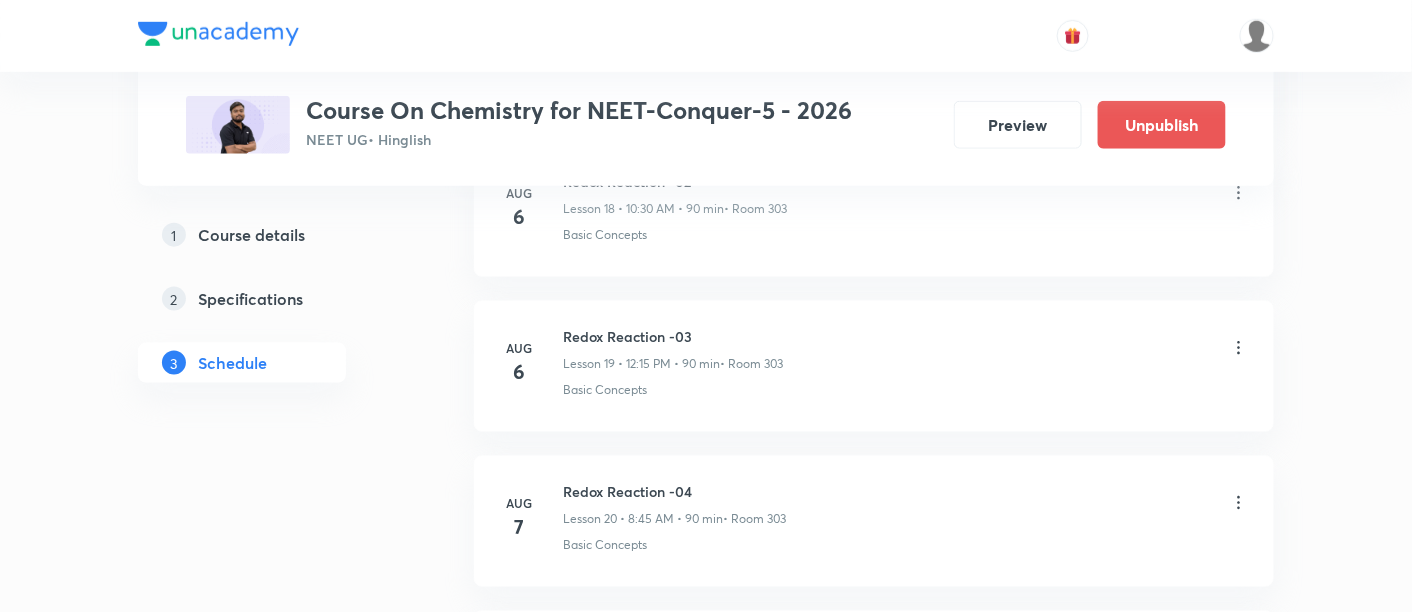 scroll, scrollTop: 2994, scrollLeft: 0, axis: vertical 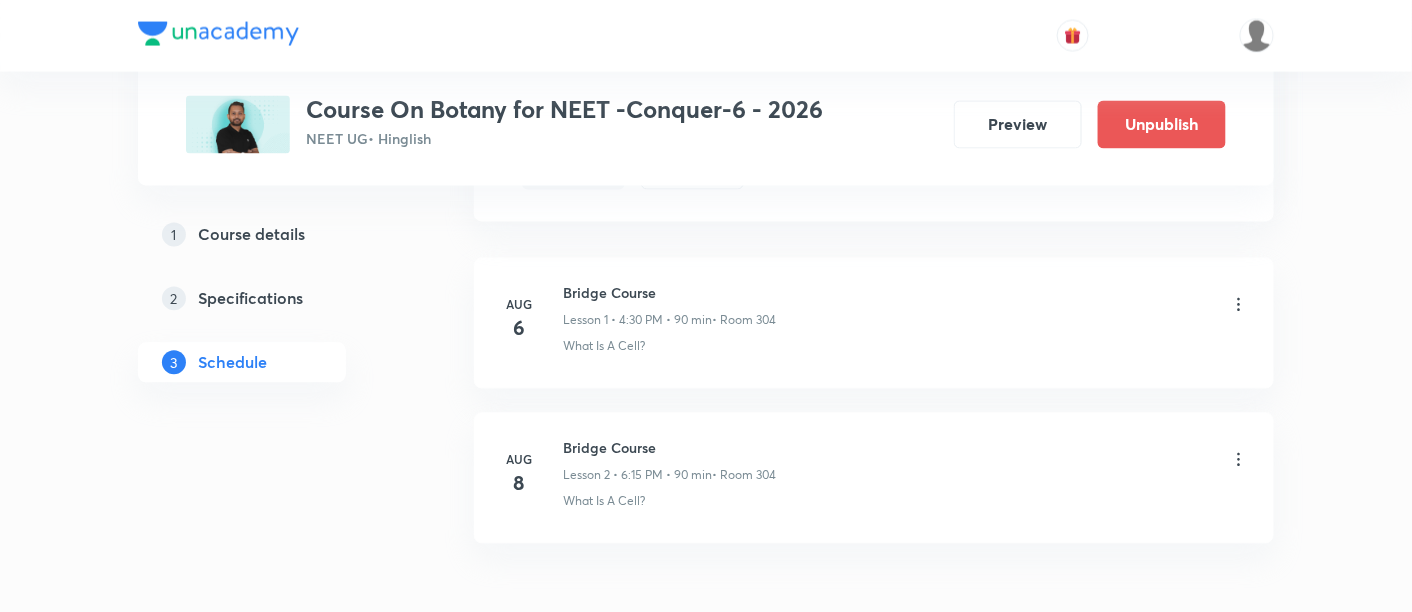 click 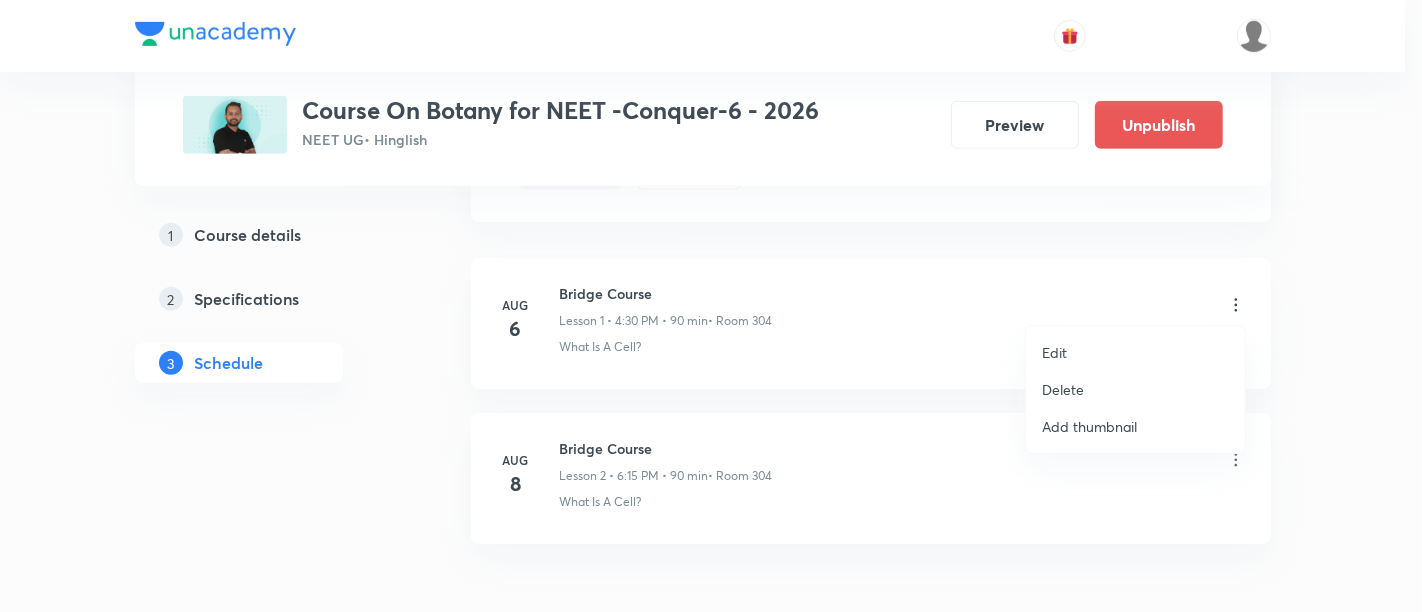click on "Delete" at bounding box center (1063, 389) 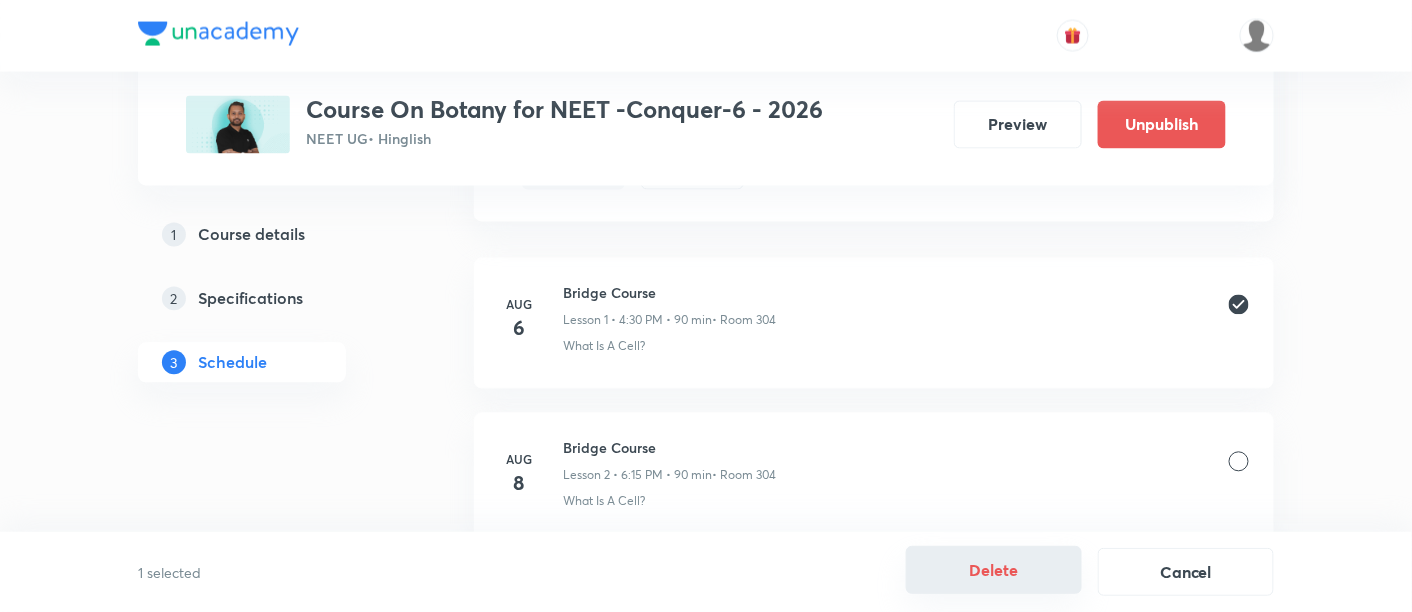 click on "Delete" at bounding box center (994, 570) 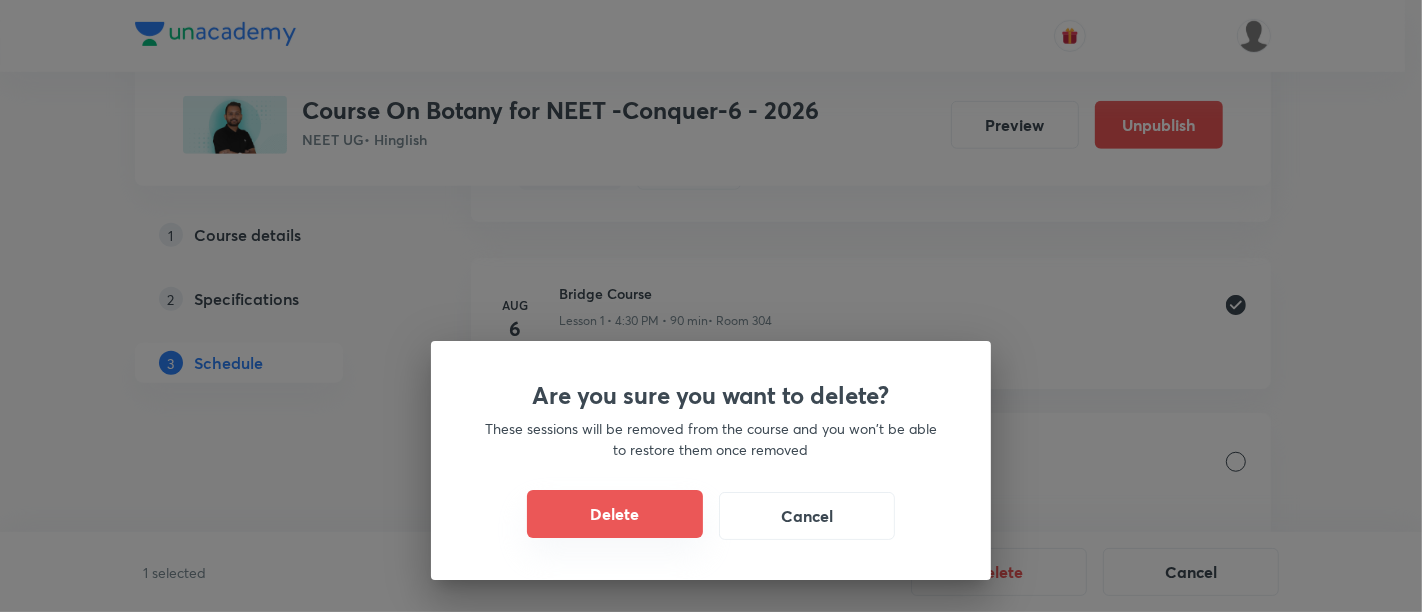 click on "Delete" at bounding box center [615, 514] 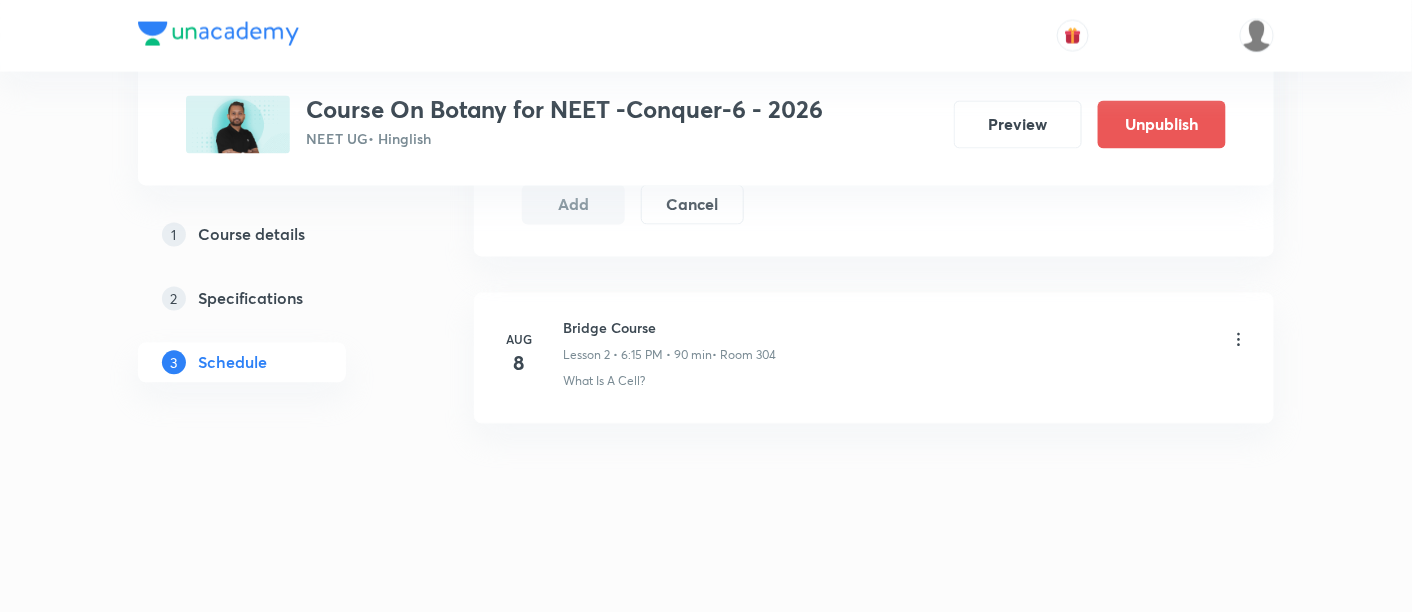 scroll, scrollTop: 1142, scrollLeft: 0, axis: vertical 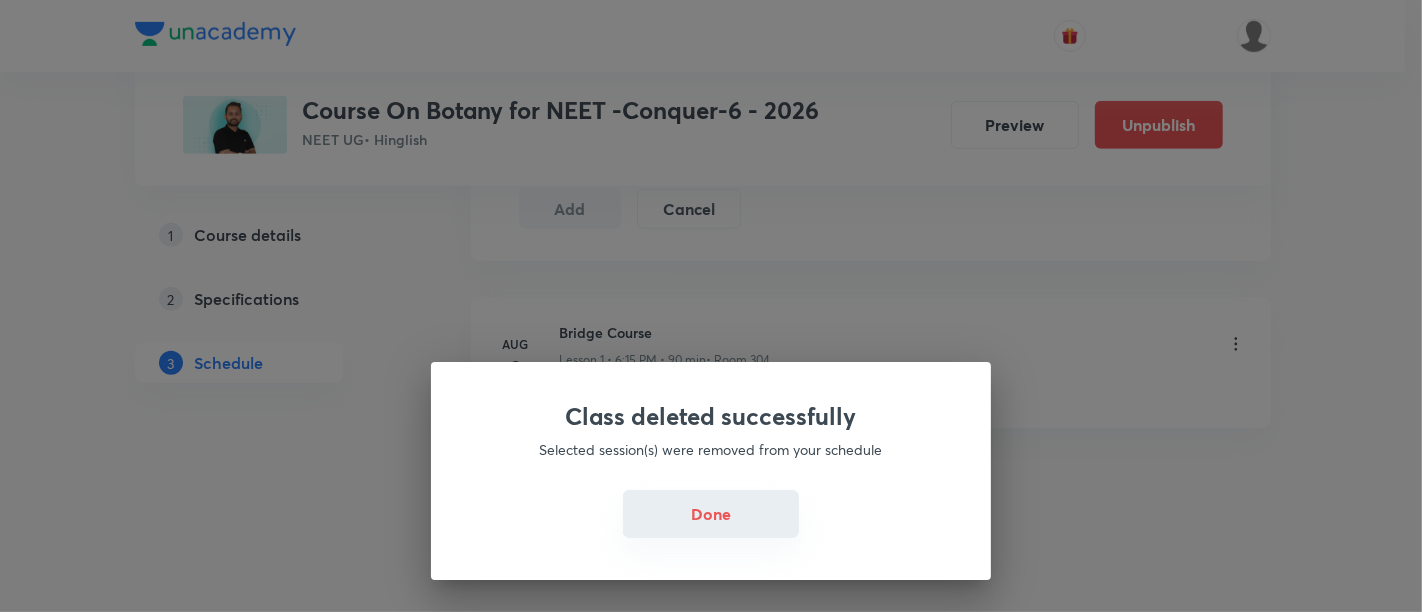 click on "Done" at bounding box center (711, 514) 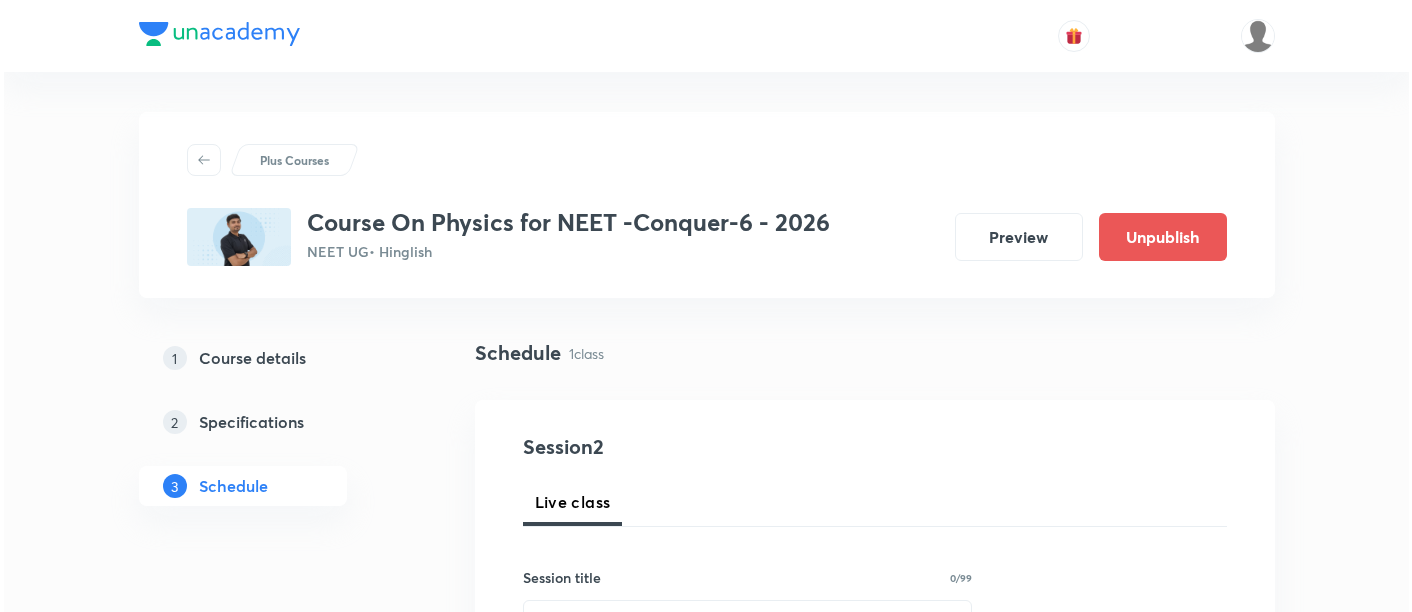 scroll, scrollTop: 1142, scrollLeft: 0, axis: vertical 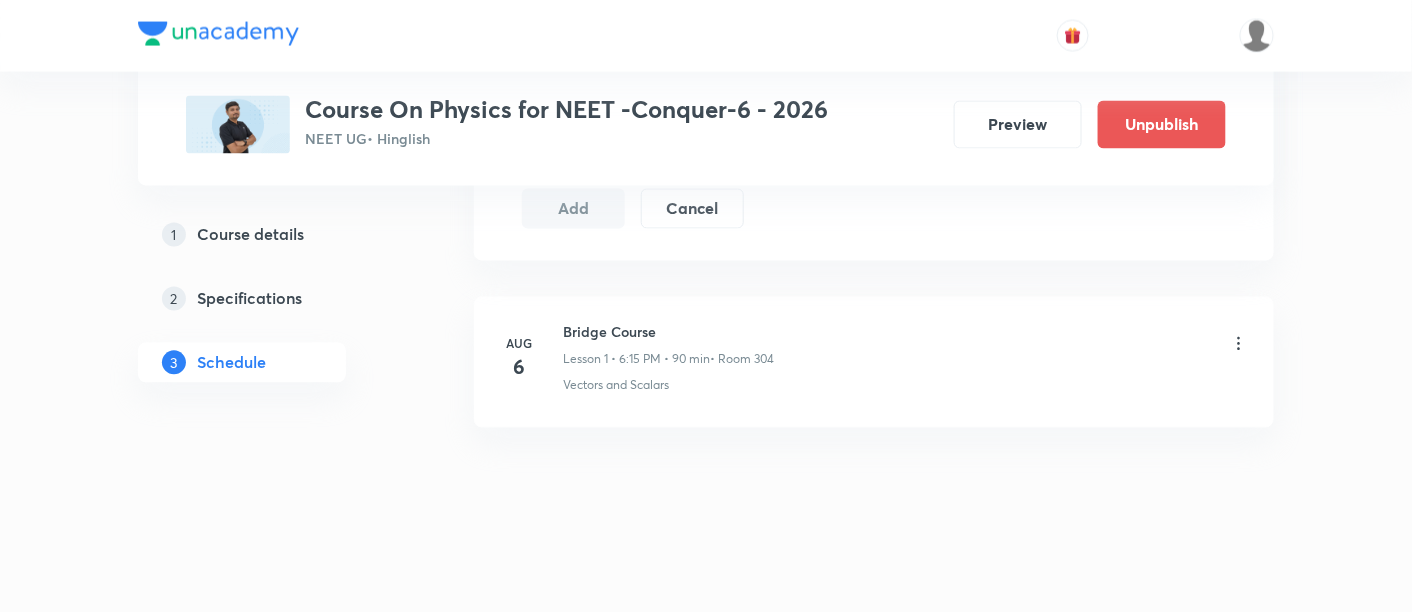 click 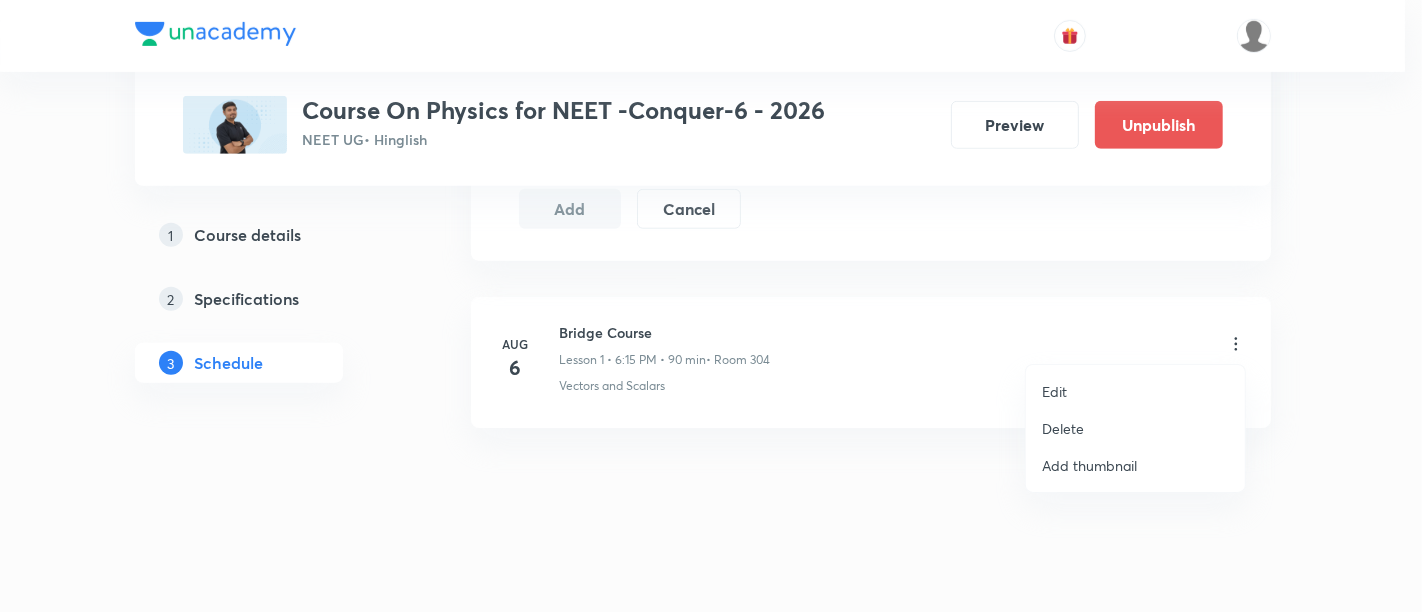 click on "Edit" at bounding box center (1135, 391) 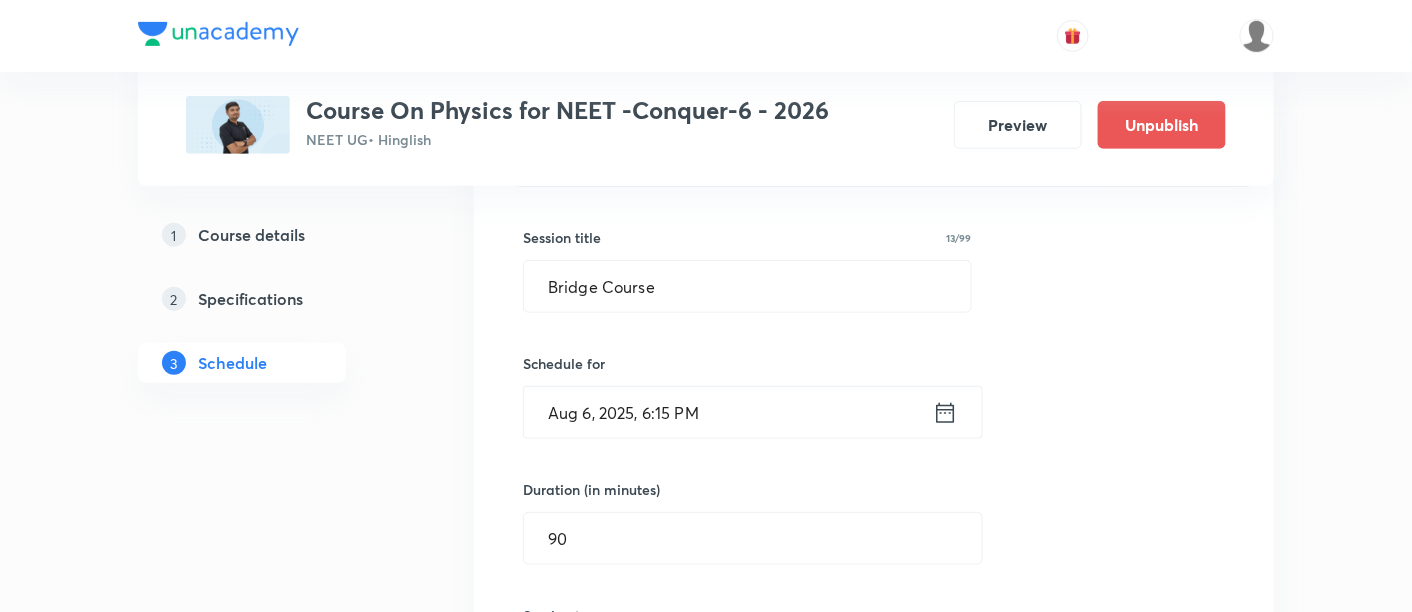 scroll, scrollTop: 305, scrollLeft: 0, axis: vertical 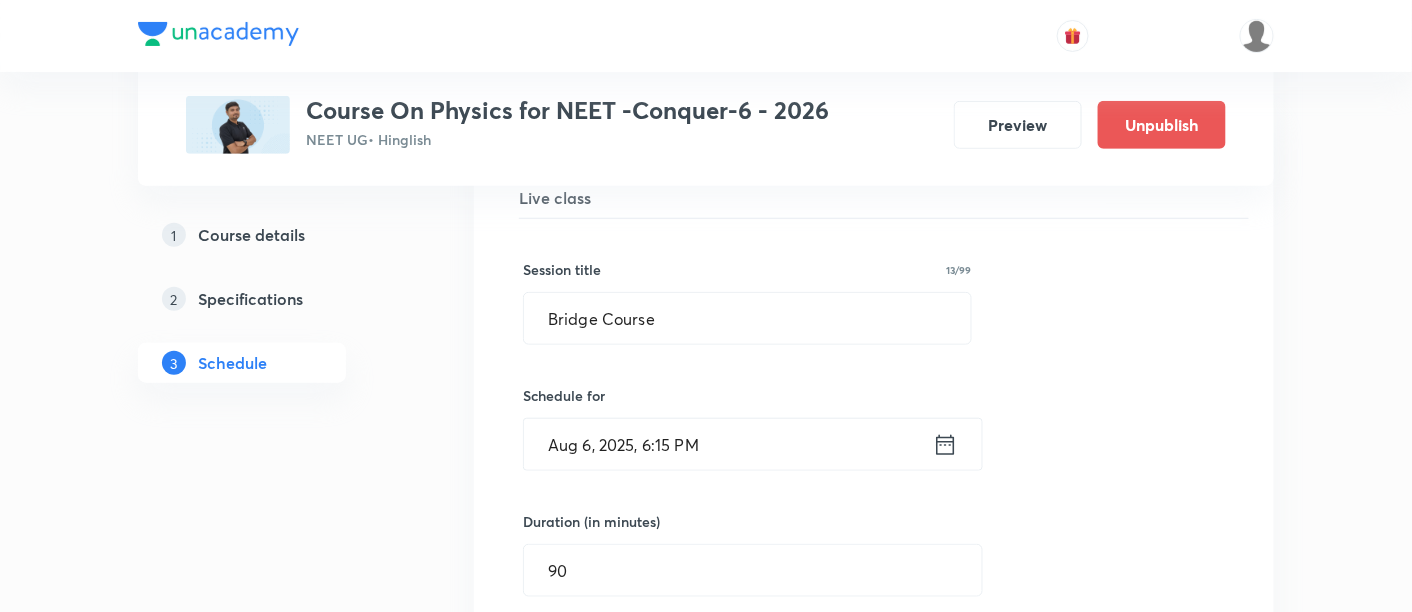 click 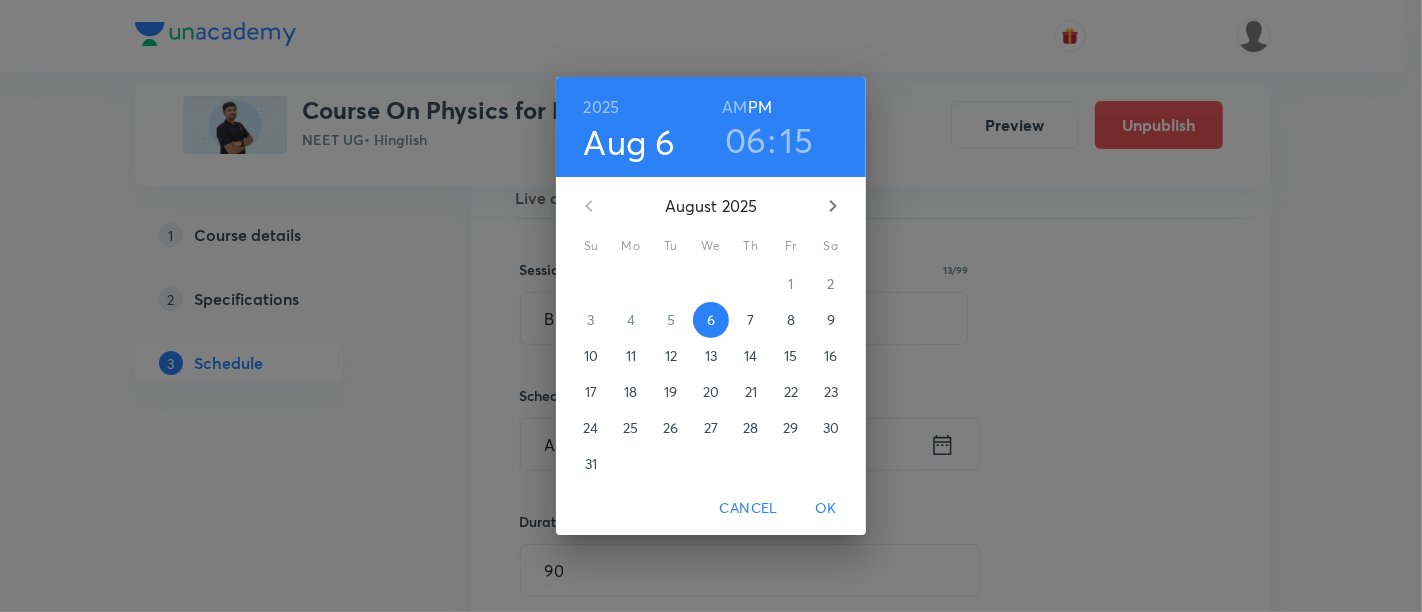 click on "06" at bounding box center (746, 140) 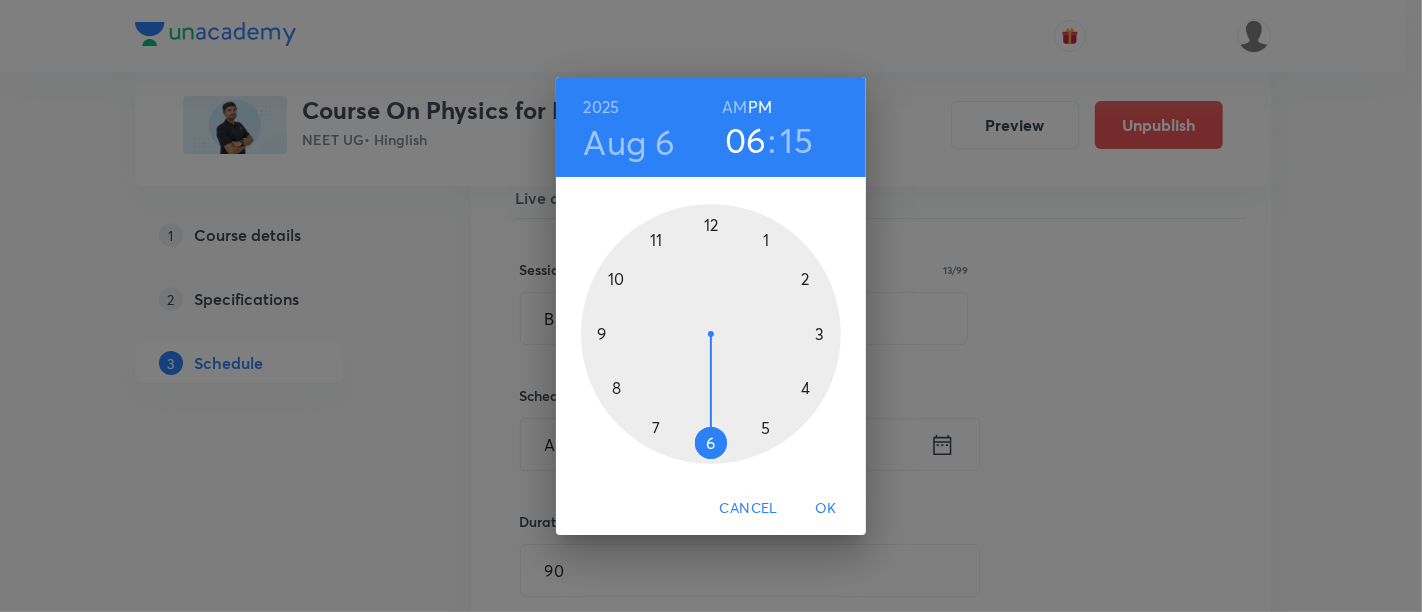 click at bounding box center [711, 334] 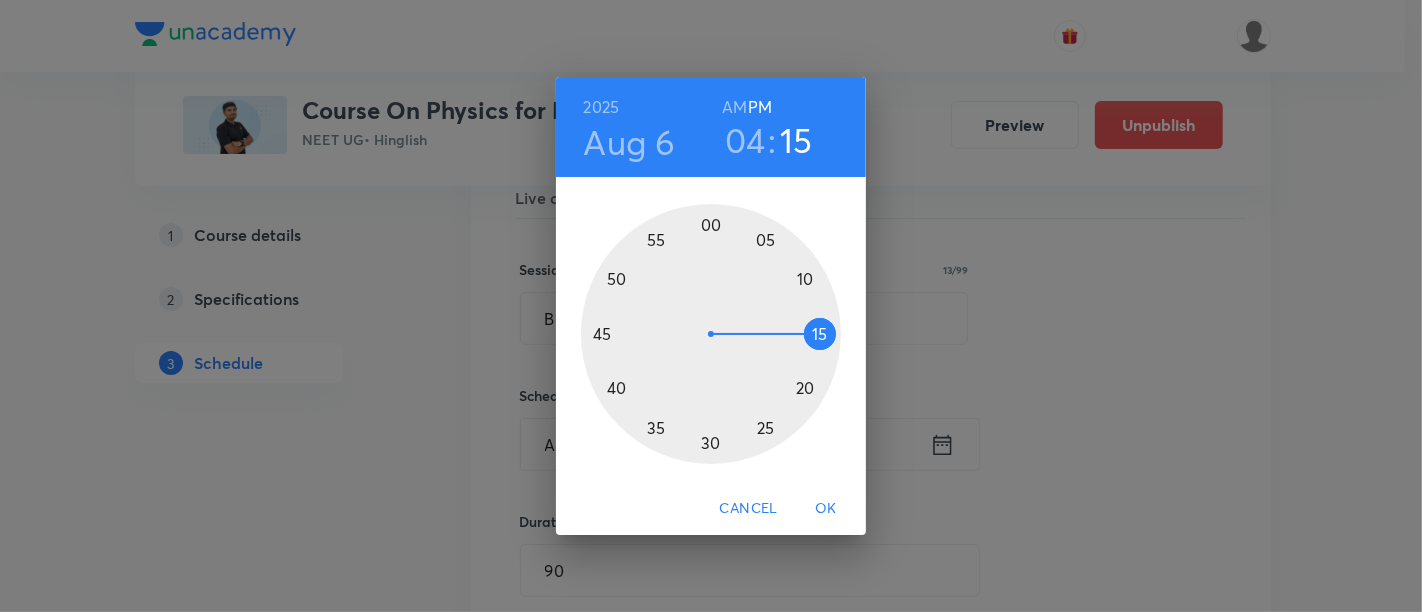 click at bounding box center (711, 334) 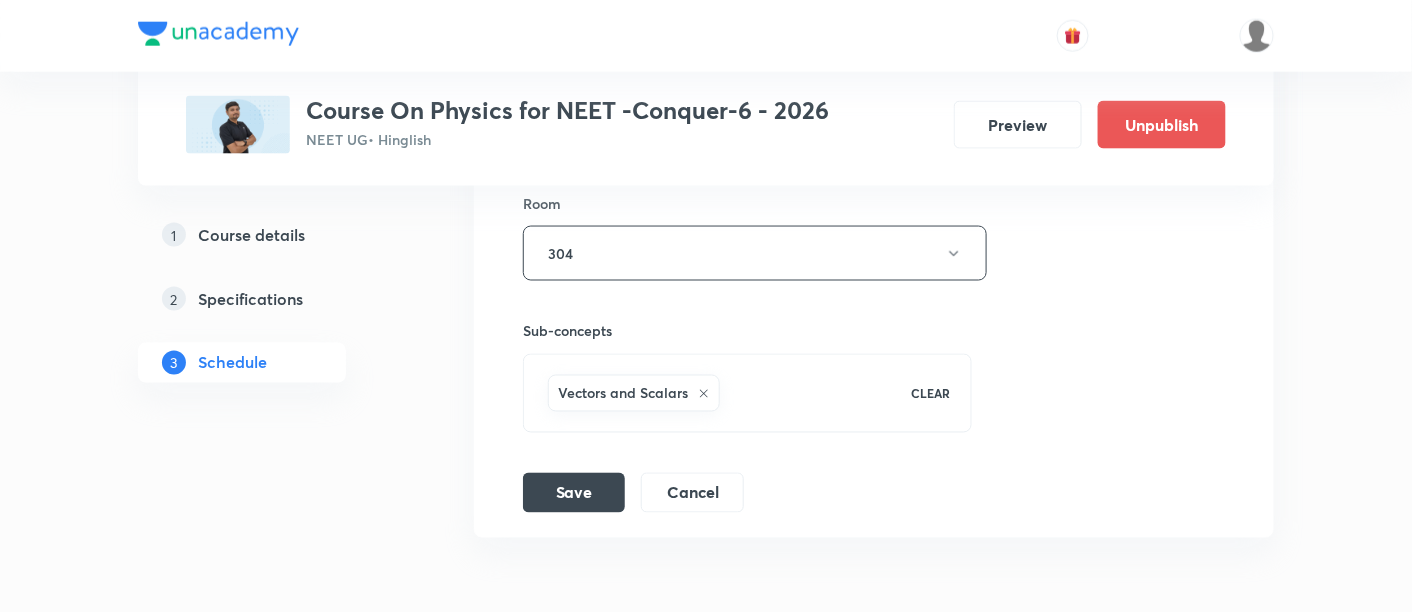 scroll, scrollTop: 887, scrollLeft: 0, axis: vertical 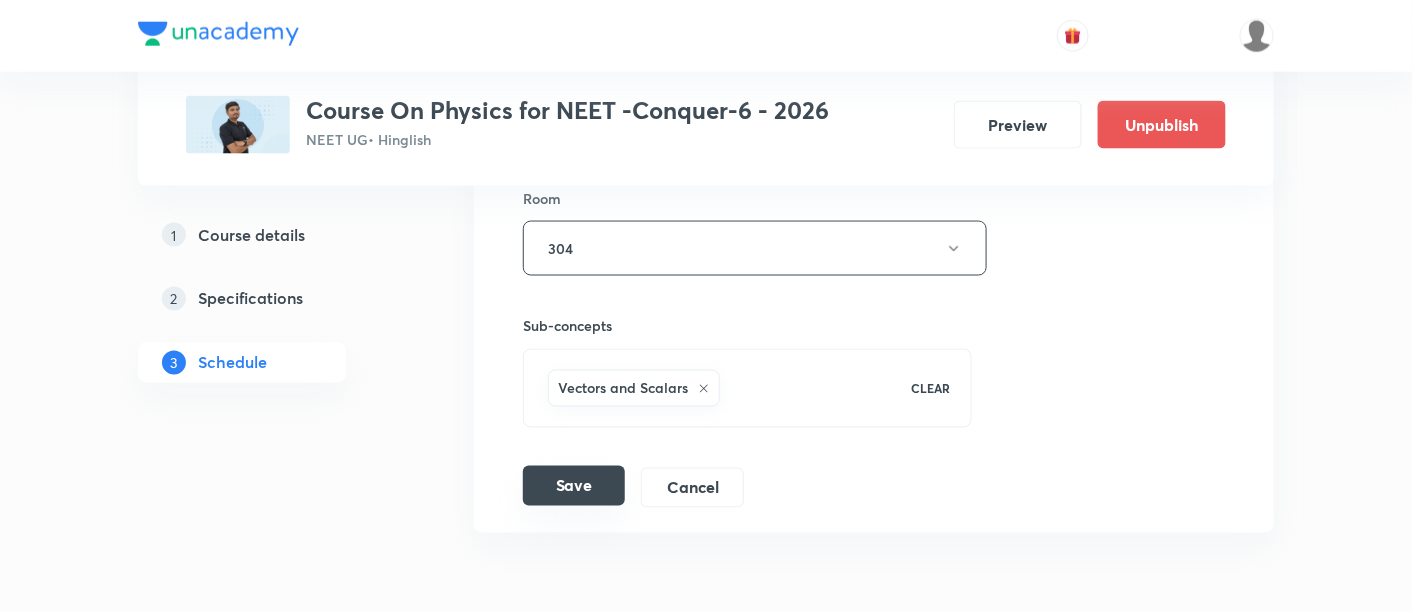 click on "Save" at bounding box center (574, 486) 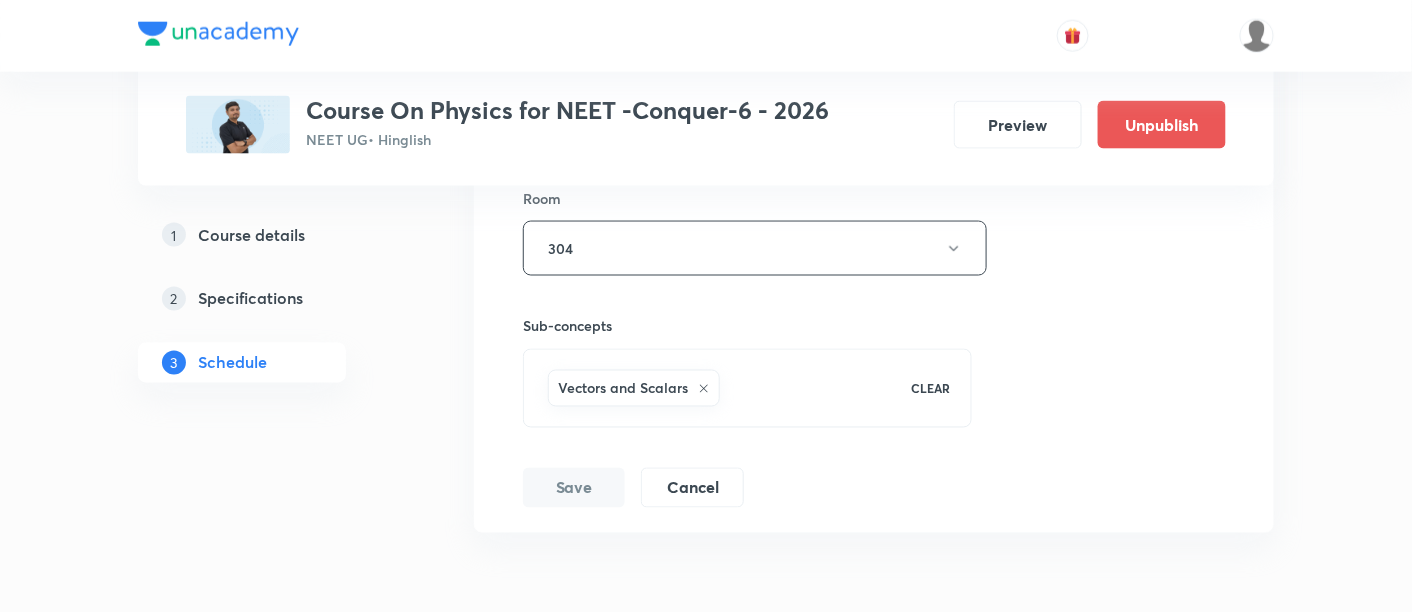 scroll, scrollTop: 225, scrollLeft: 0, axis: vertical 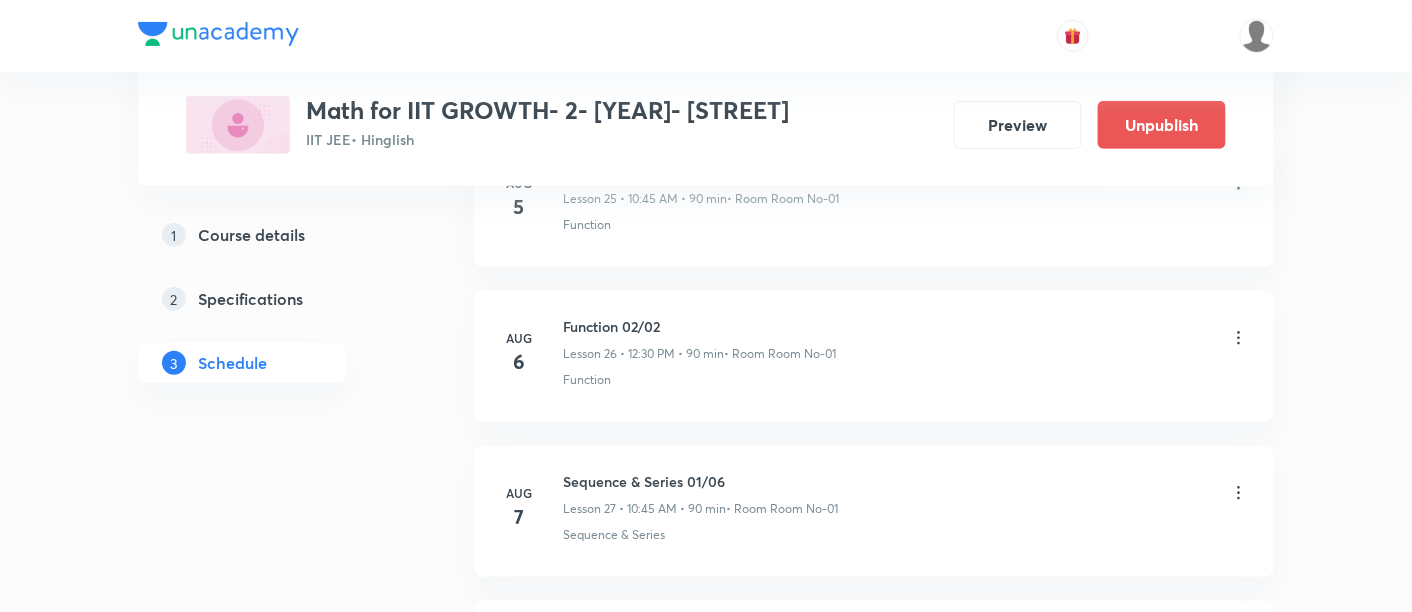click 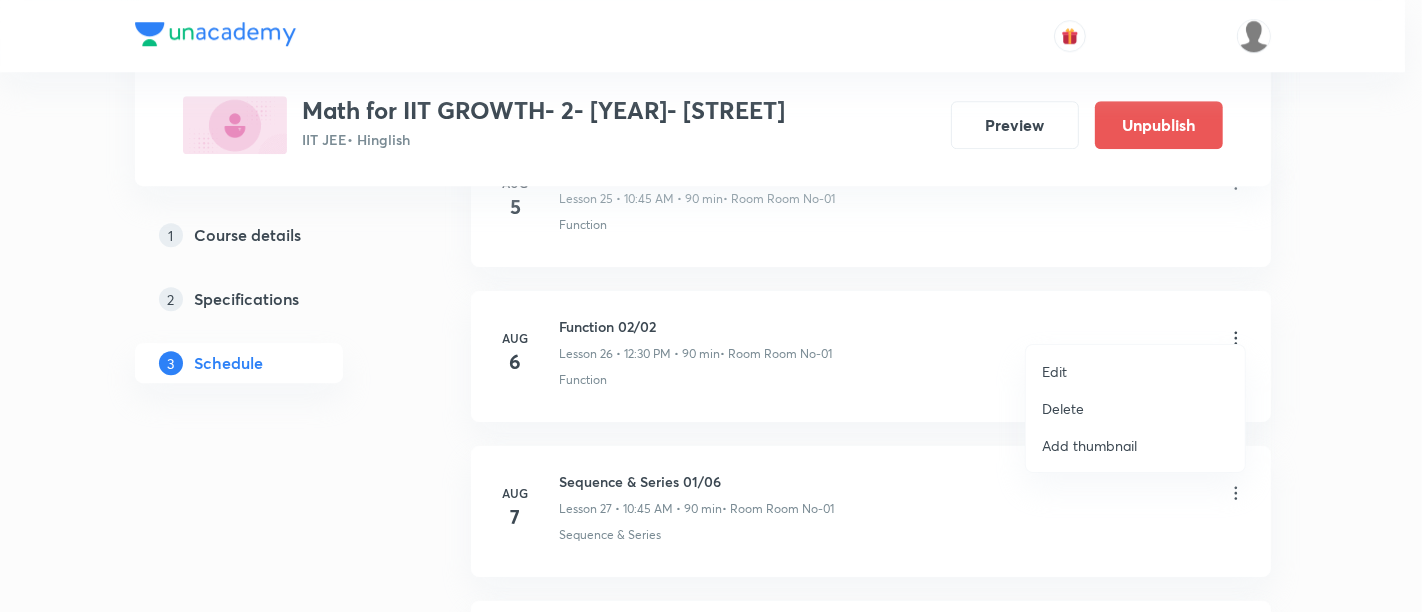 click on "Edit" at bounding box center (1054, 371) 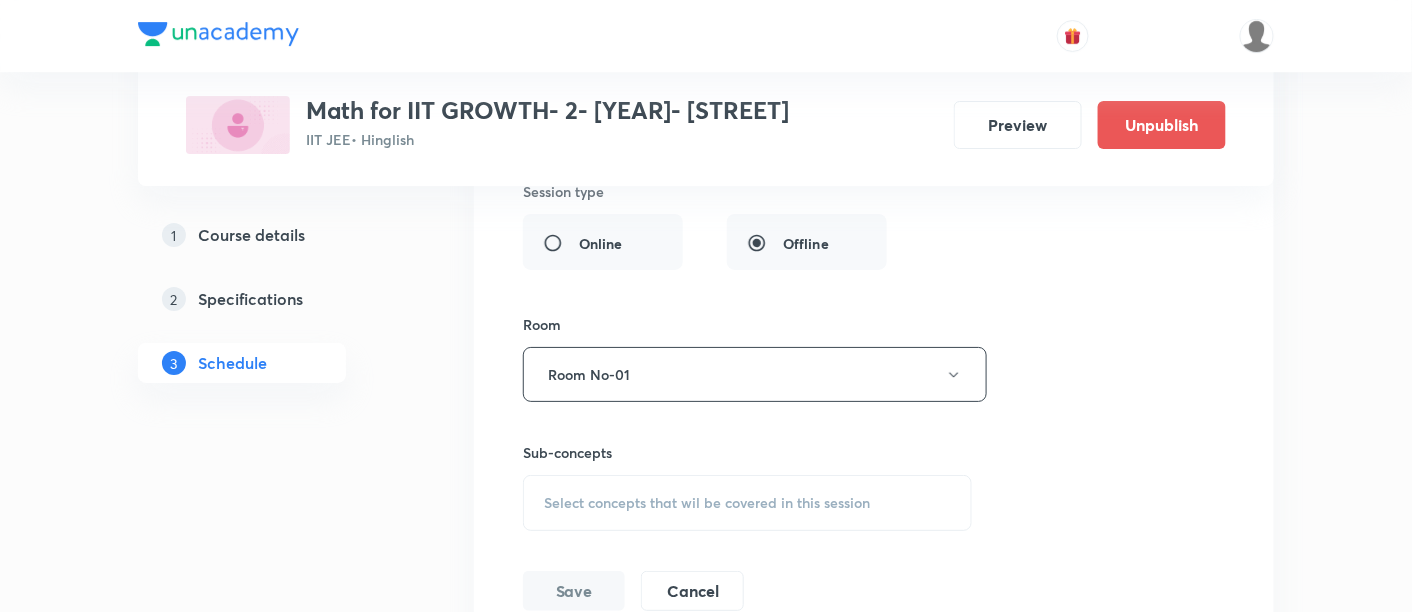 scroll, scrollTop: 4634, scrollLeft: 0, axis: vertical 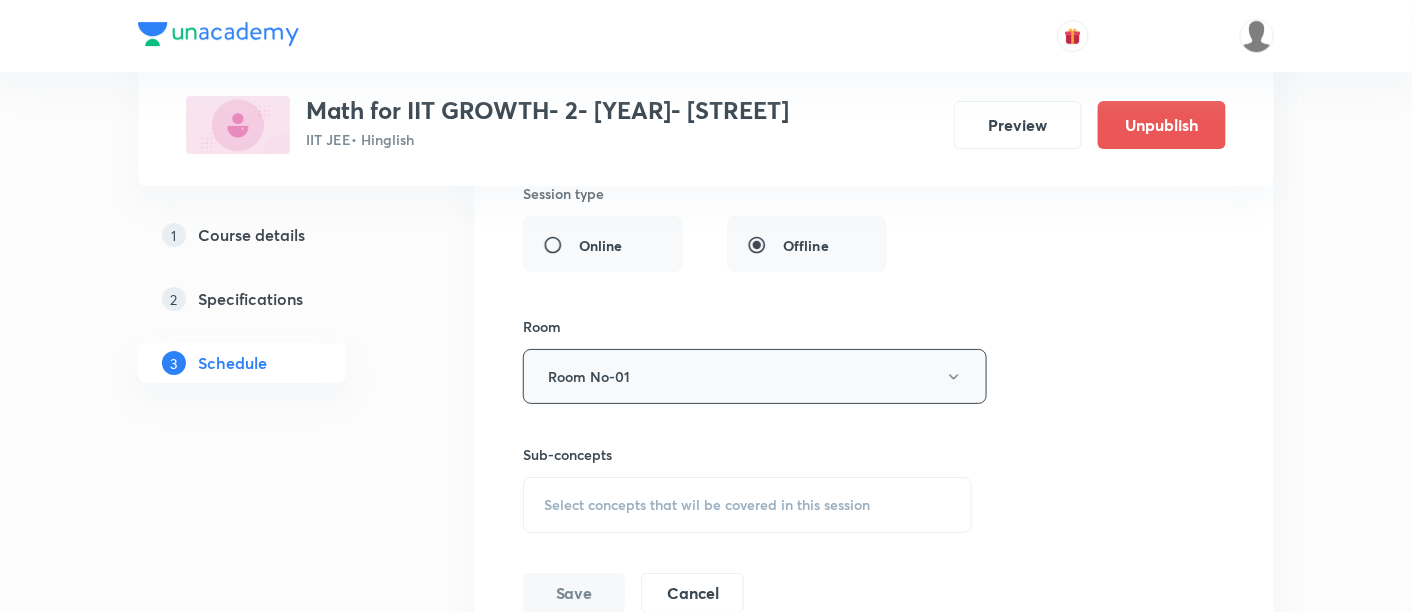 click 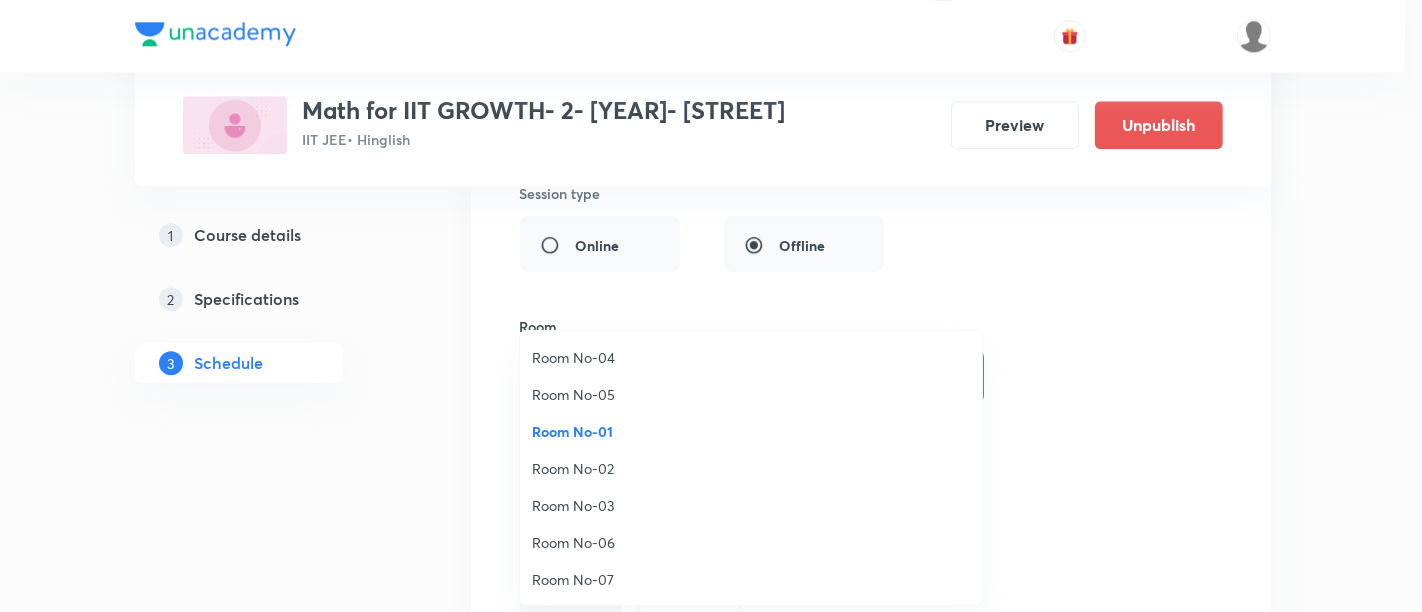 click on "Room No-02" at bounding box center (751, 468) 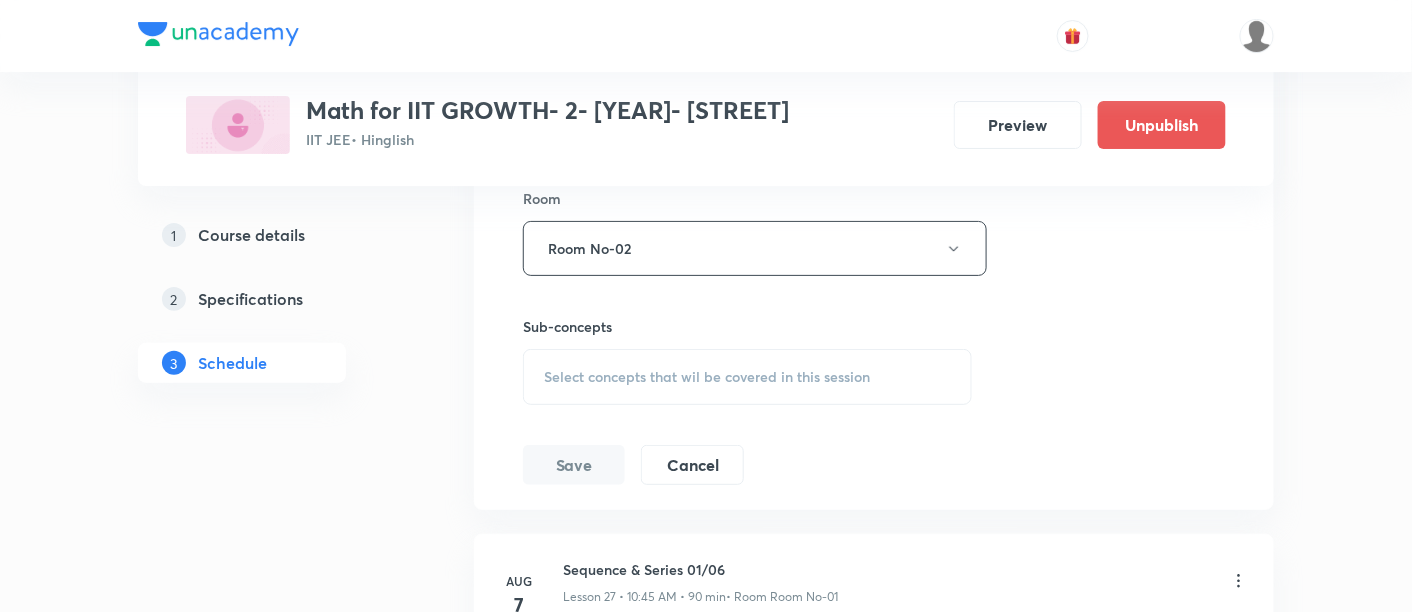 scroll, scrollTop: 4790, scrollLeft: 0, axis: vertical 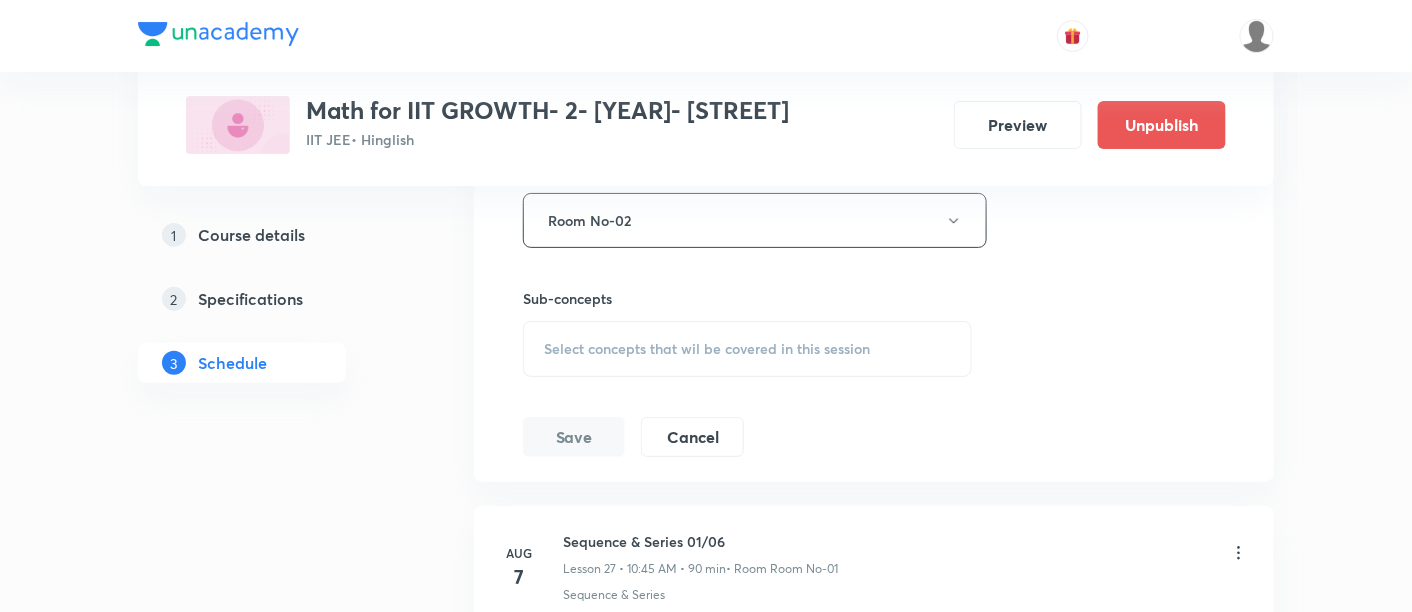 click on "Select concepts that wil be covered in this session" at bounding box center [707, 349] 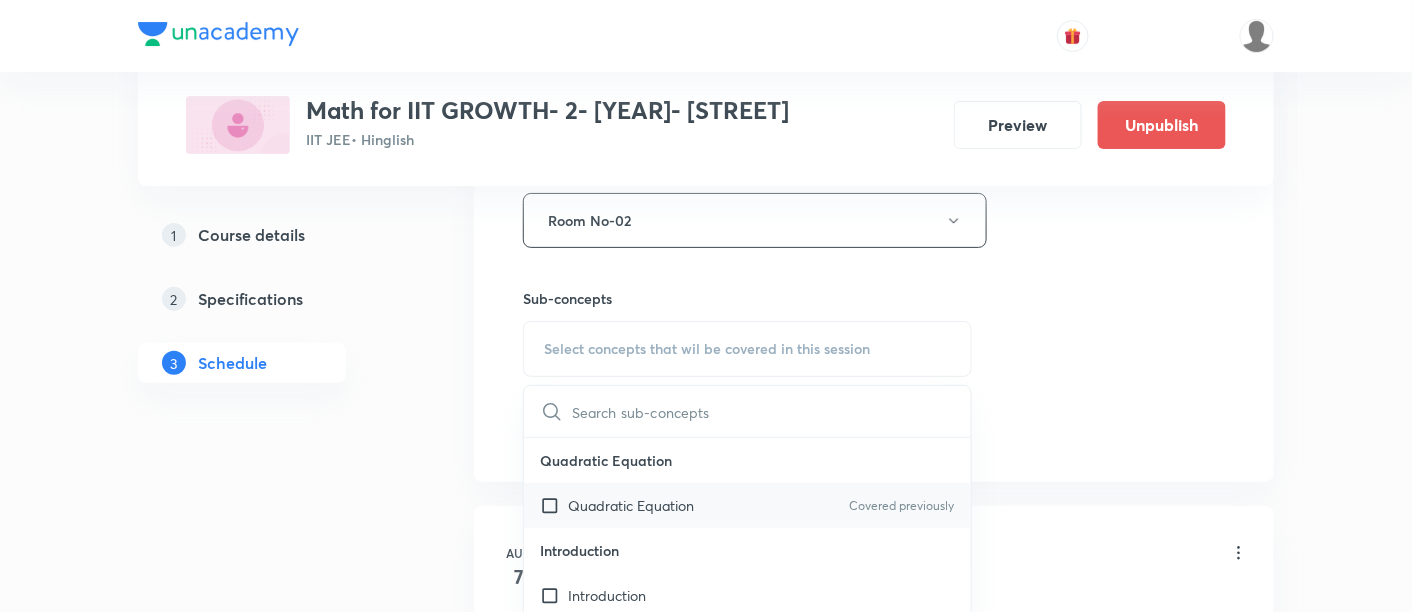 click on "Quadratic Equation" at bounding box center [631, 505] 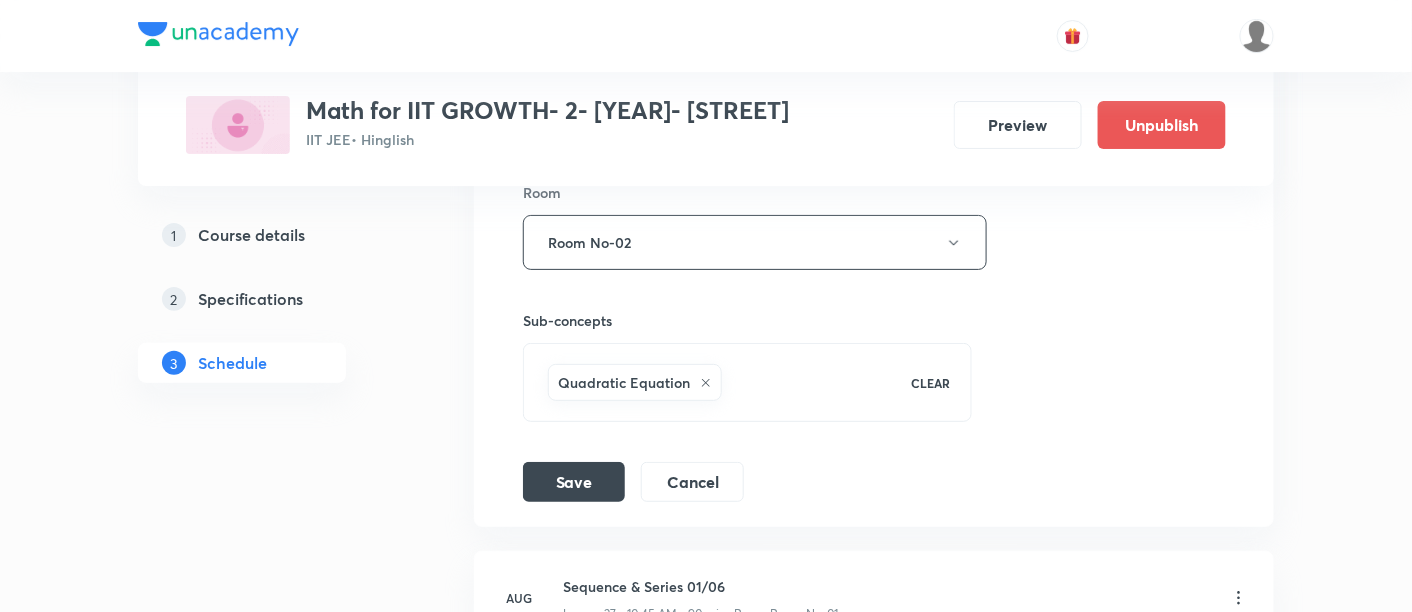scroll, scrollTop: 4794, scrollLeft: 0, axis: vertical 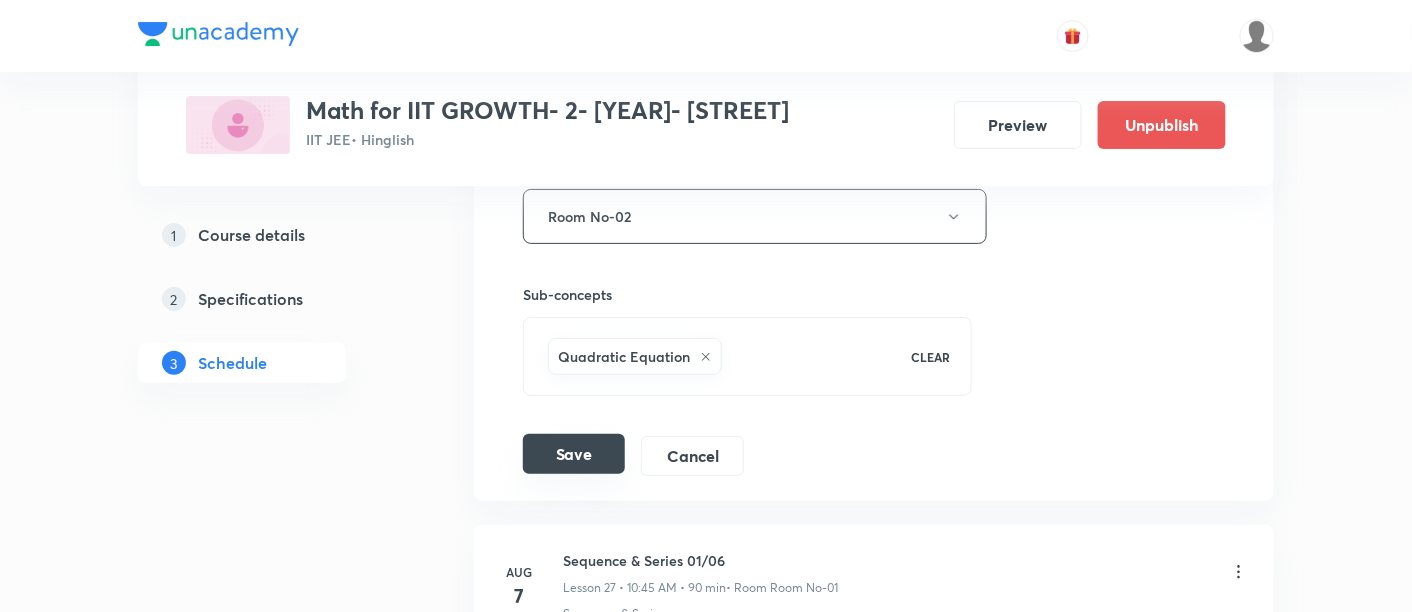 click on "Save" at bounding box center [574, 454] 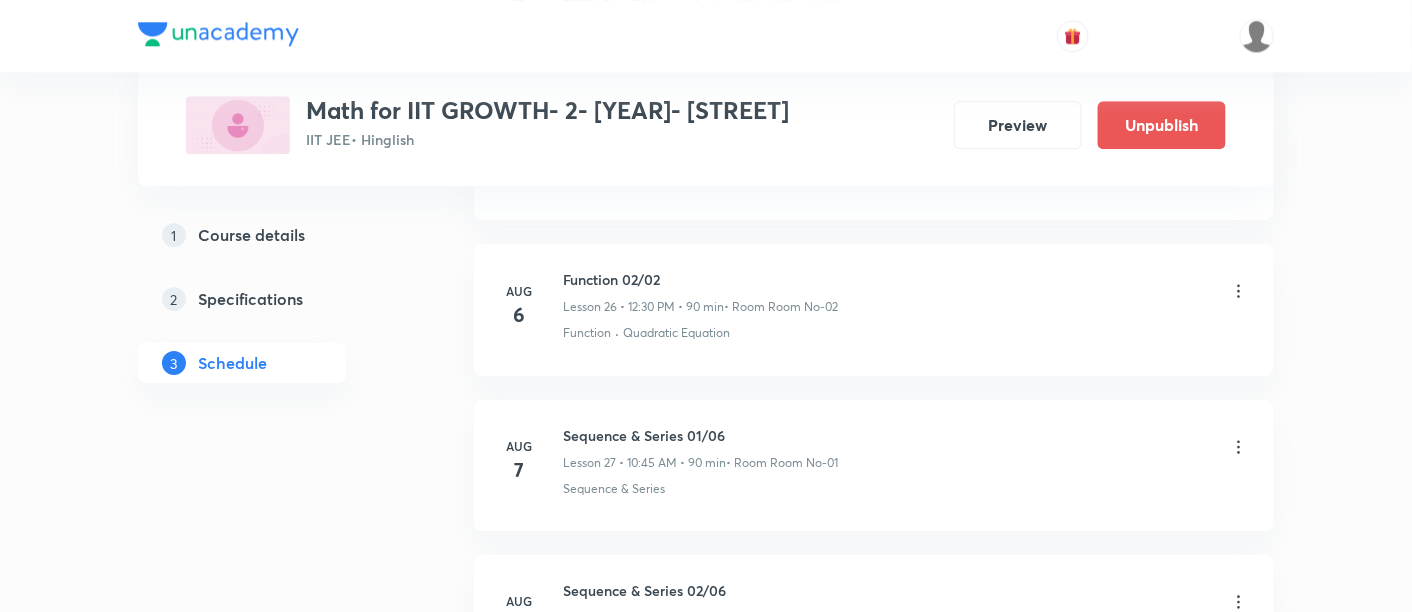 scroll, scrollTop: 4122, scrollLeft: 0, axis: vertical 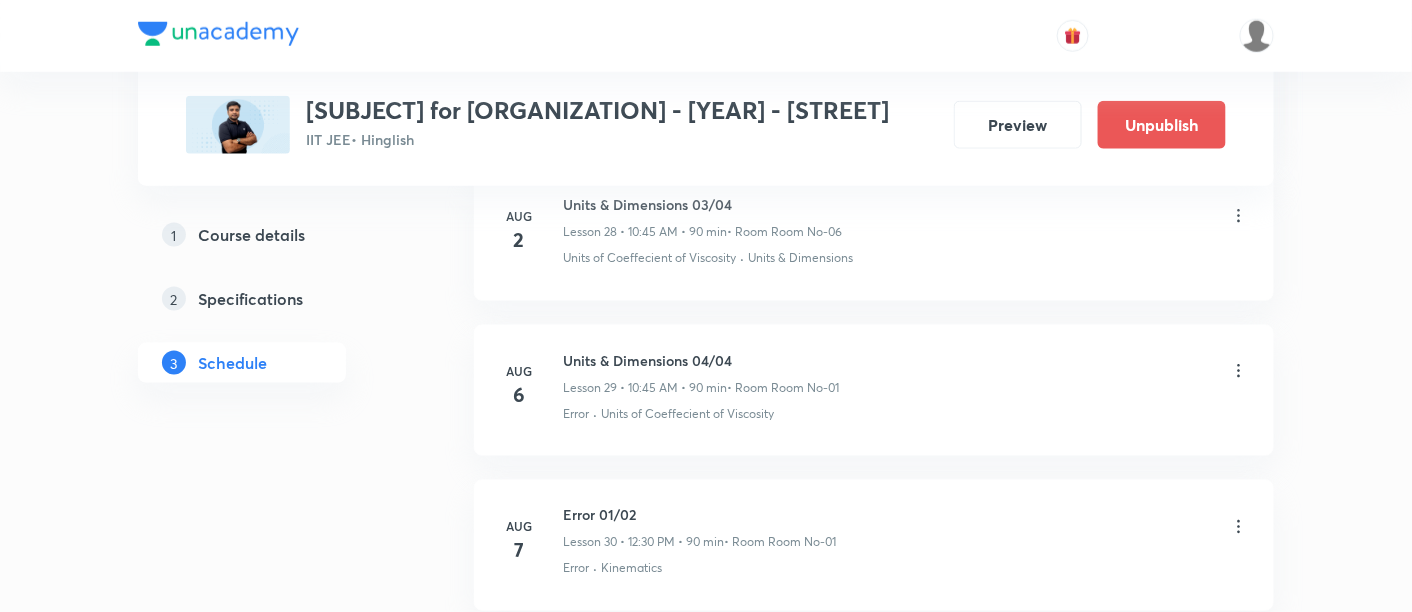 click 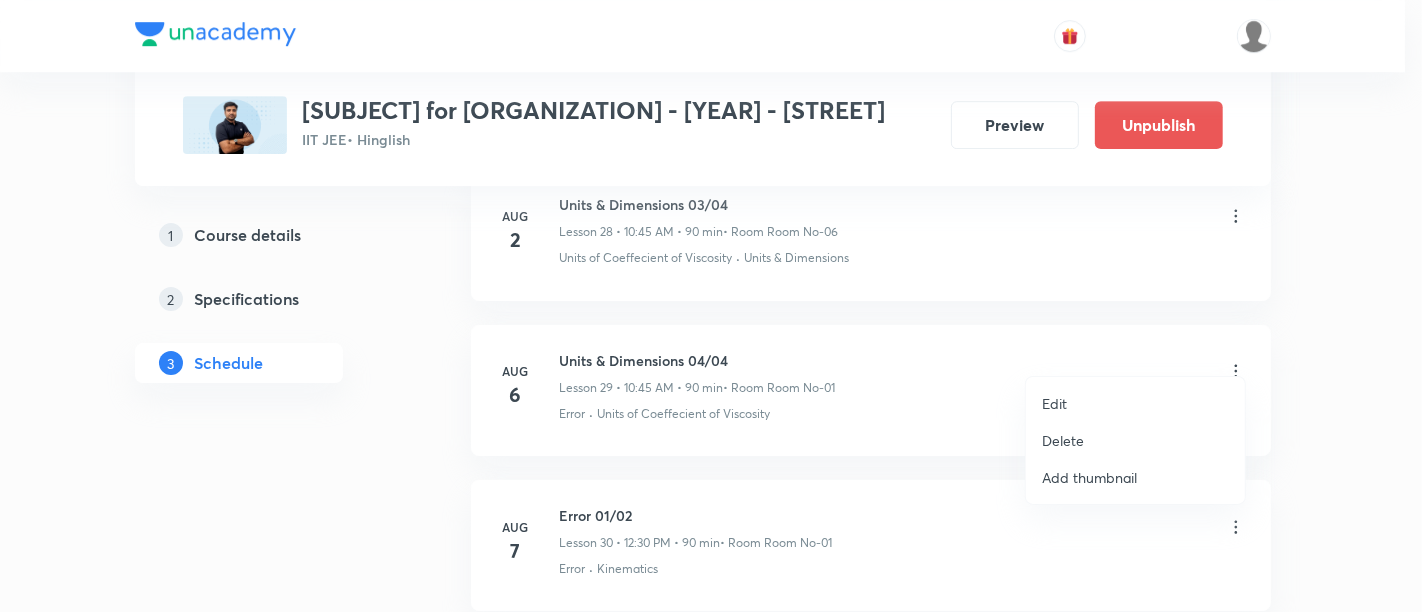 click on "Edit" at bounding box center [1054, 403] 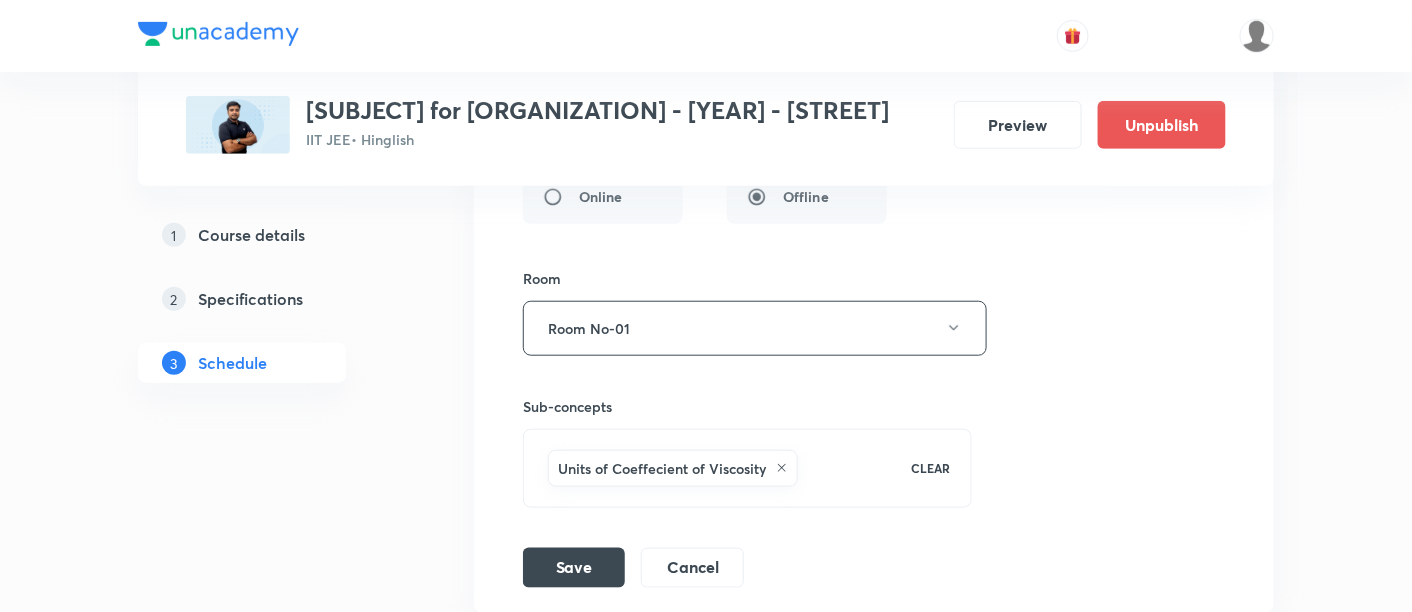 scroll, scrollTop: 5141, scrollLeft: 0, axis: vertical 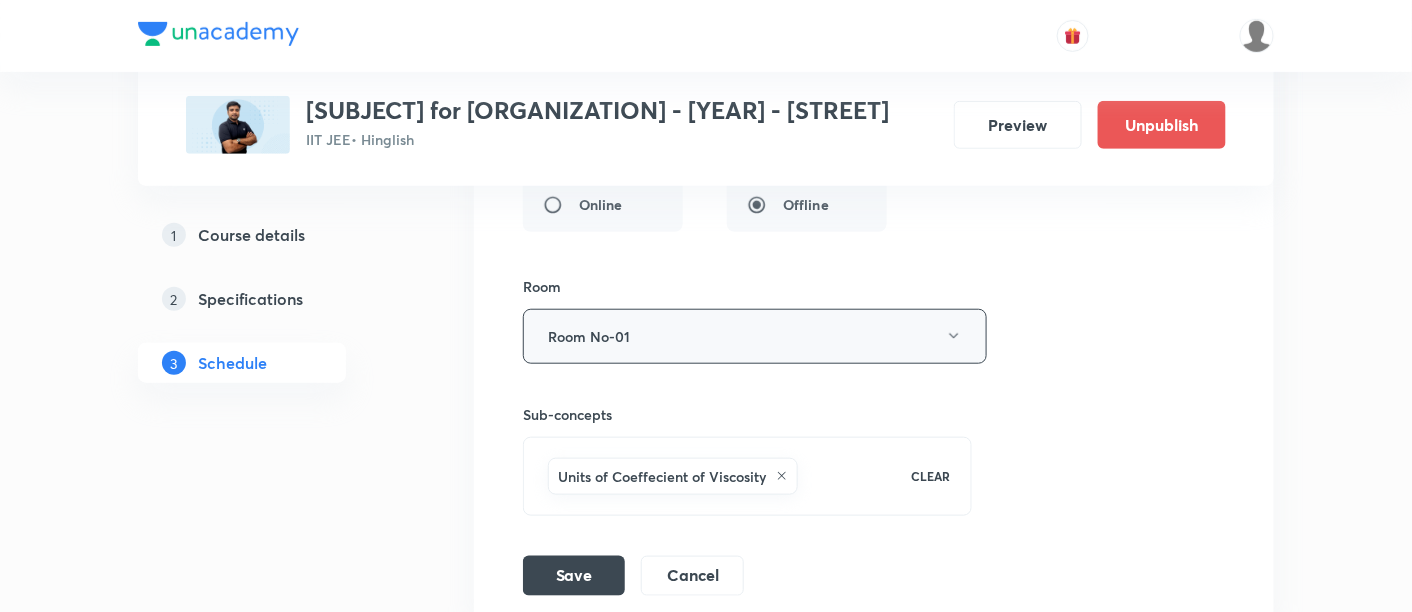 click on "Room No-01" at bounding box center (755, 336) 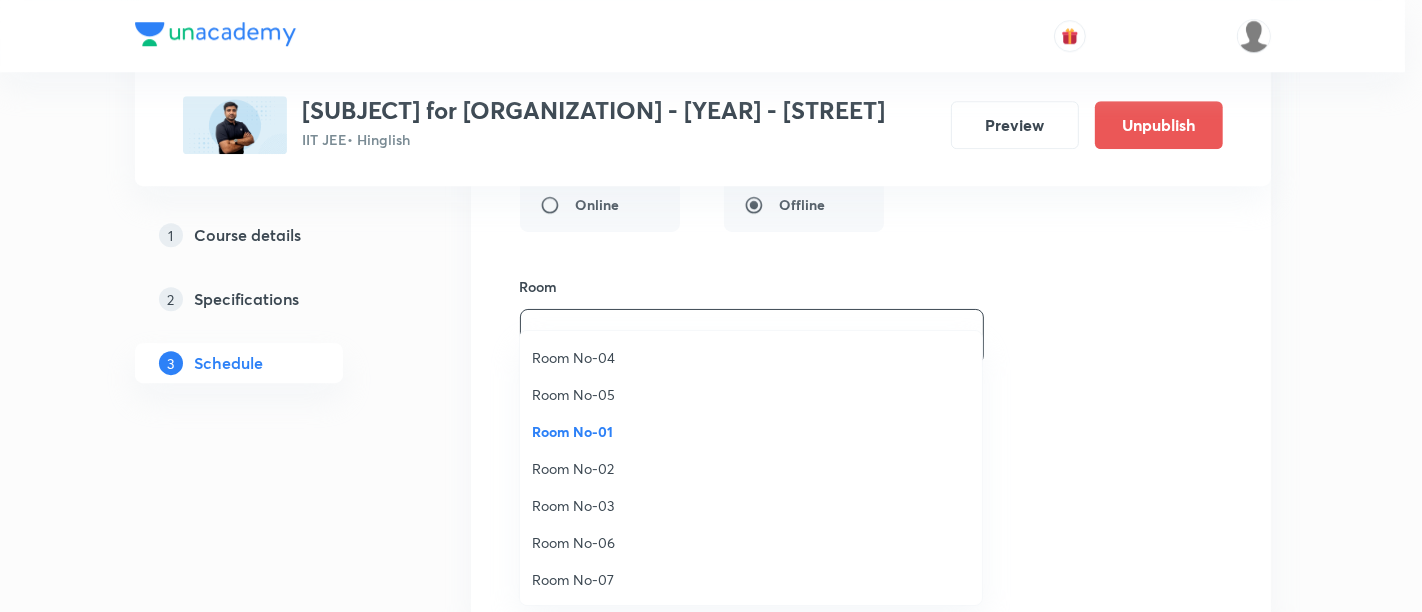 click on "Room No-02" at bounding box center (751, 468) 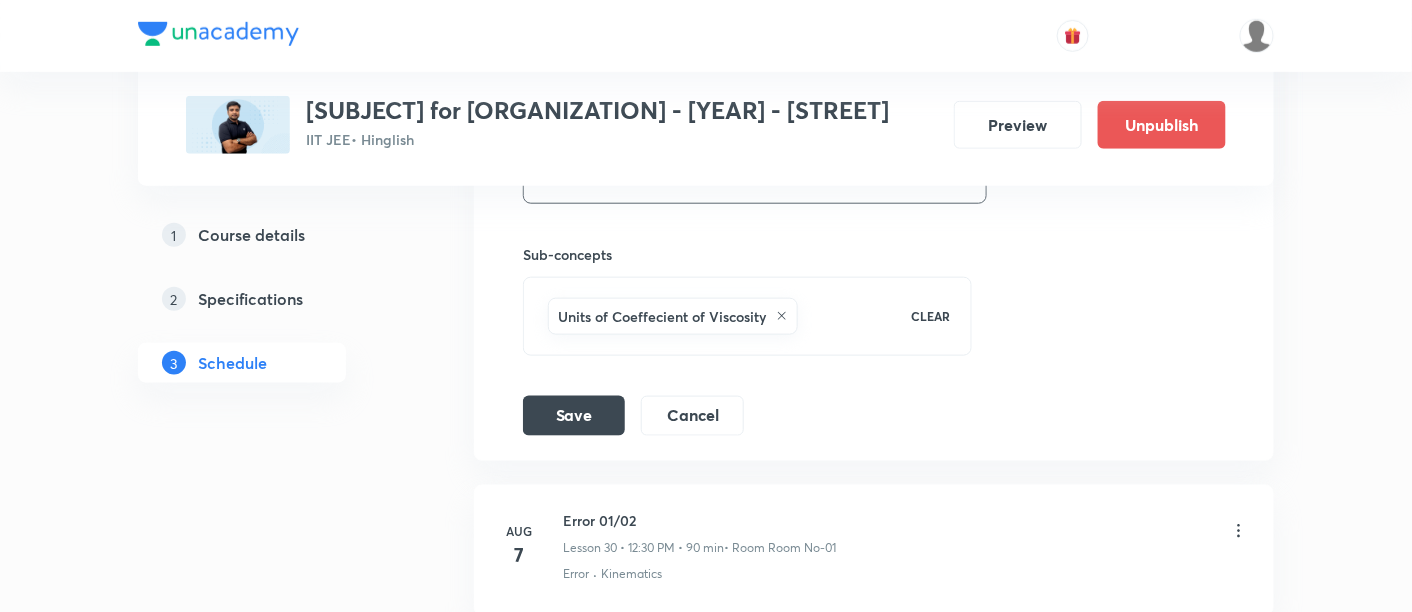 scroll, scrollTop: 5304, scrollLeft: 0, axis: vertical 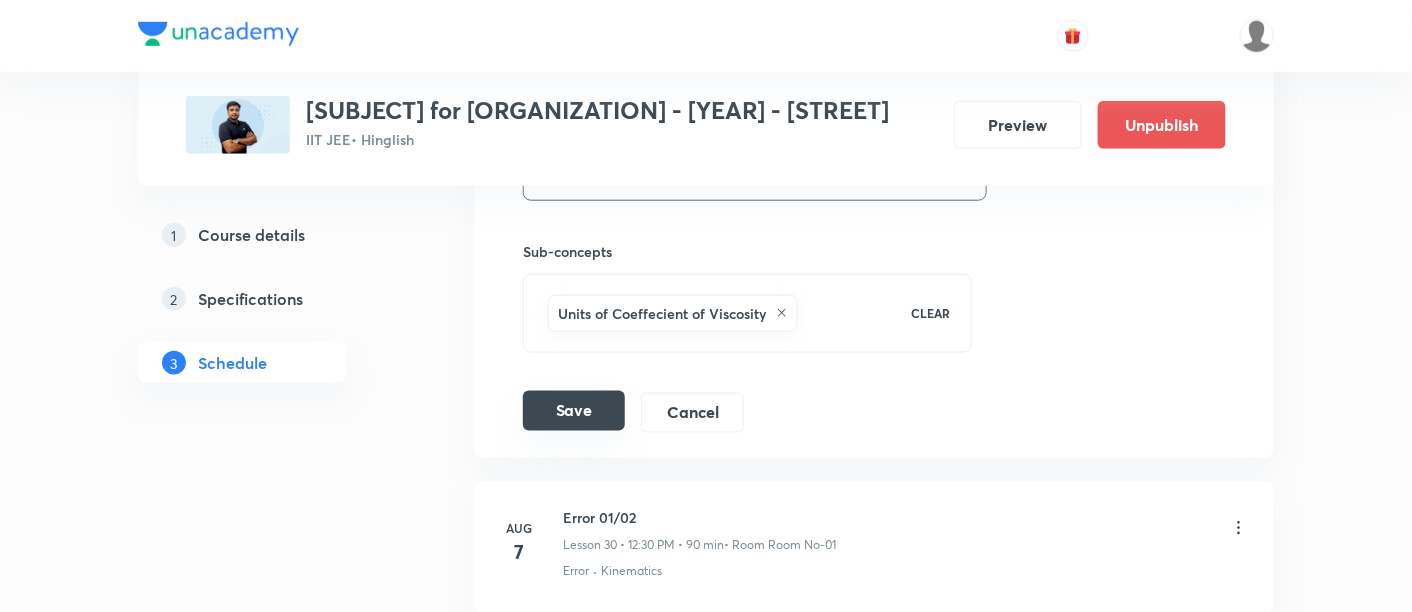 click on "Save" at bounding box center [574, 411] 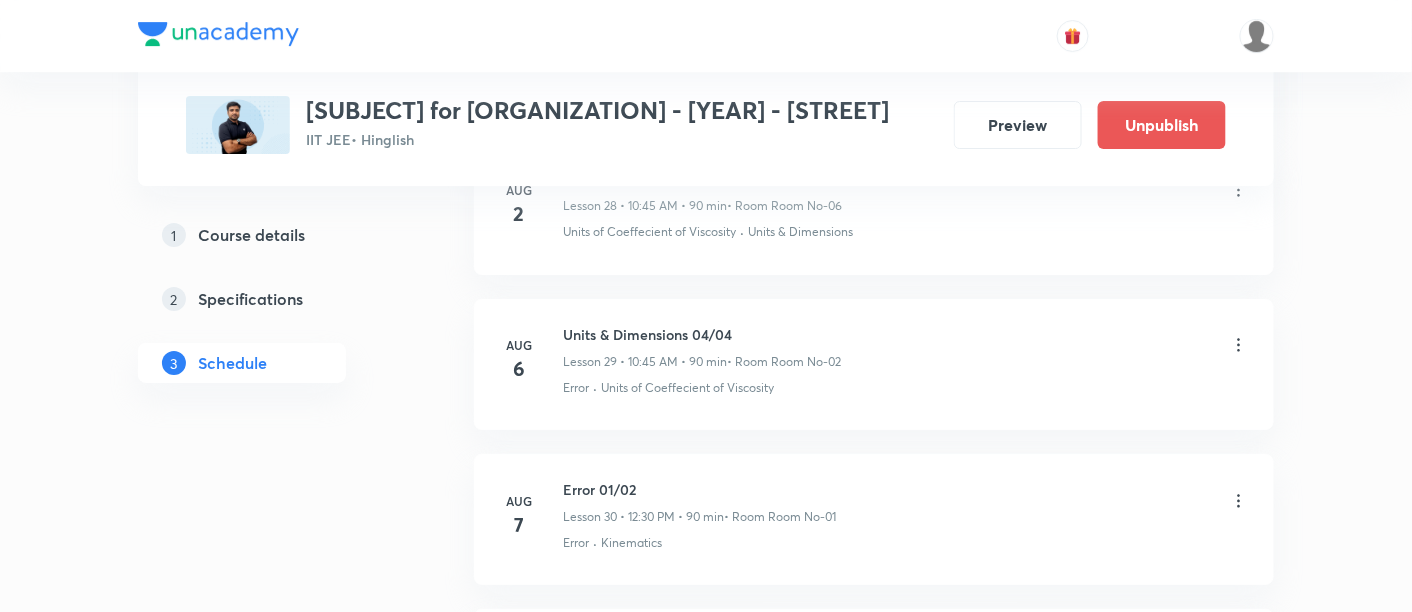 scroll, scrollTop: 4554, scrollLeft: 0, axis: vertical 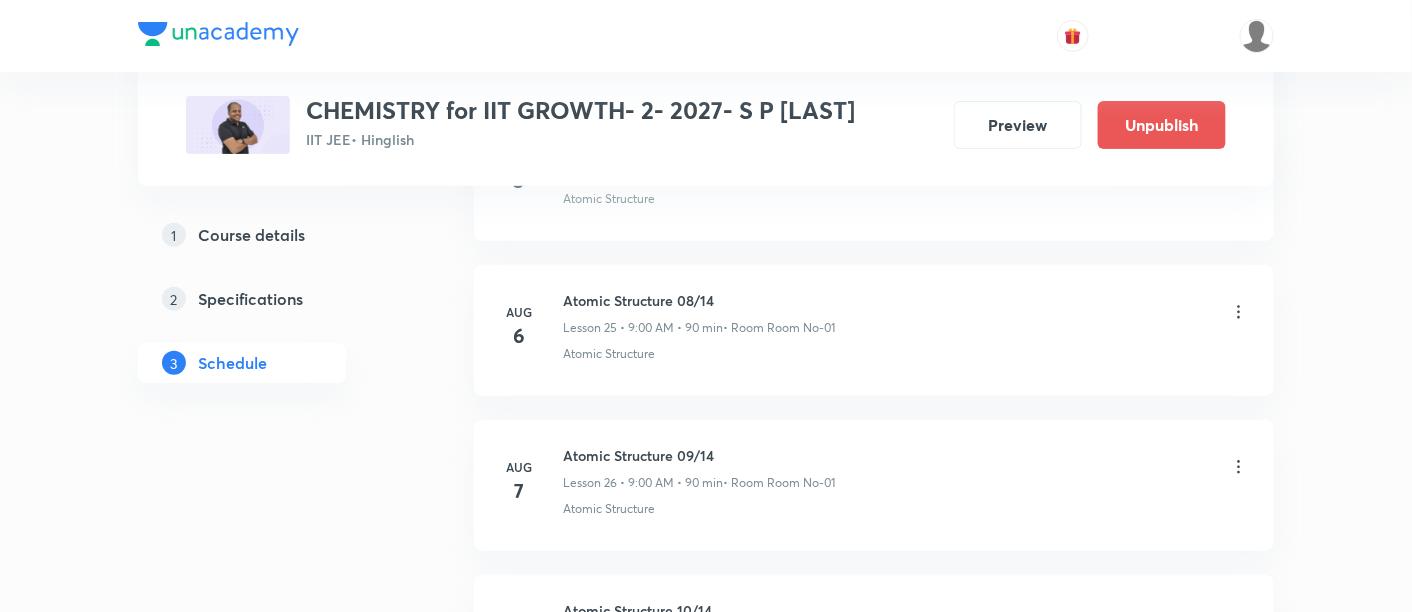 click 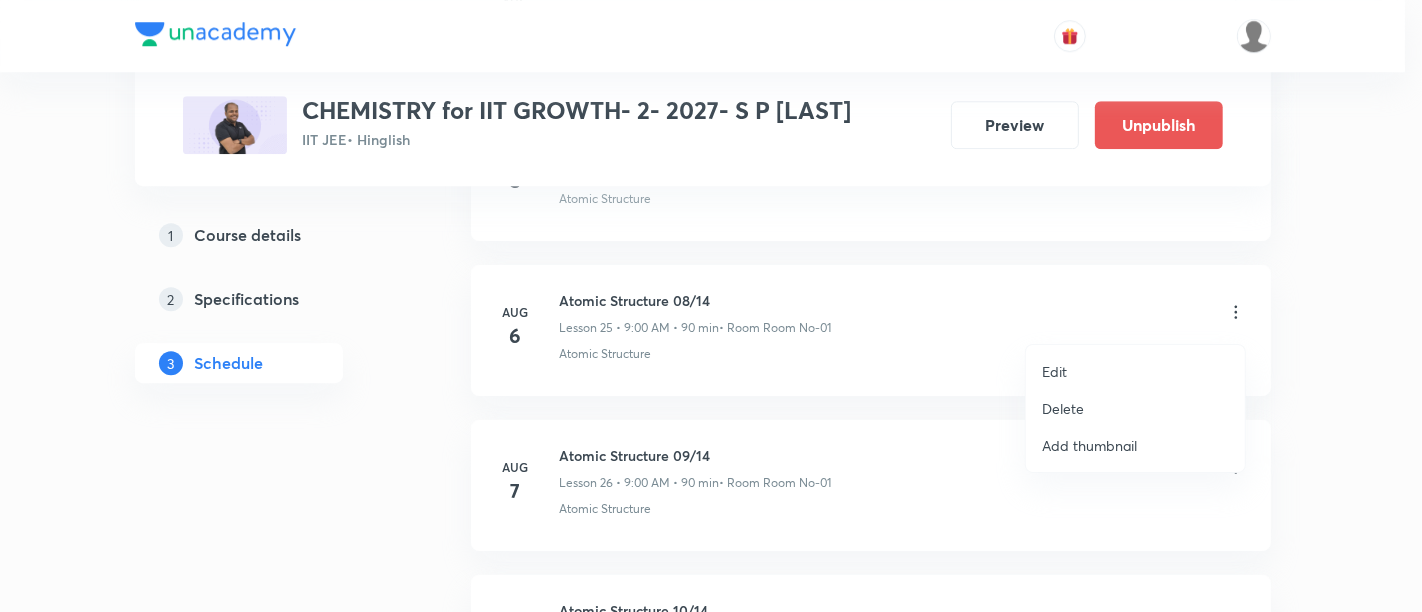 click on "Edit" at bounding box center [1054, 371] 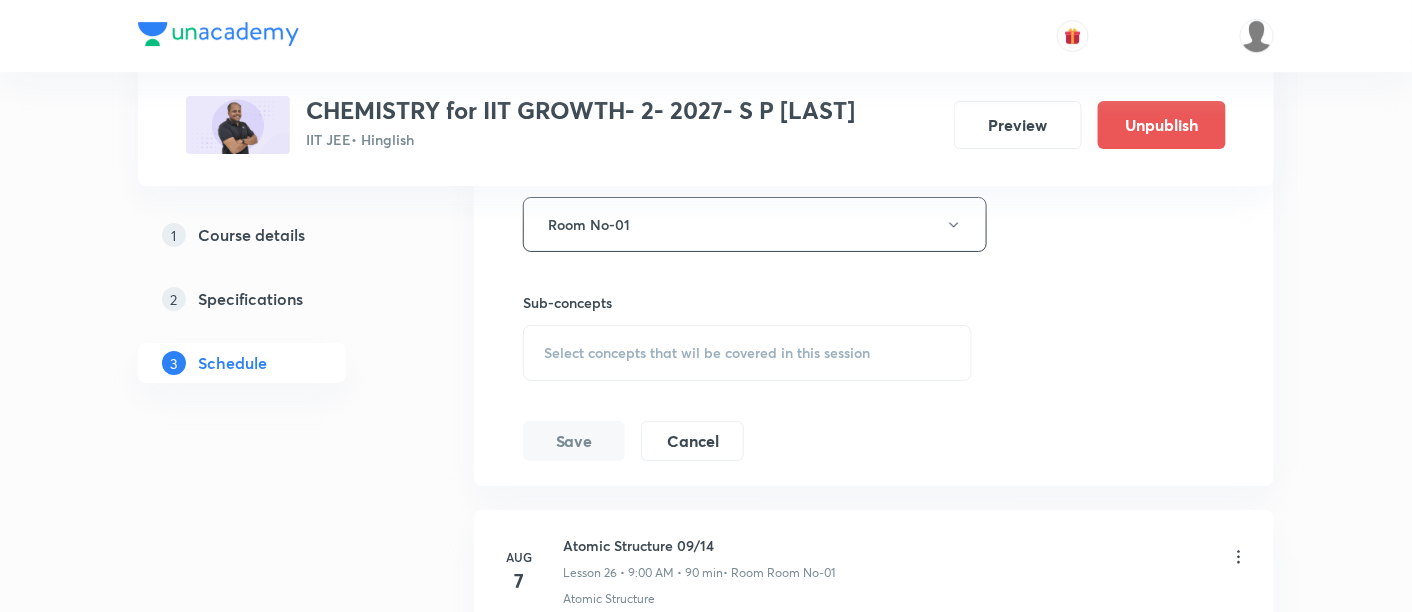 scroll, scrollTop: 4623, scrollLeft: 0, axis: vertical 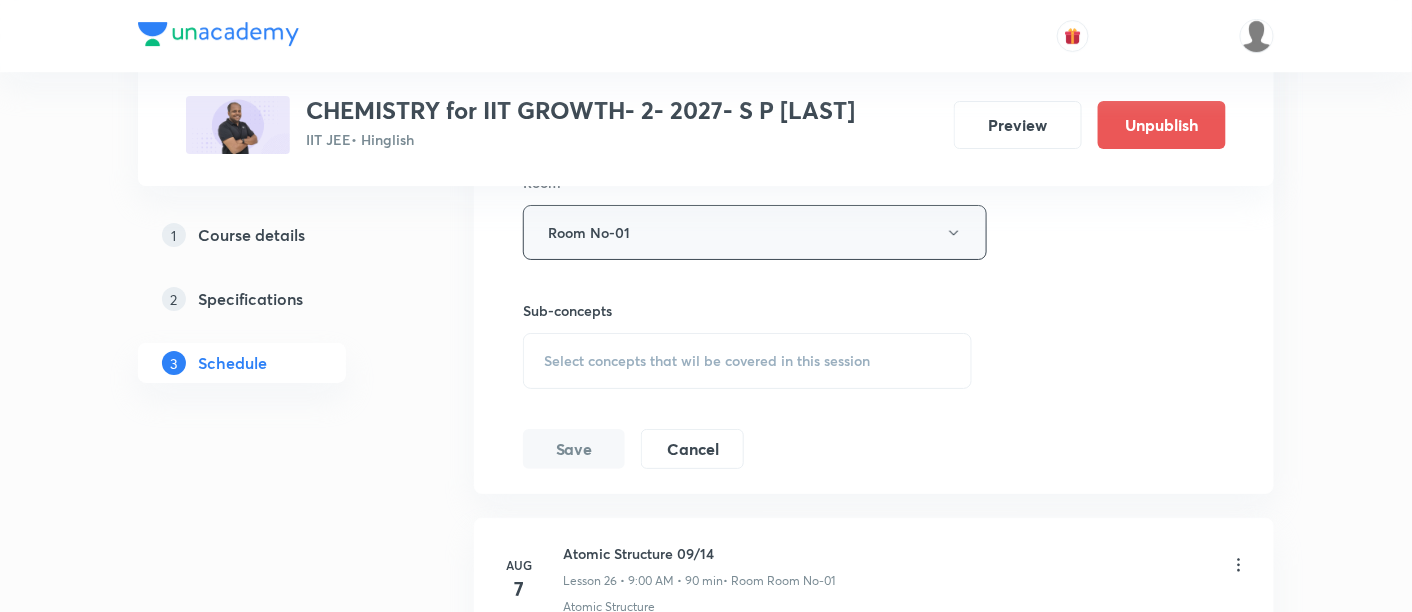 click 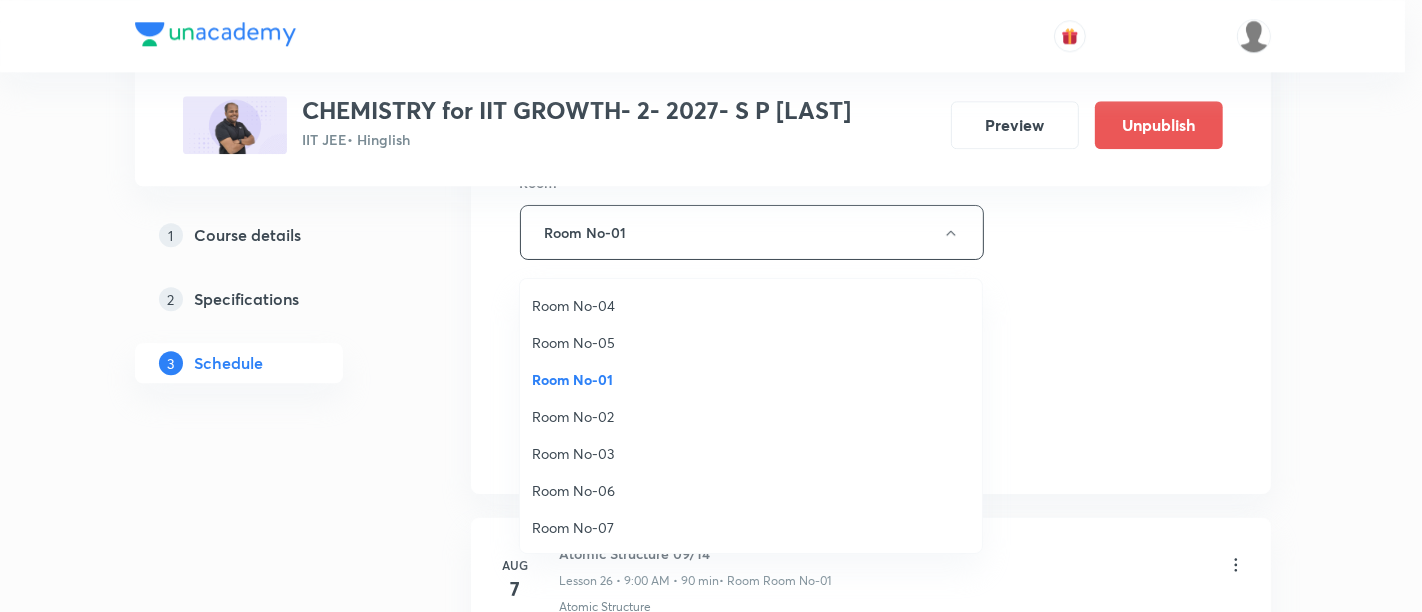 click on "Room No-02" at bounding box center (751, 416) 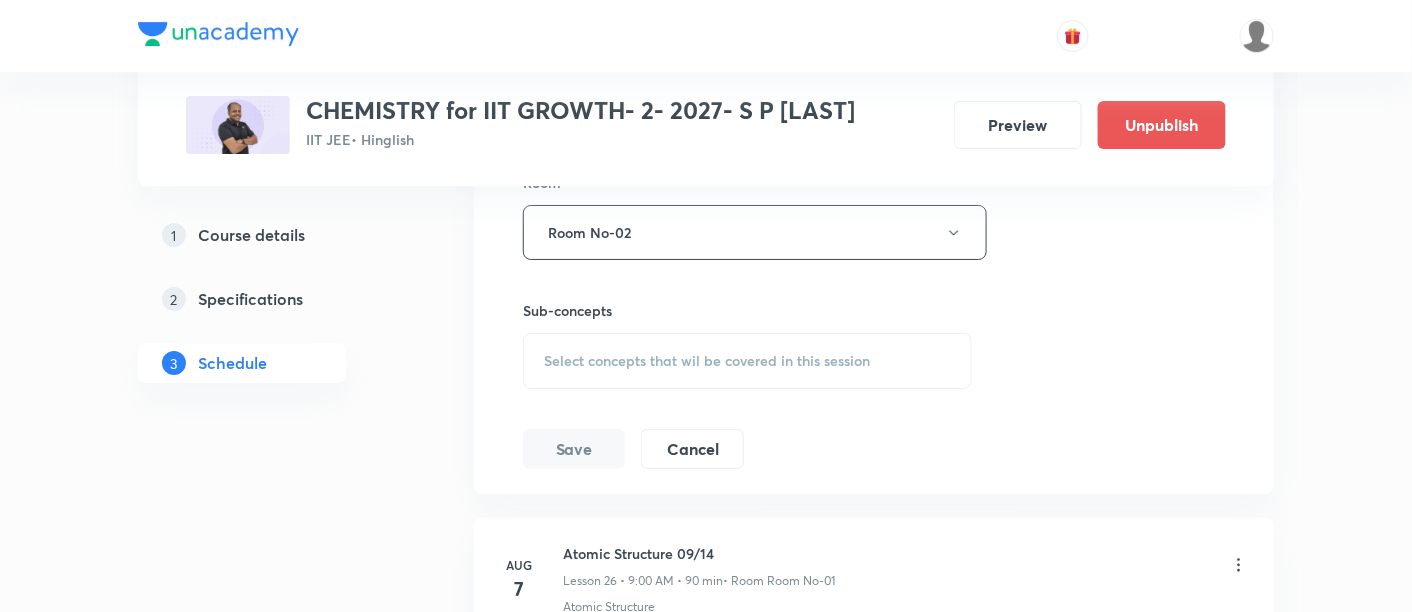 click on "Select concepts that wil be covered in this session" at bounding box center [707, 361] 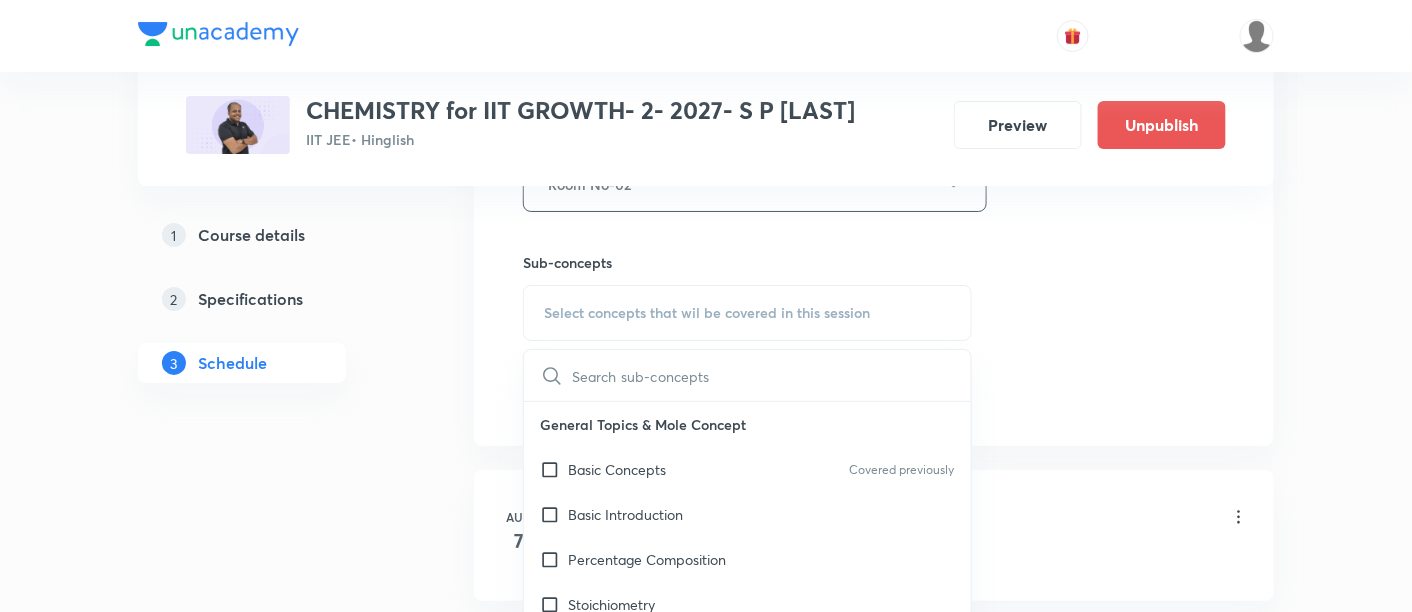scroll, scrollTop: 4671, scrollLeft: 0, axis: vertical 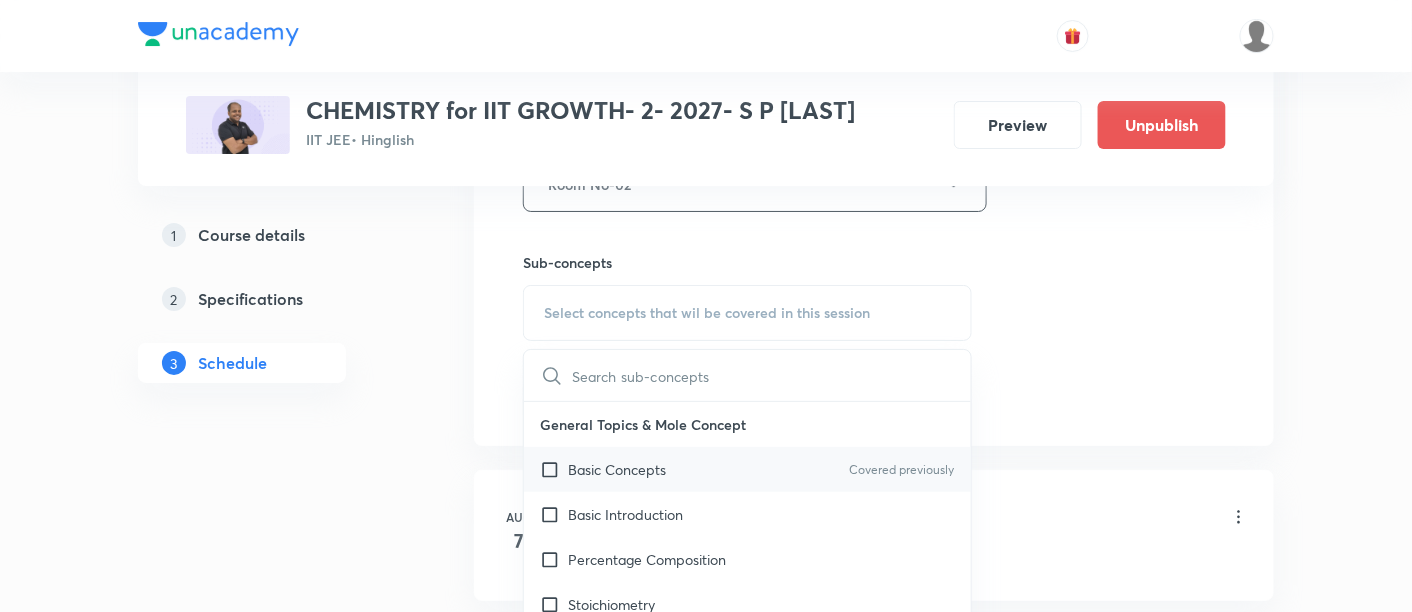 click on "Basic Concepts" at bounding box center [617, 469] 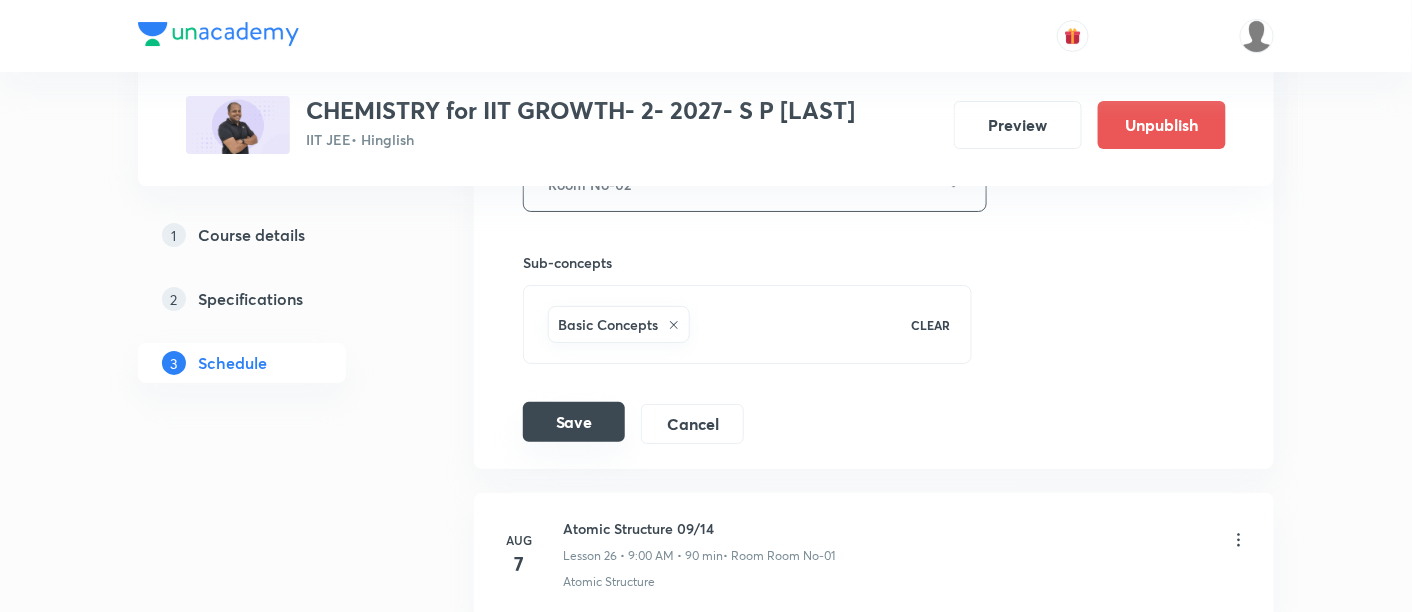 click on "Save" at bounding box center (574, 422) 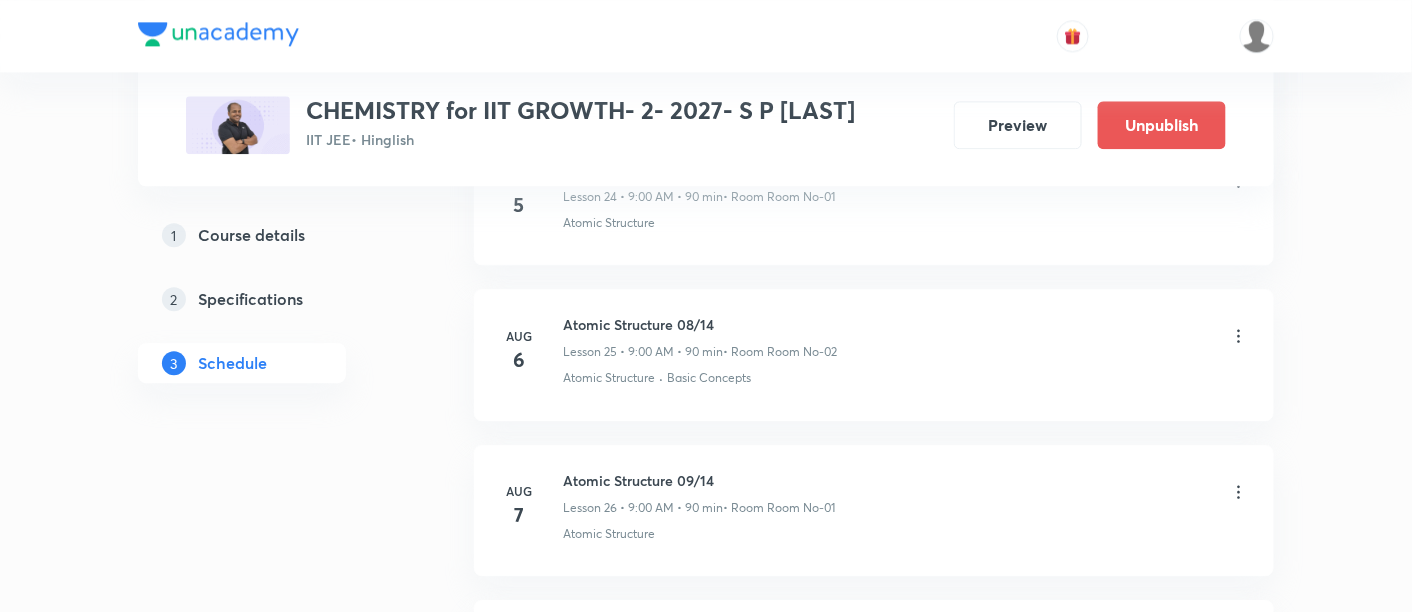 scroll, scrollTop: 3948, scrollLeft: 0, axis: vertical 